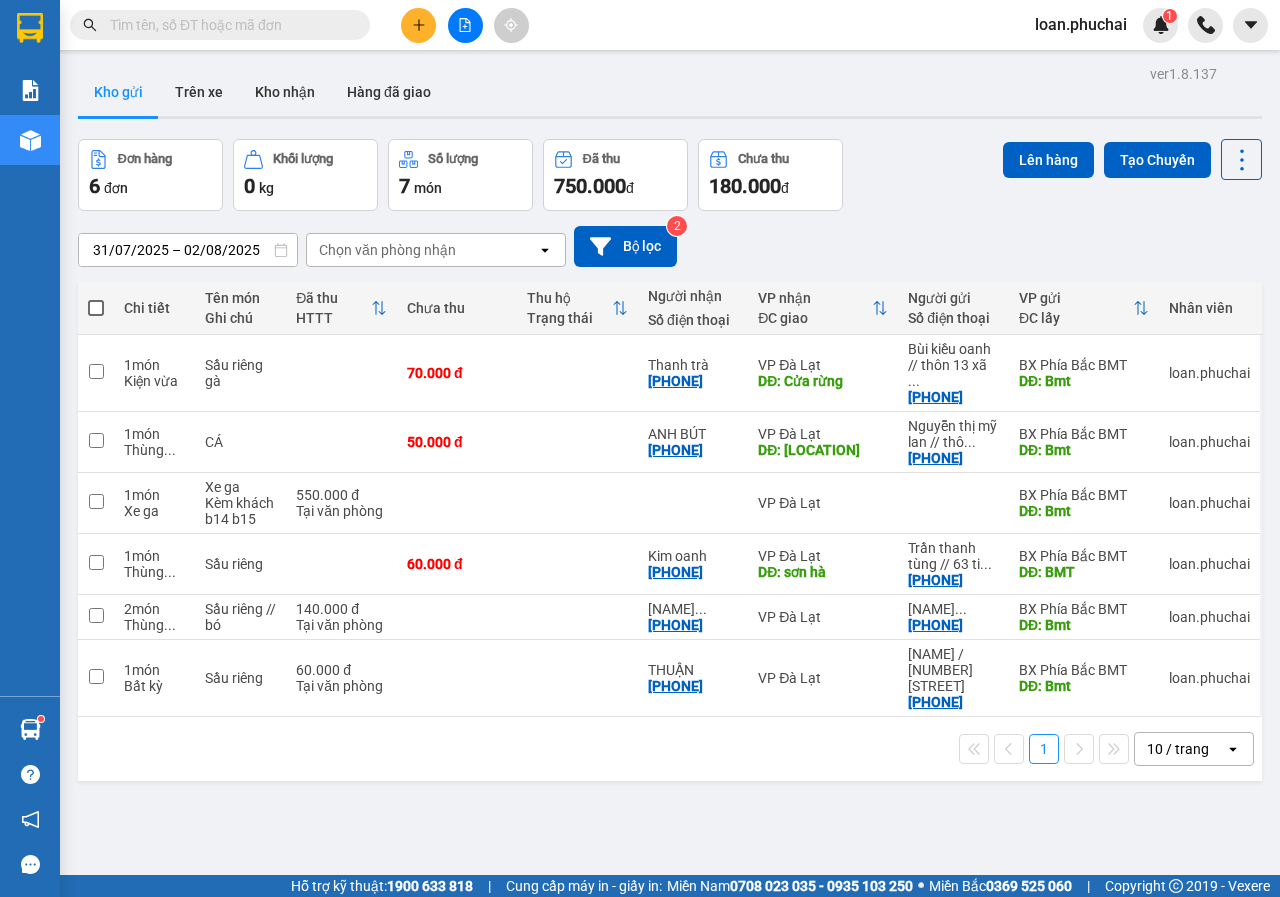 scroll, scrollTop: 0, scrollLeft: 0, axis: both 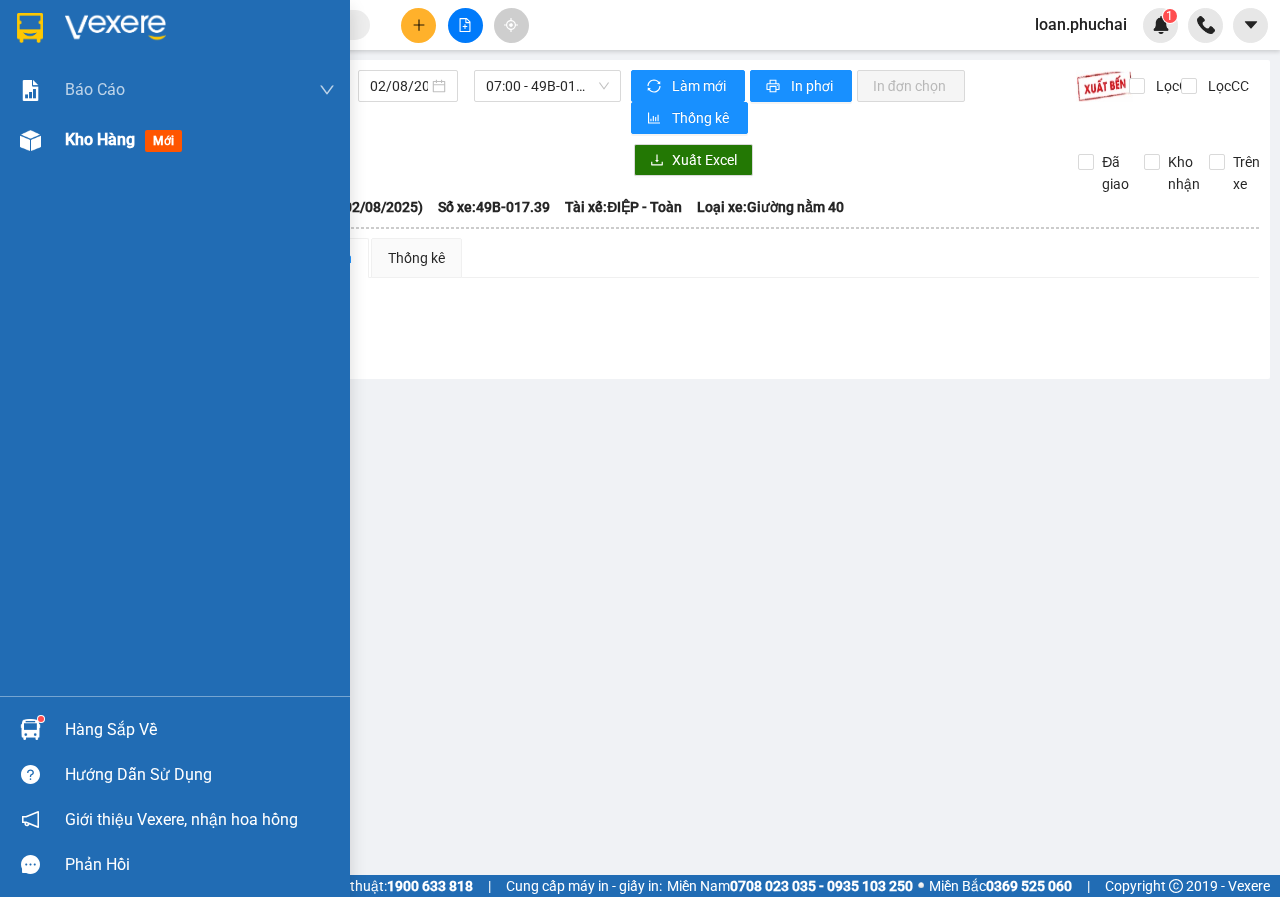 click at bounding box center [30, 140] 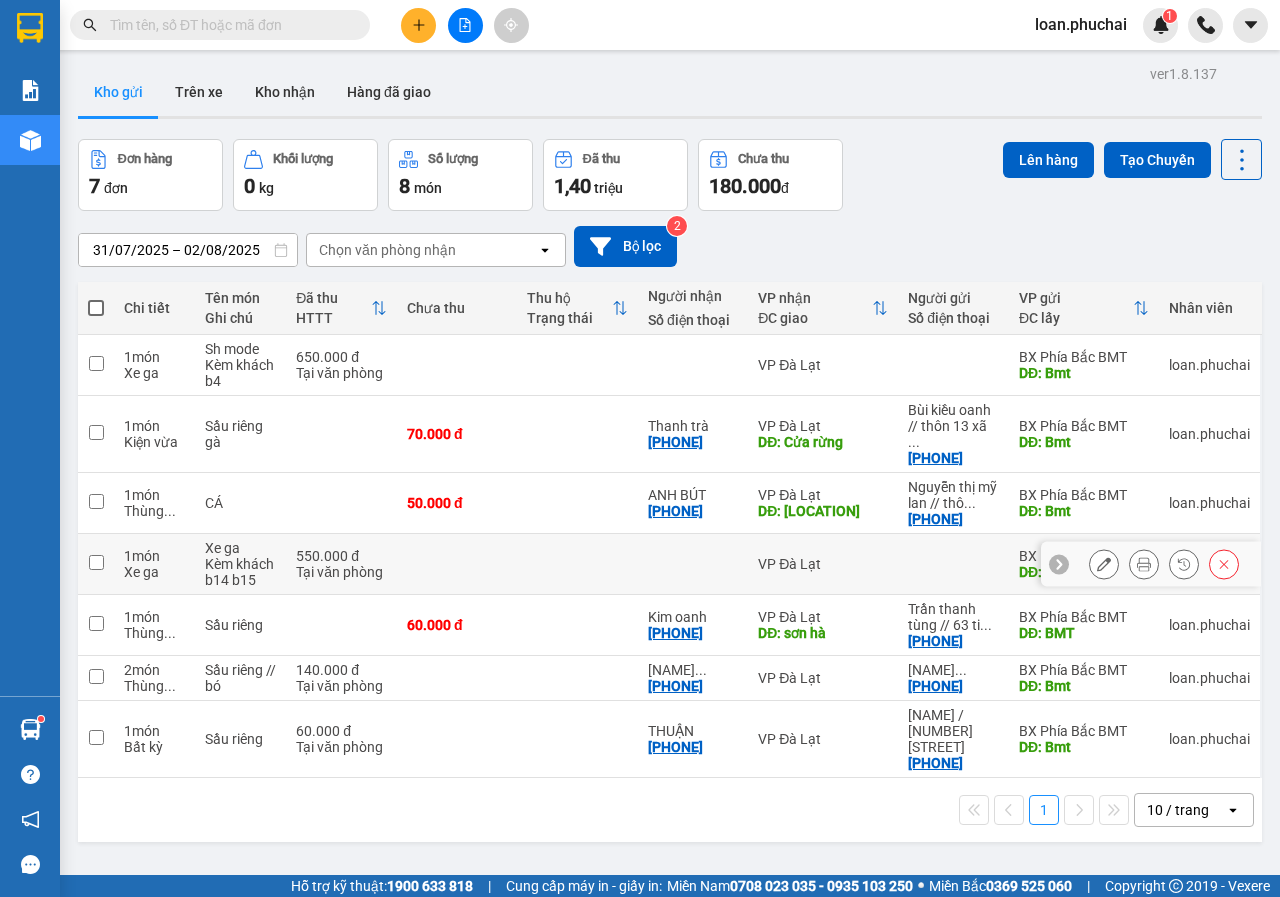 scroll, scrollTop: 92, scrollLeft: 0, axis: vertical 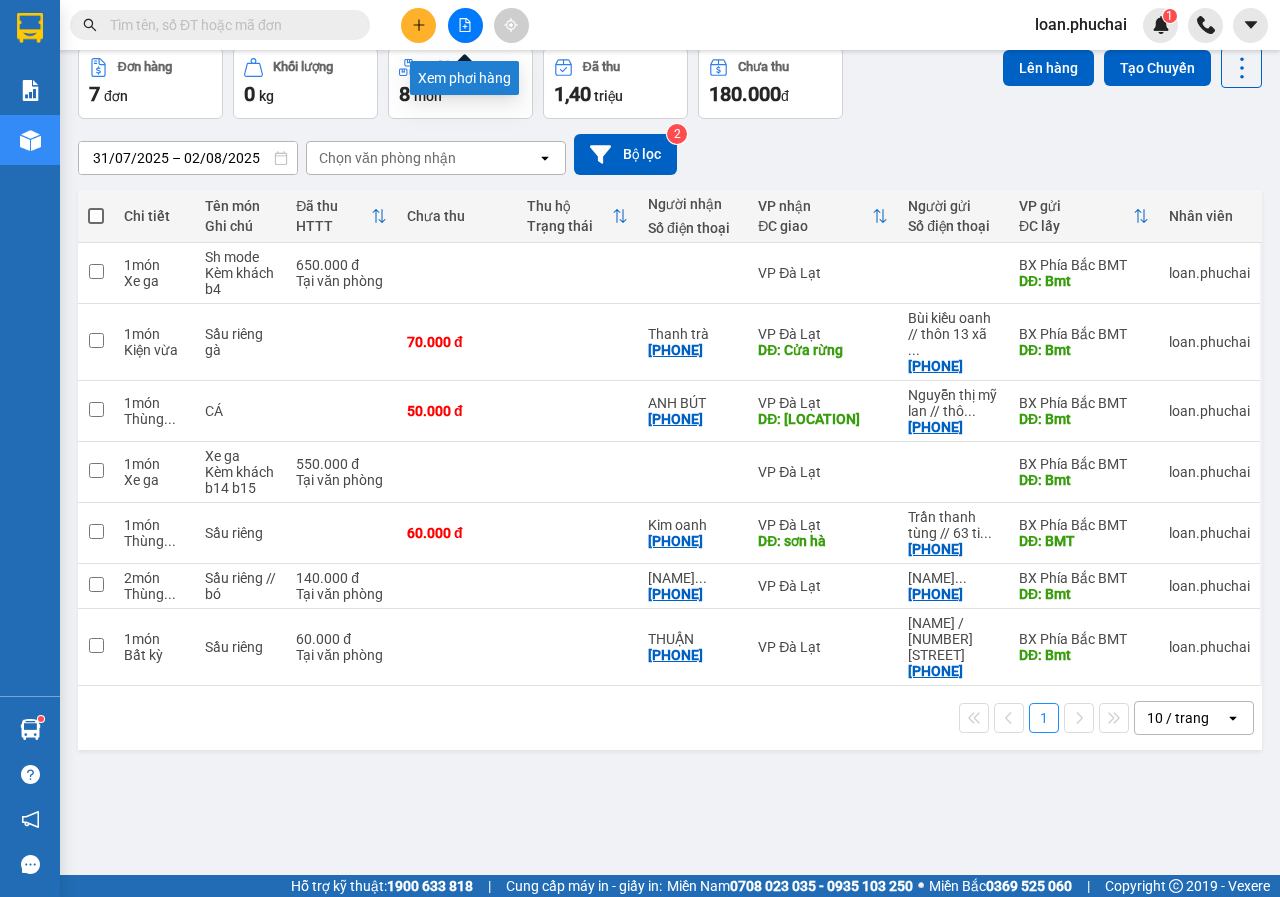 click at bounding box center (465, 25) 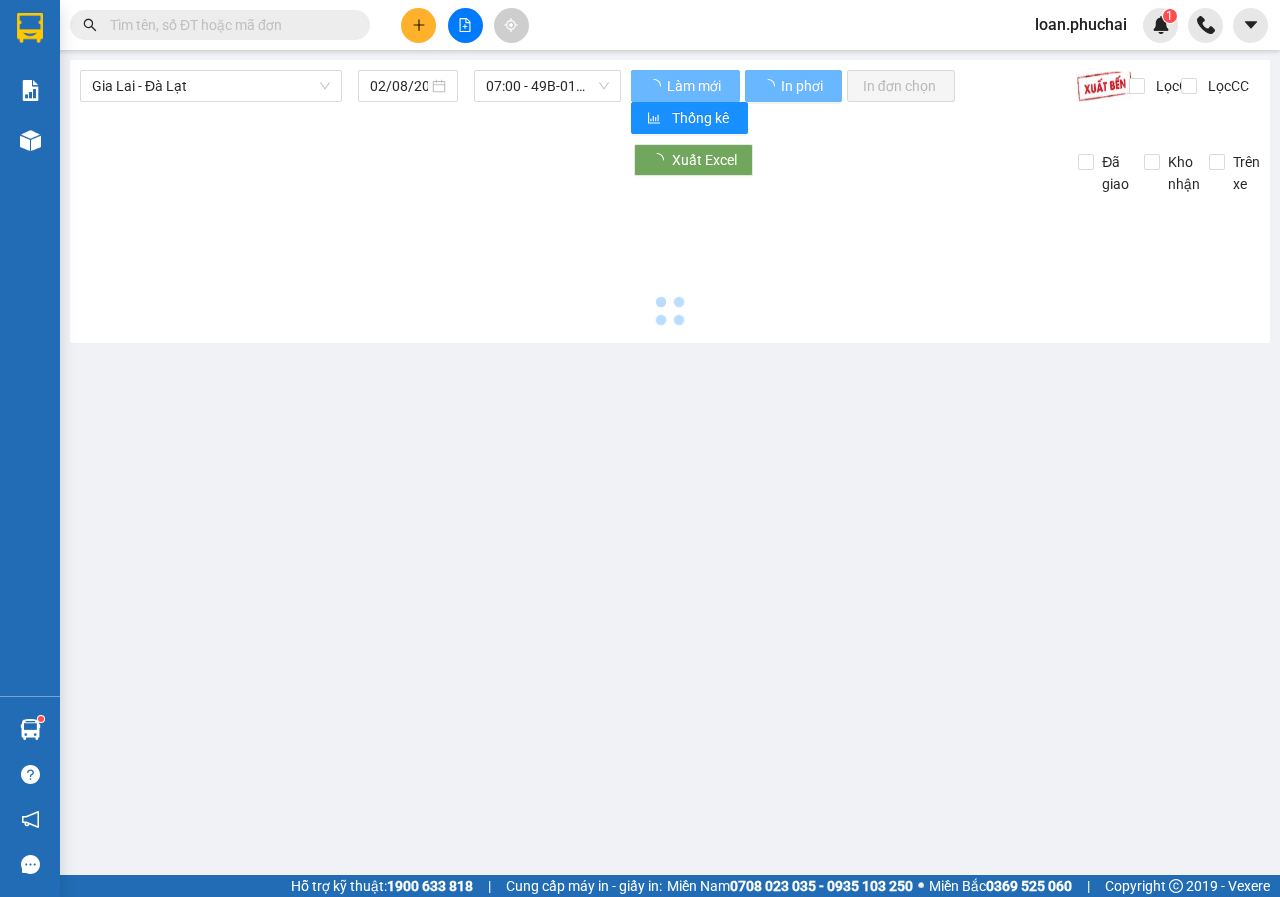 scroll, scrollTop: 0, scrollLeft: 0, axis: both 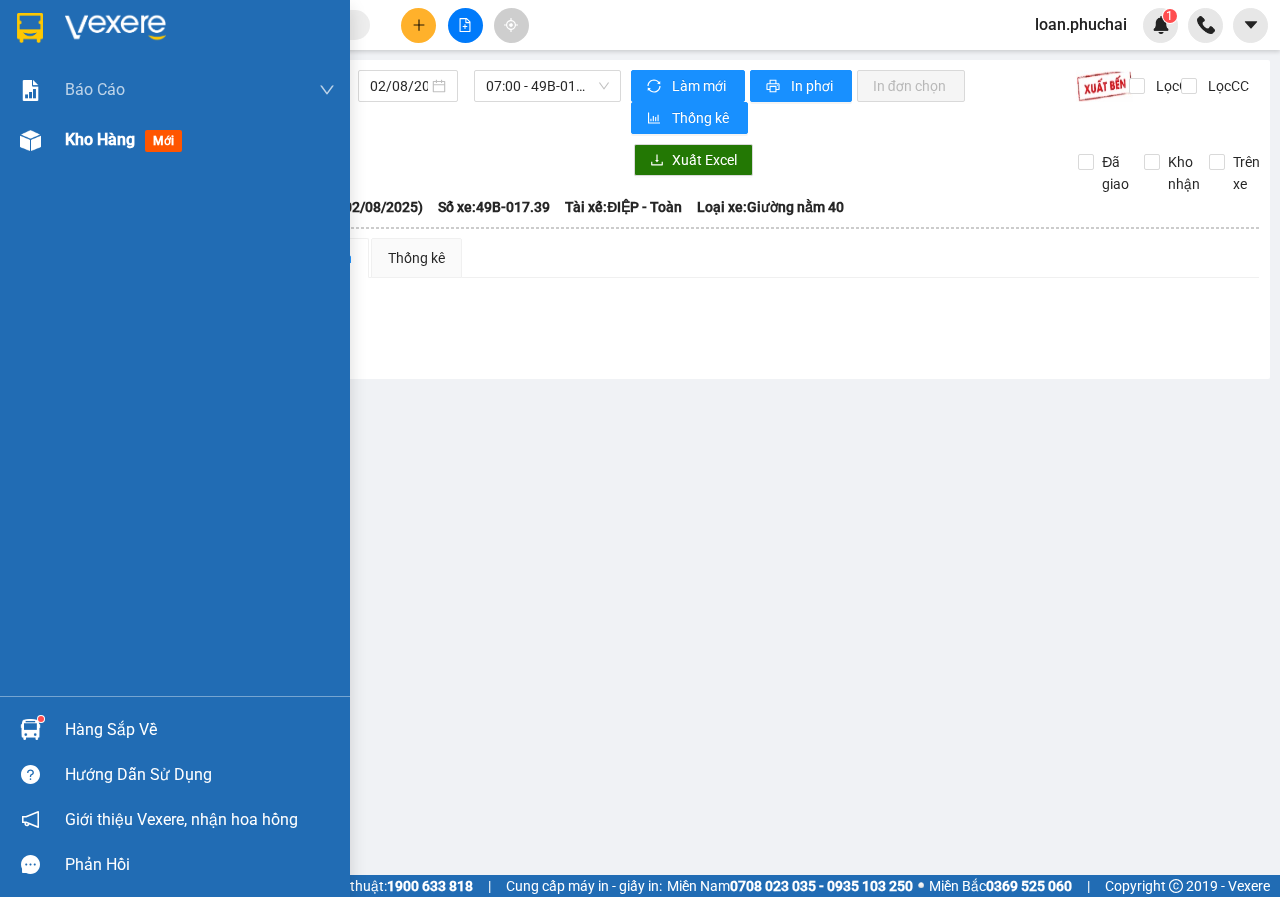 click on "Kho hàng mới" at bounding box center (175, 140) 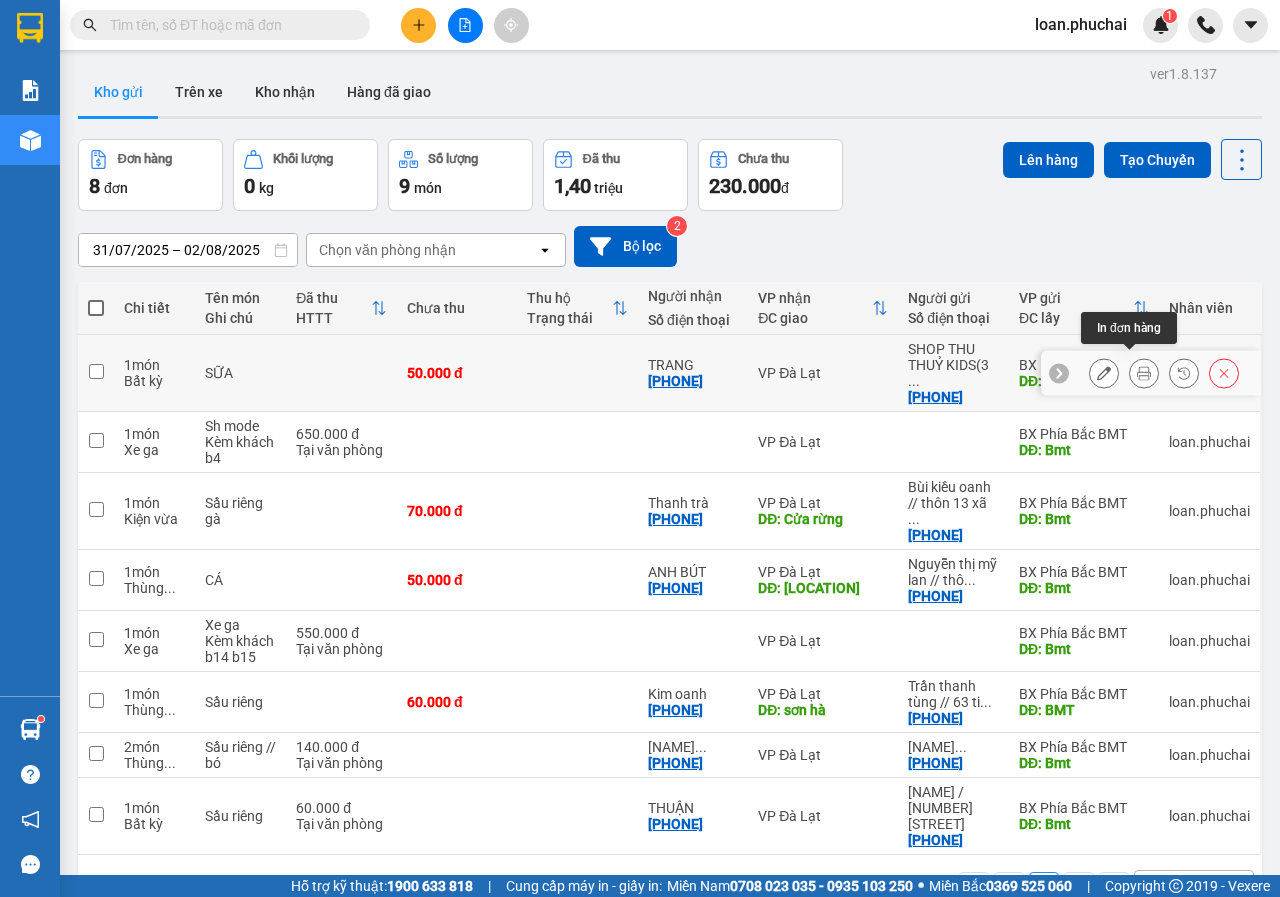 click 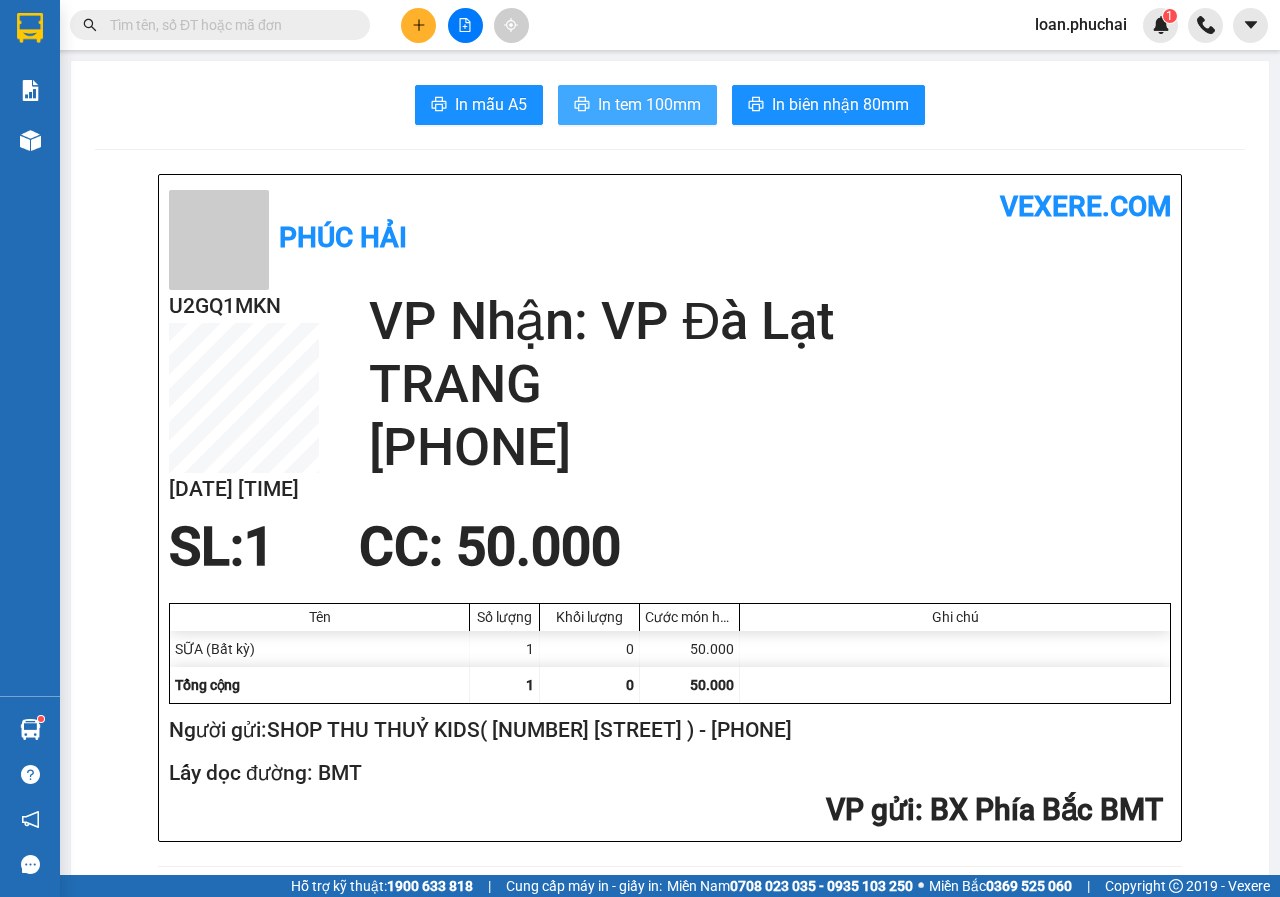 click on "In tem 100mm" at bounding box center (649, 104) 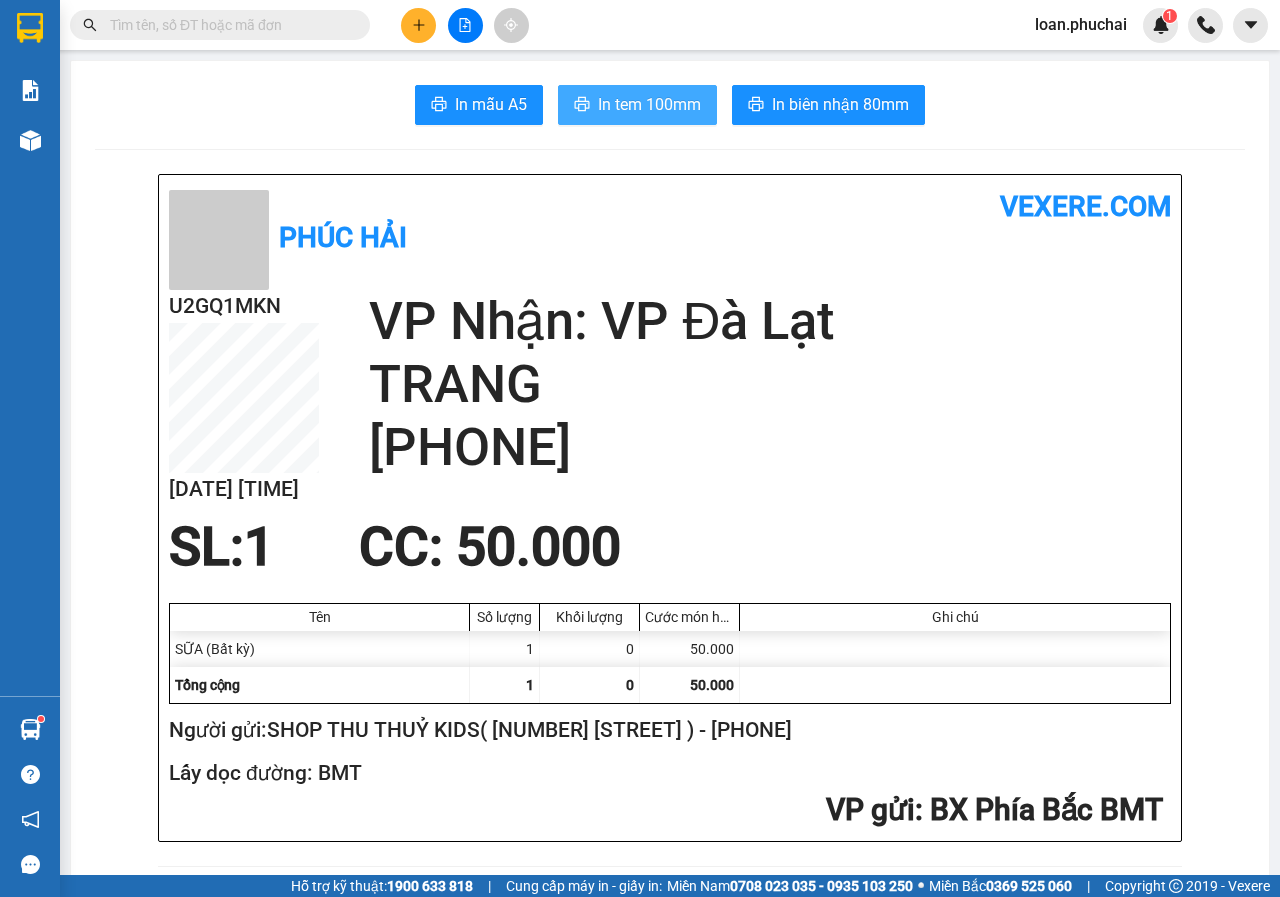 scroll, scrollTop: 0, scrollLeft: 0, axis: both 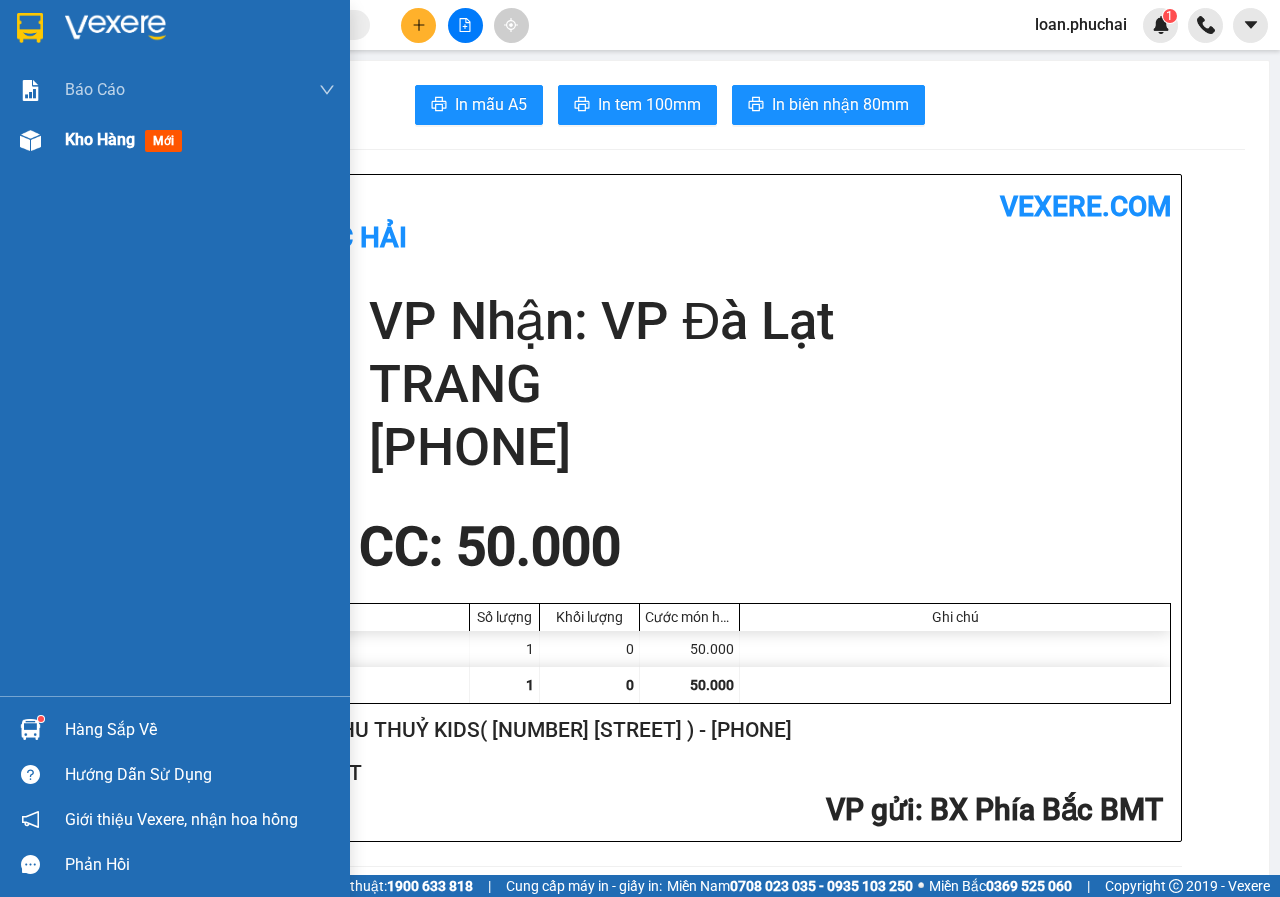 click on "Kho hàng mới" at bounding box center [175, 140] 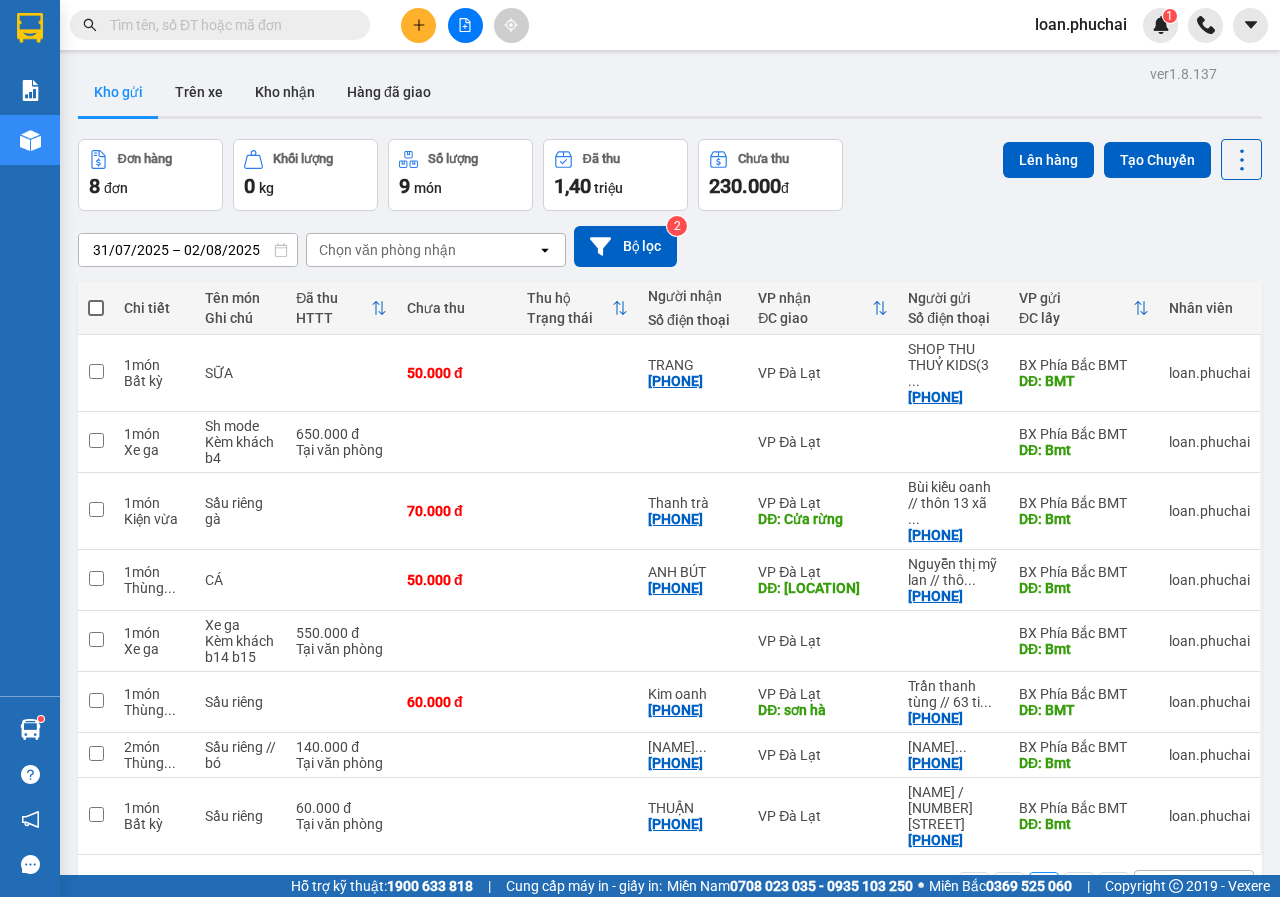 click on "Đơn hàng 8 đơn Khối lượng 0 kg Số lượng 9 món Đã thu 1,40   triệu chưa thu 230.000  đ Lên hàng Tạo Chuyến" at bounding box center (670, 175) 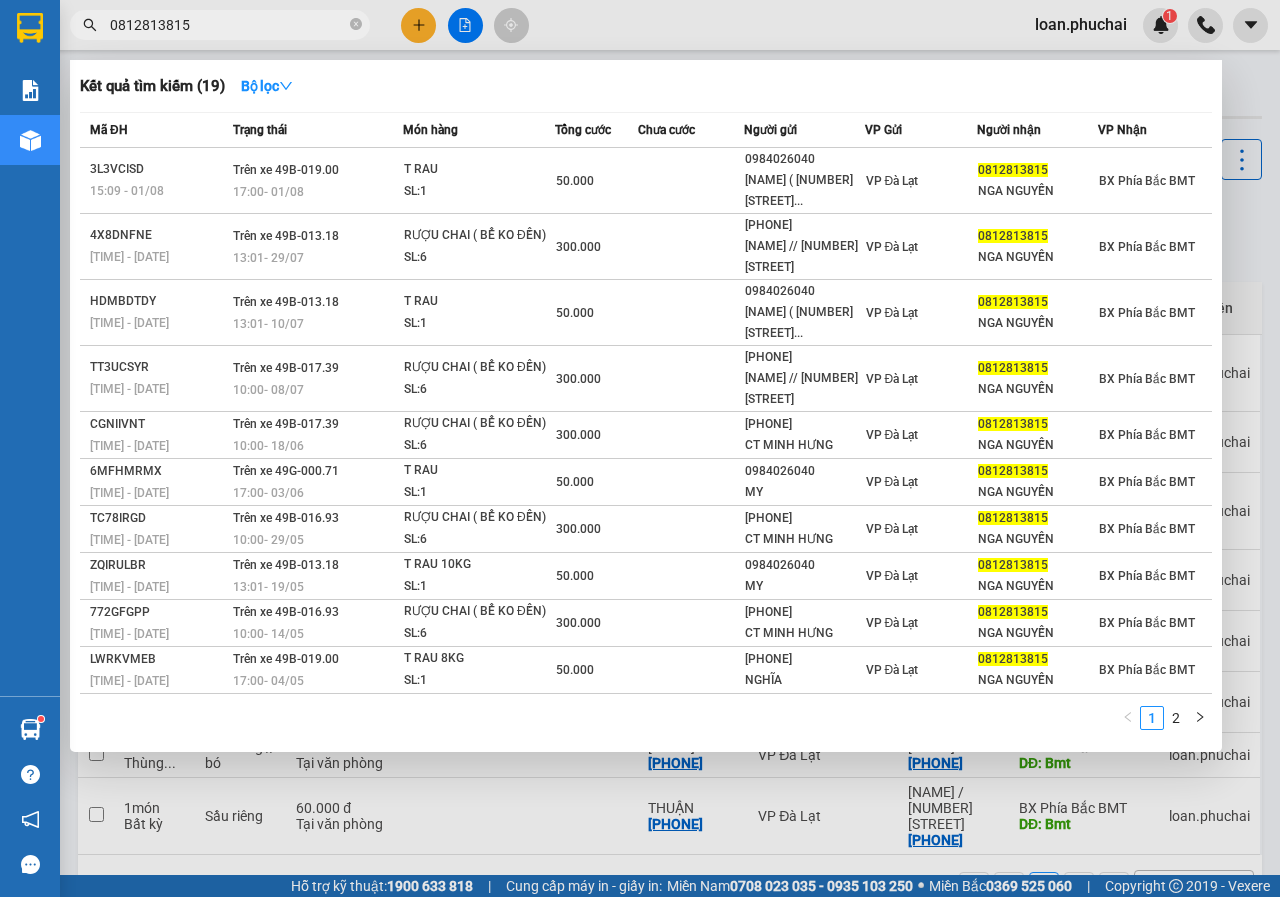 type on "0812813815" 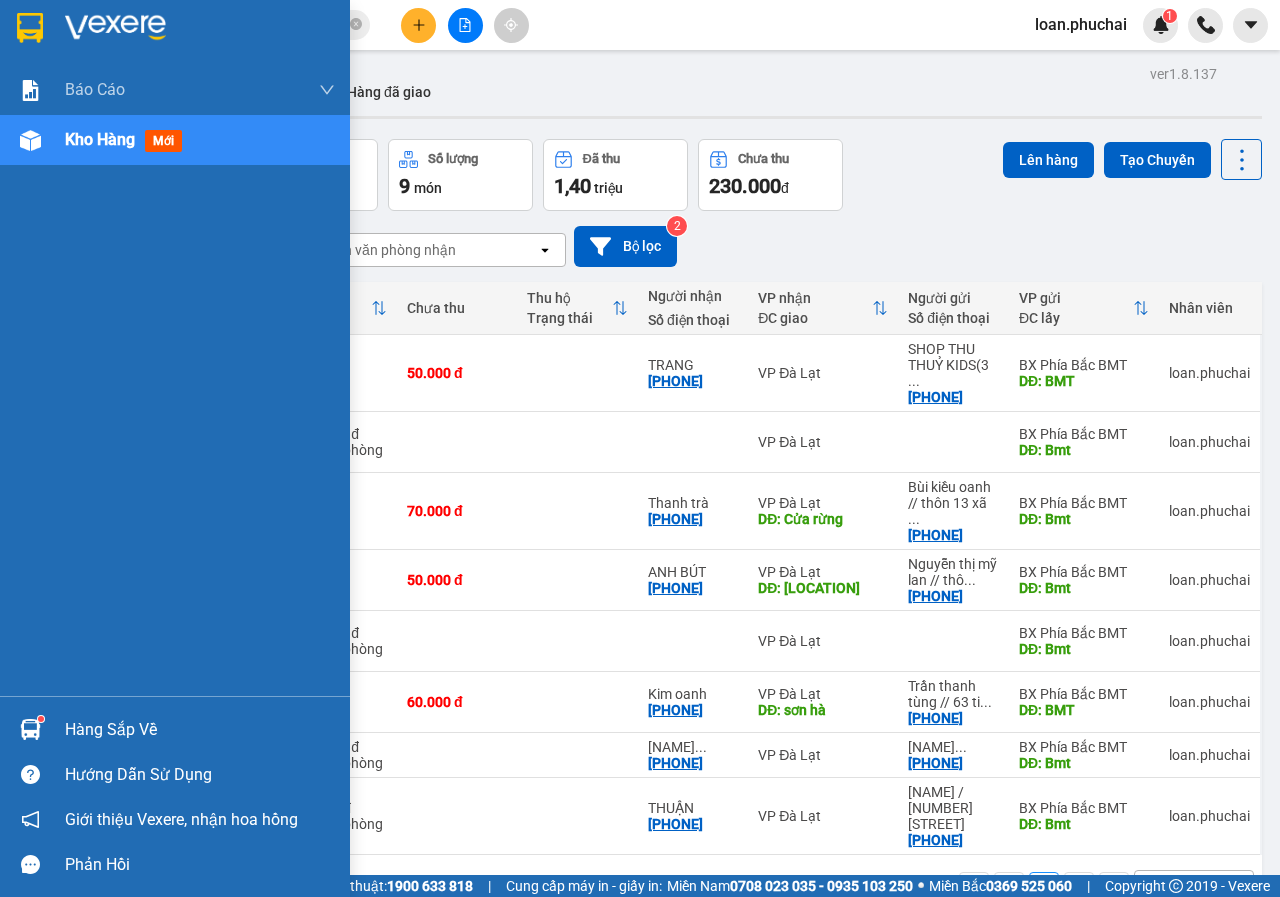 click at bounding box center (30, 140) 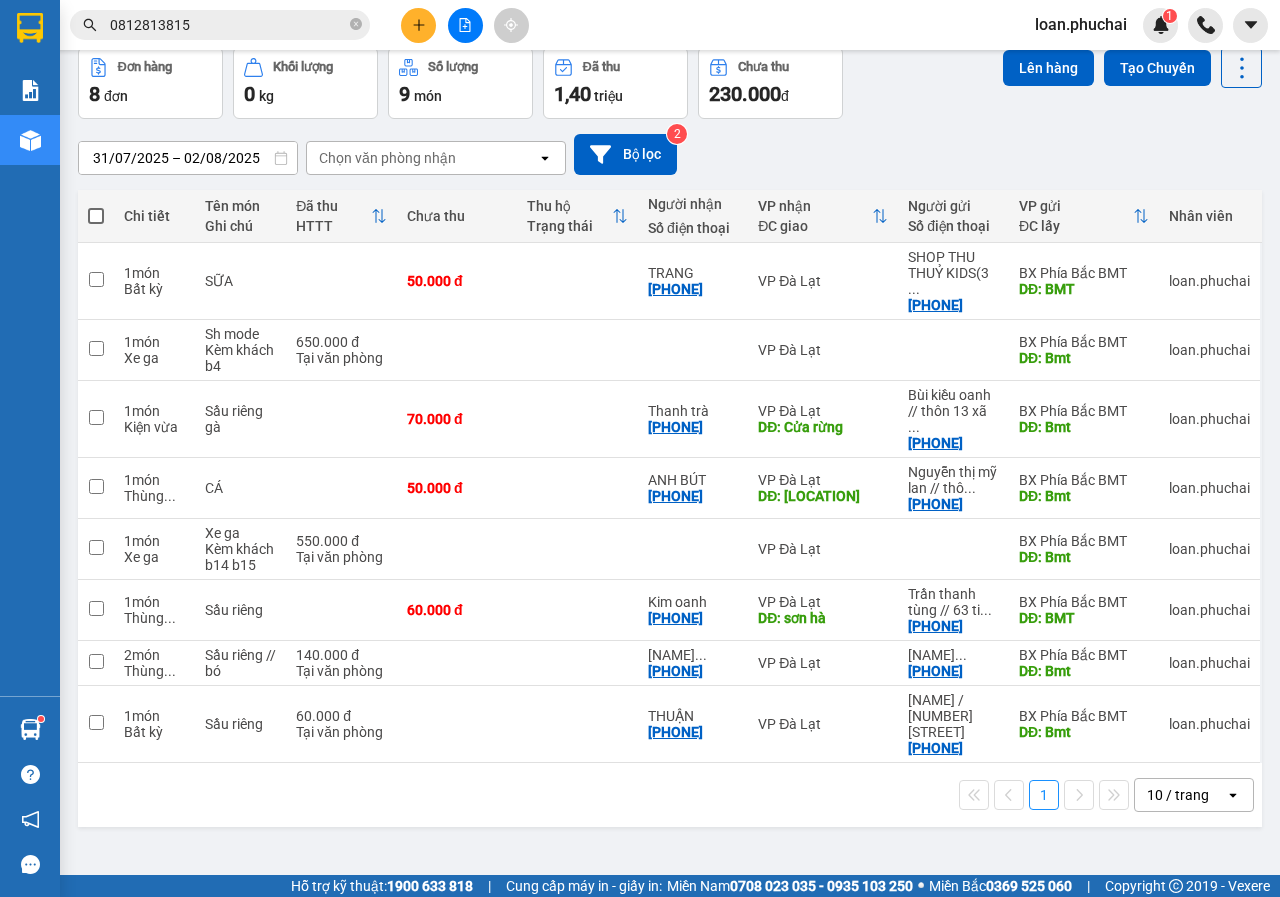 scroll, scrollTop: 0, scrollLeft: 0, axis: both 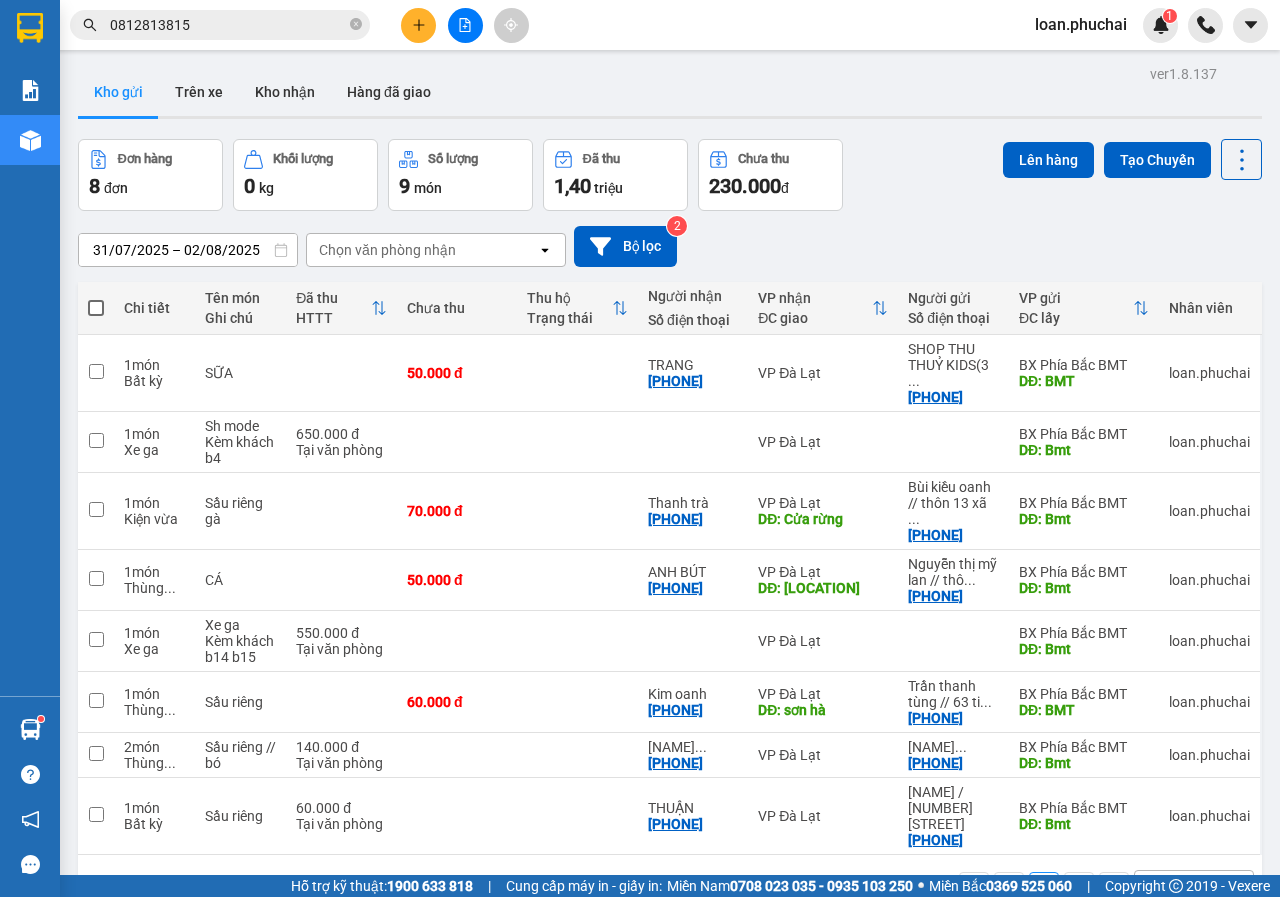 click at bounding box center (465, 25) 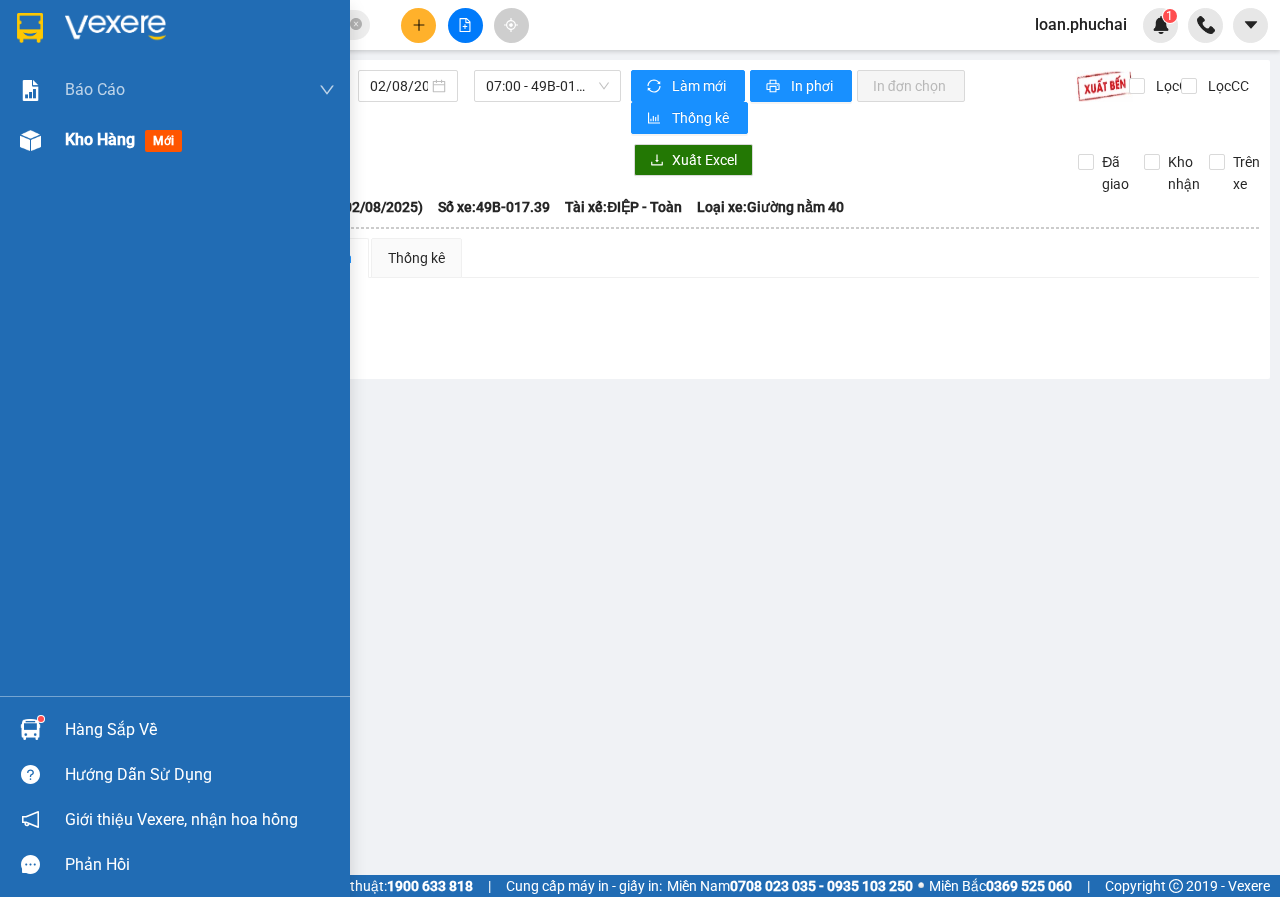 click at bounding box center (30, 140) 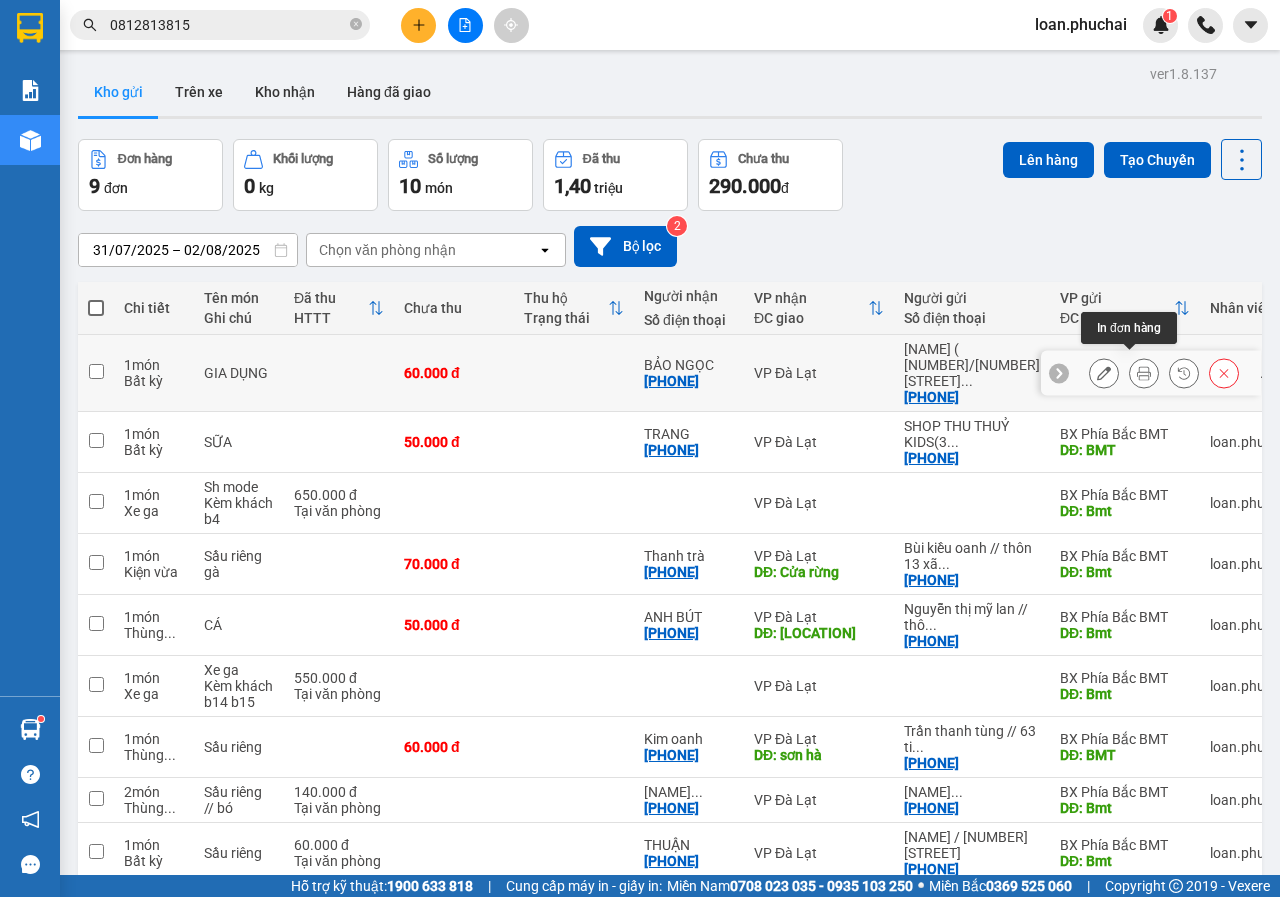 click at bounding box center [1144, 373] 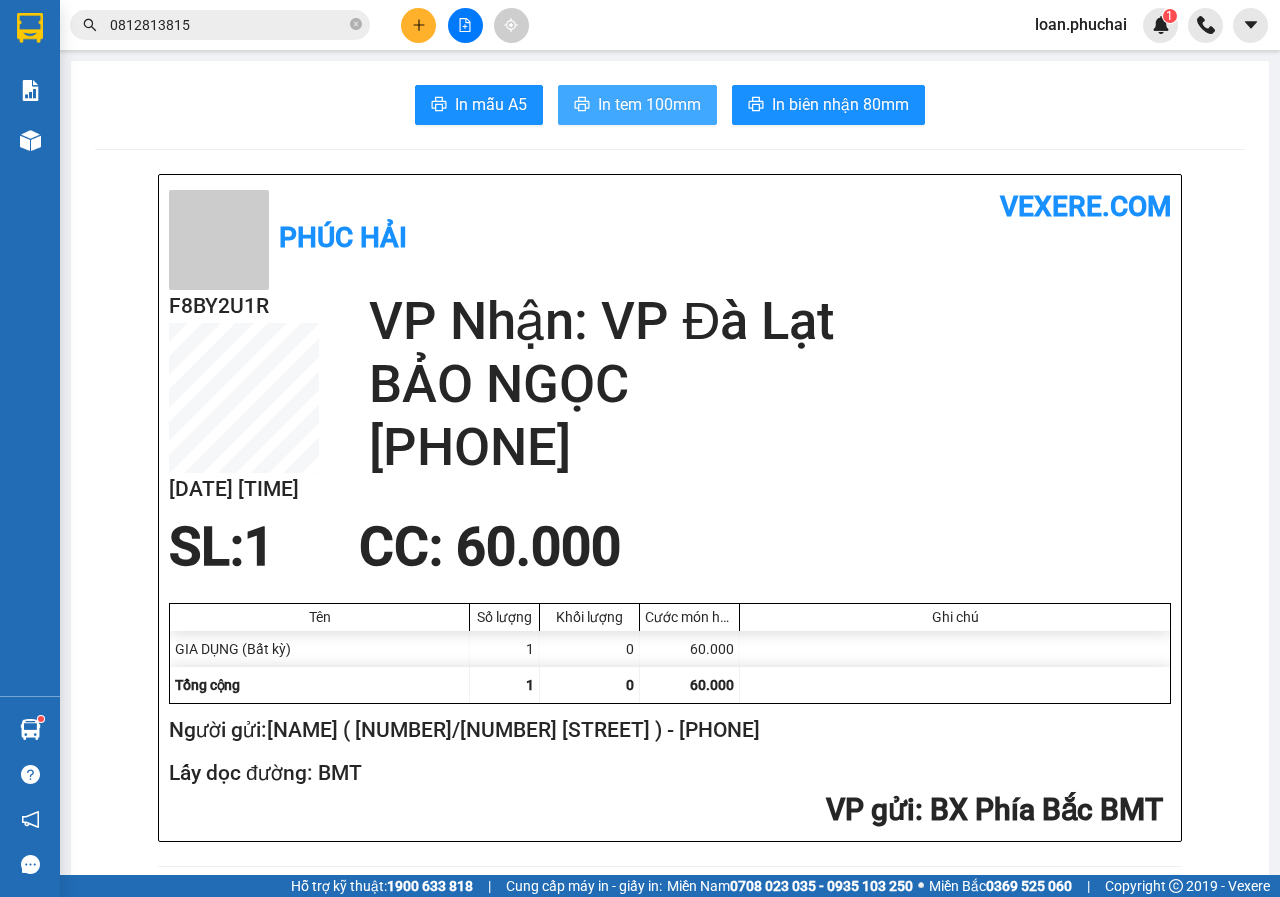 click on "In tem 100mm" at bounding box center (649, 104) 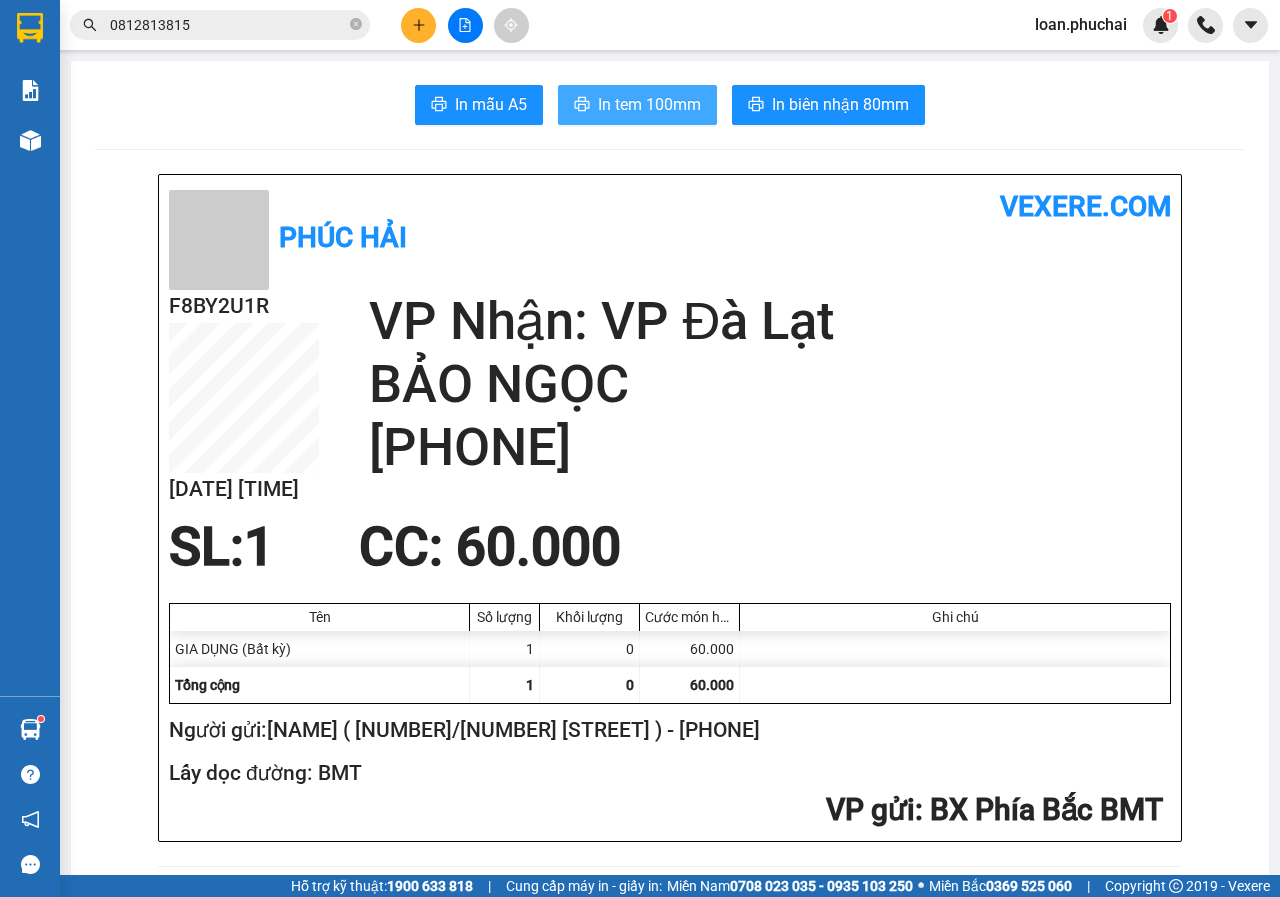 scroll, scrollTop: 0, scrollLeft: 0, axis: both 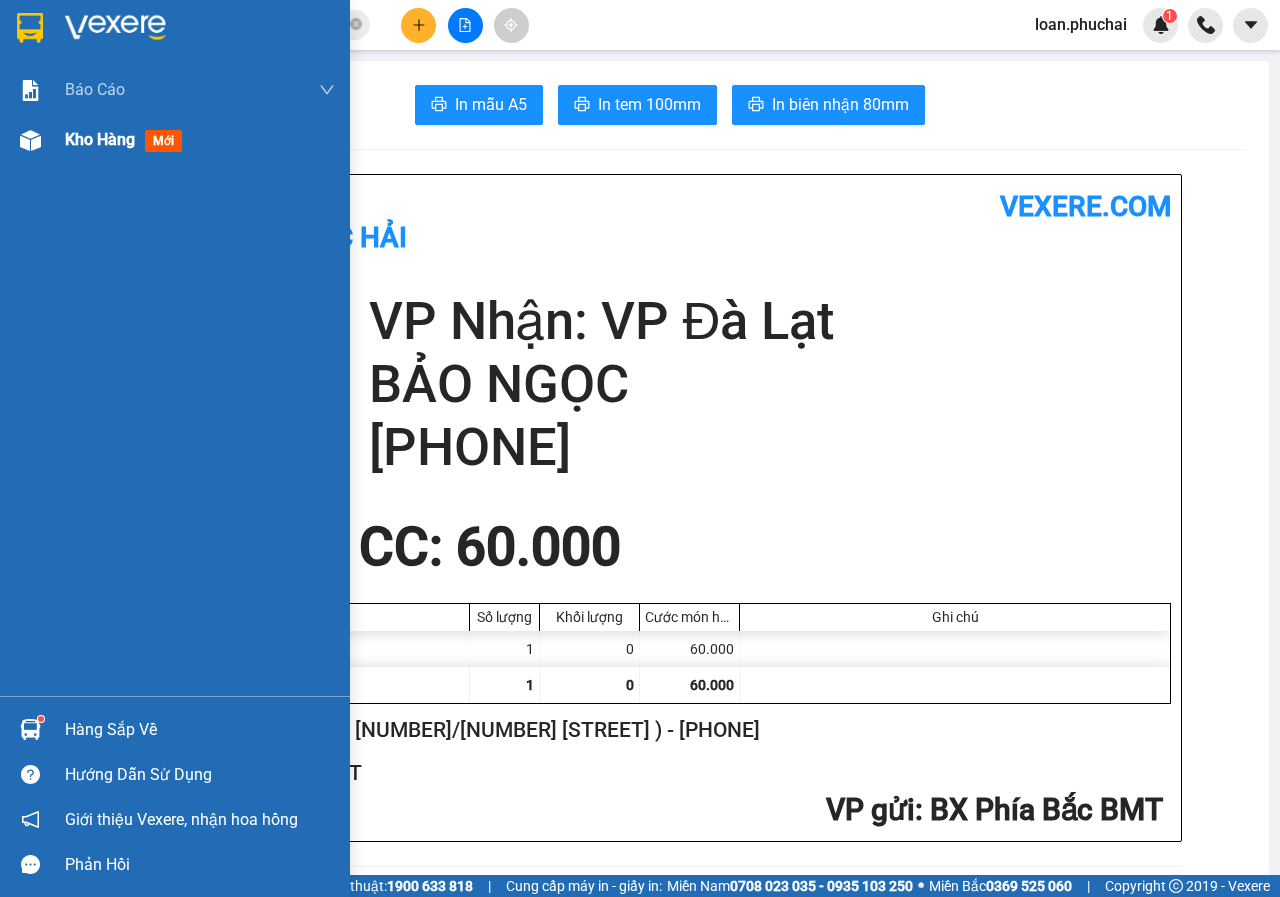 click on "Kho hàng mới" at bounding box center [175, 140] 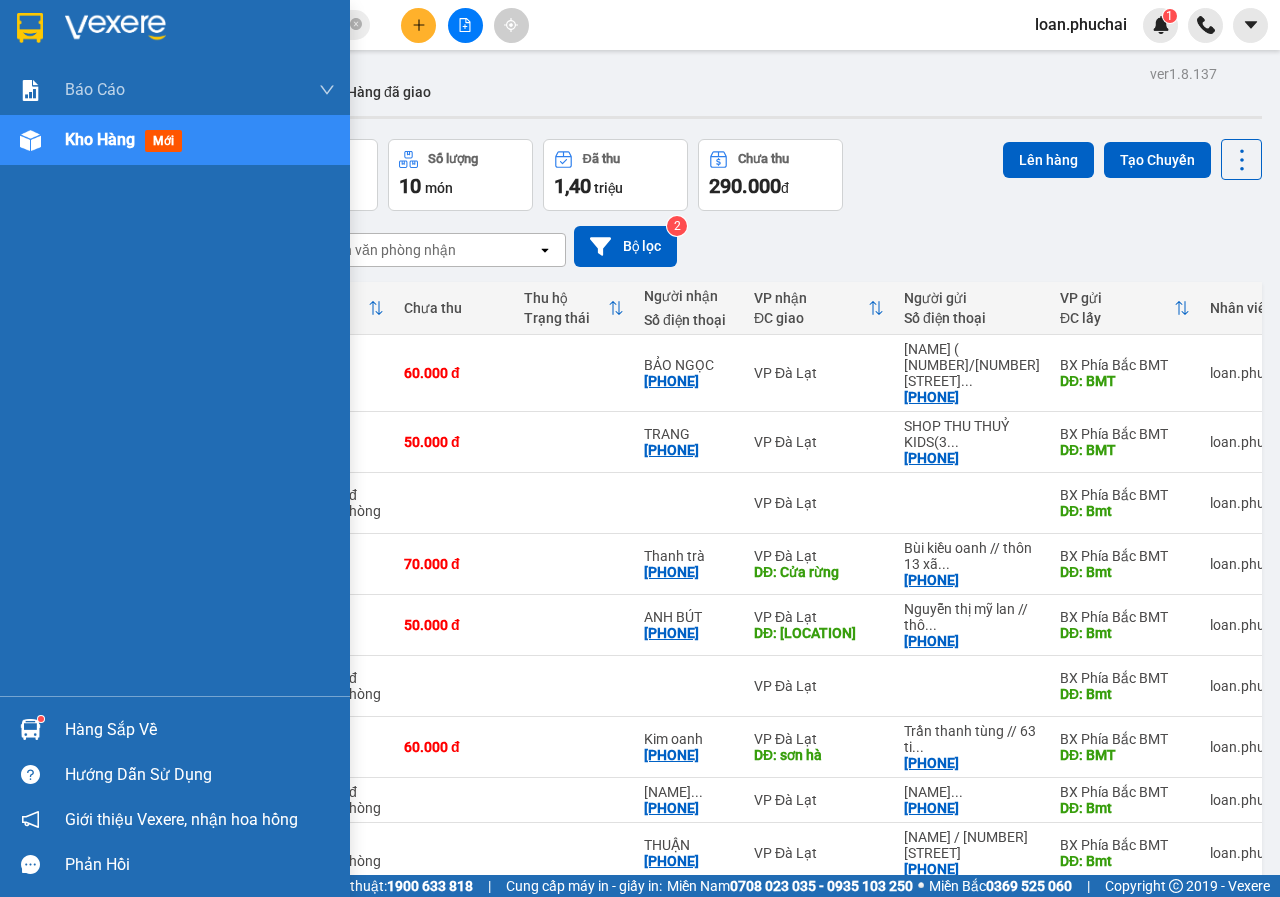 click on "Kho hàng mới" at bounding box center (175, 140) 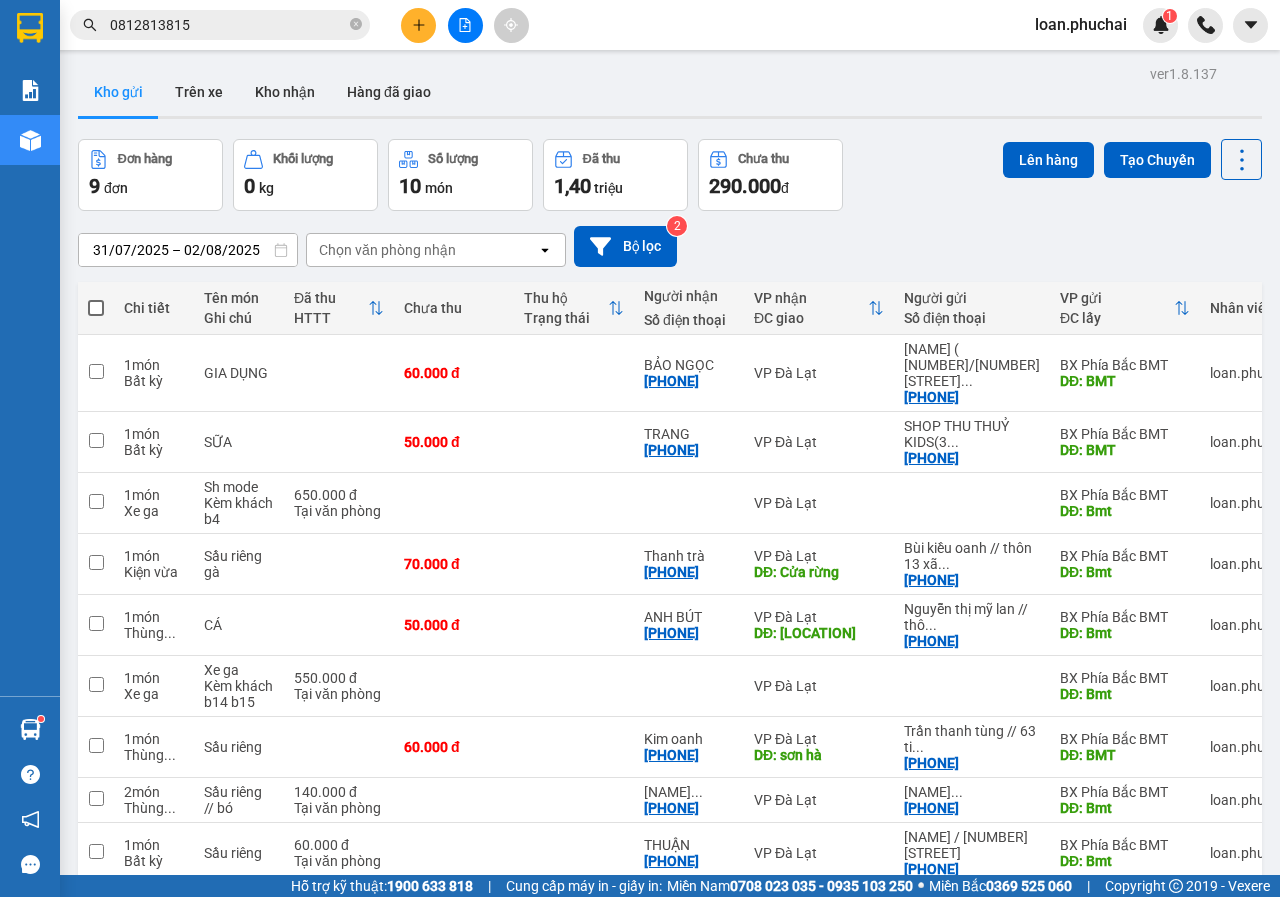 scroll, scrollTop: 99, scrollLeft: 0, axis: vertical 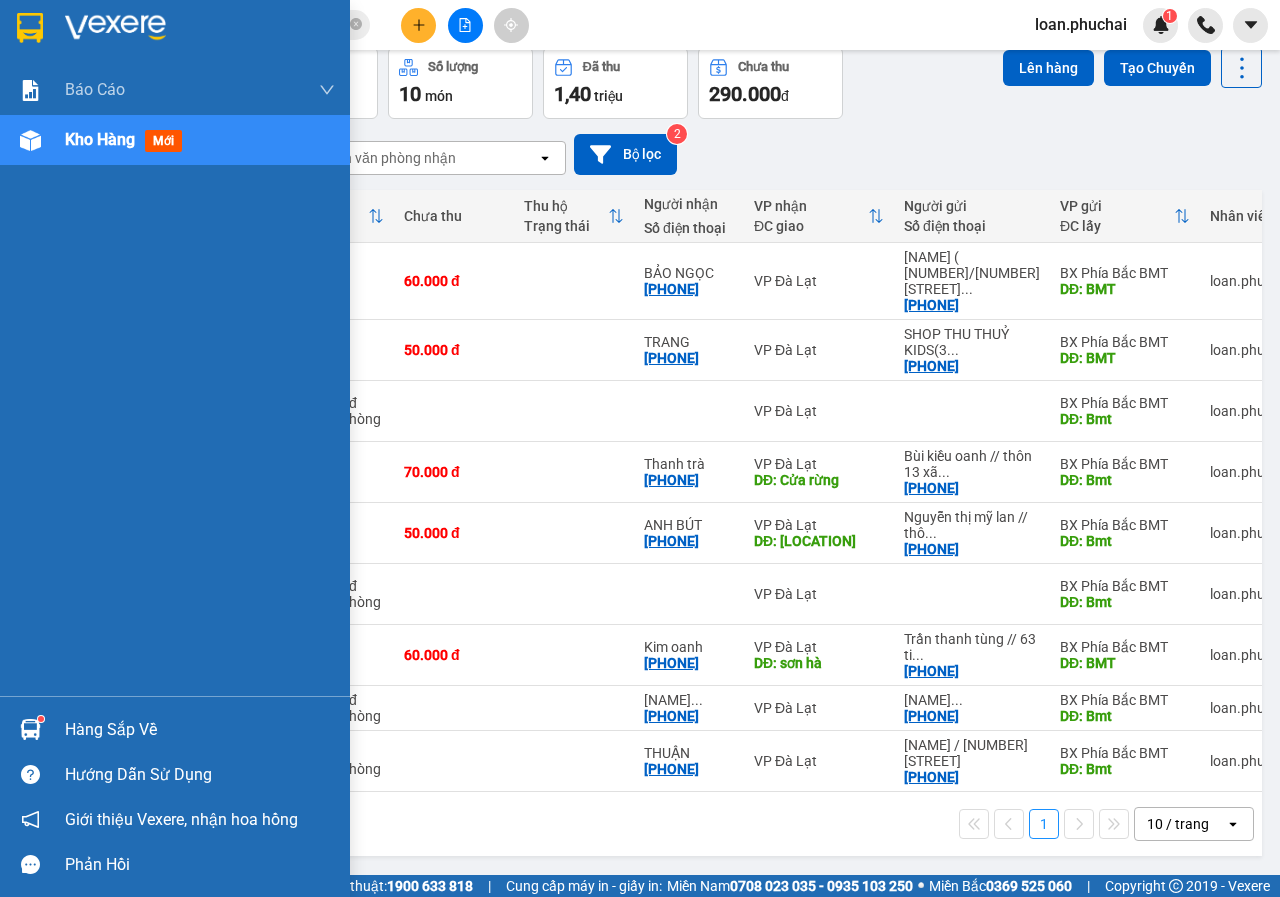 click at bounding box center [30, 140] 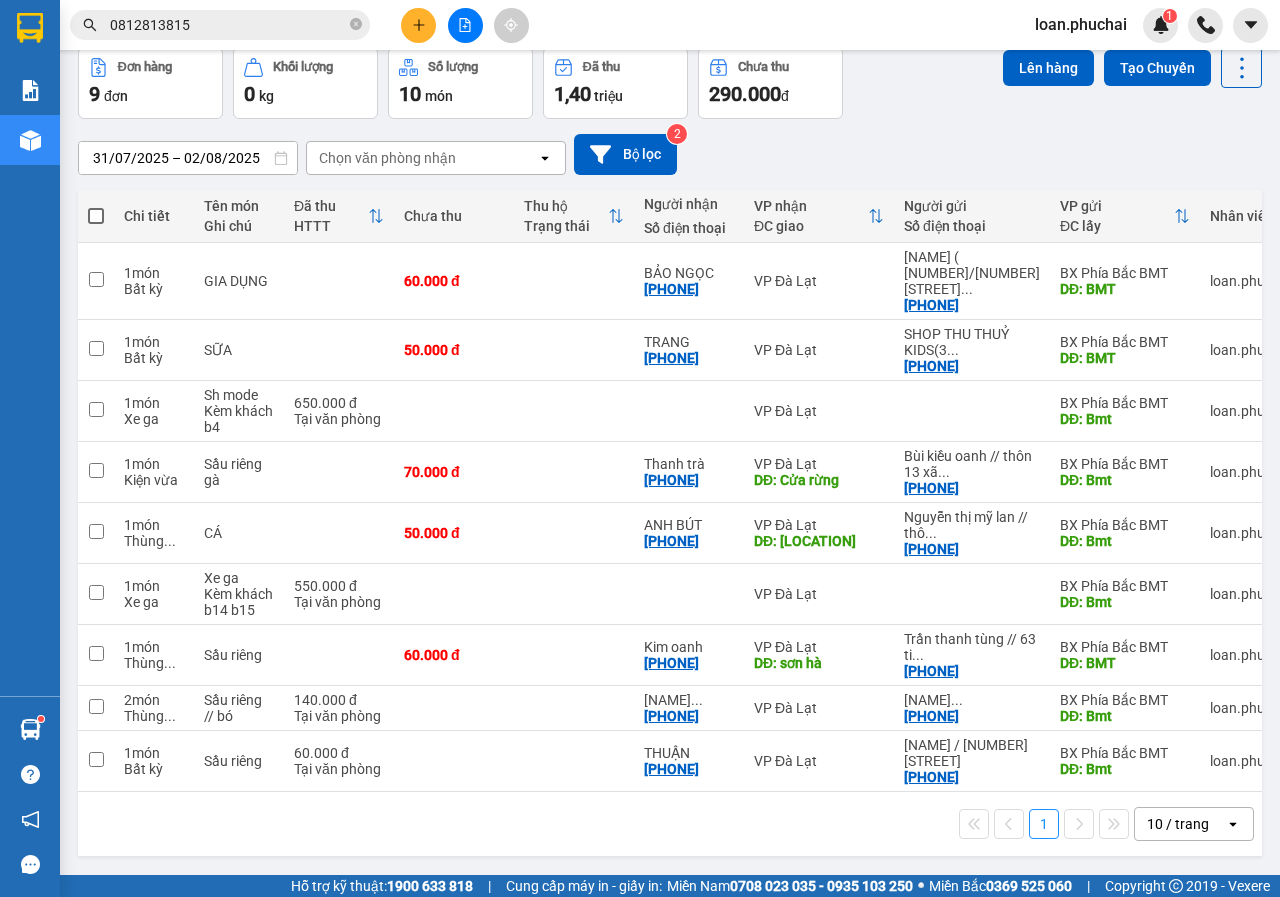 scroll, scrollTop: 0, scrollLeft: 0, axis: both 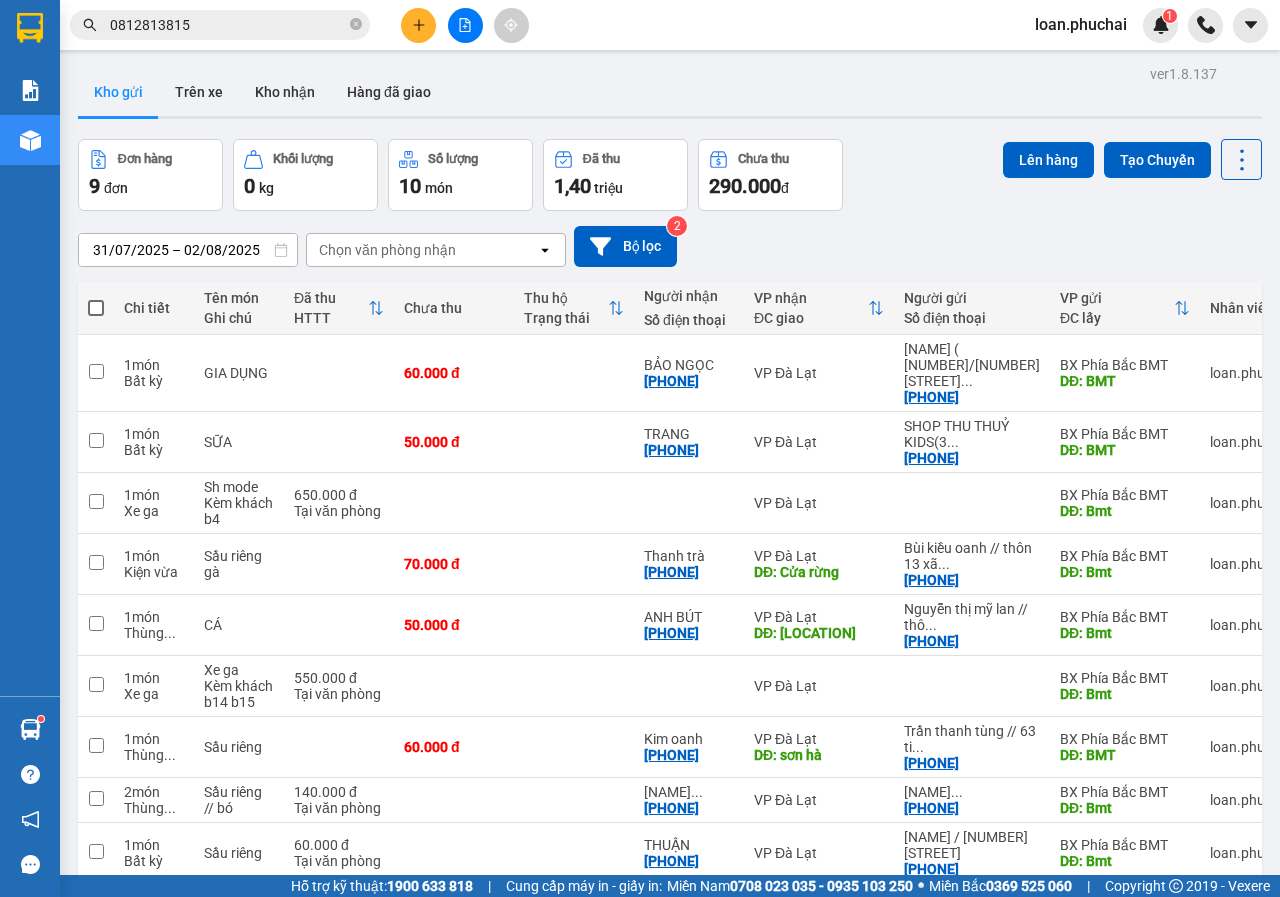 click 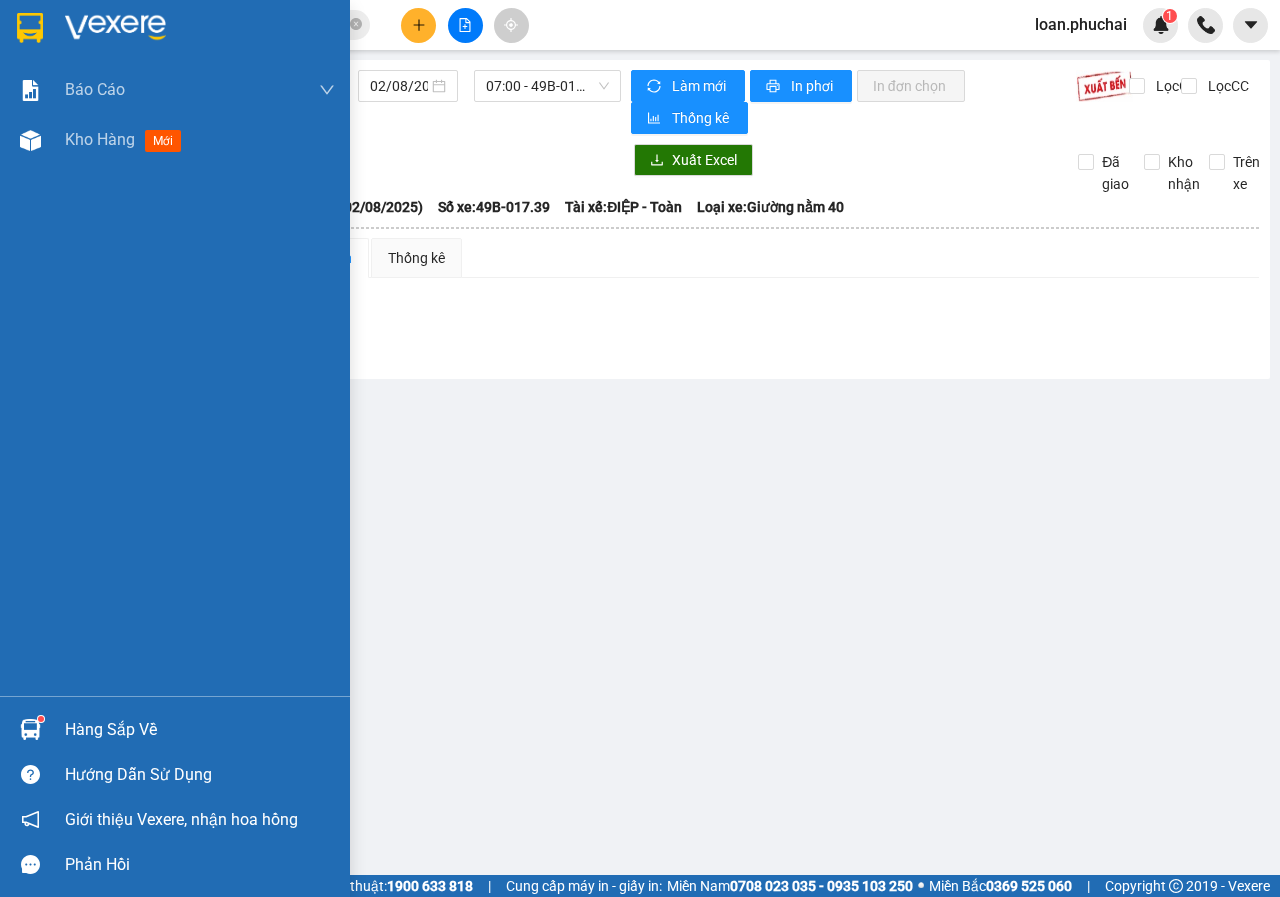 click at bounding box center [30, 140] 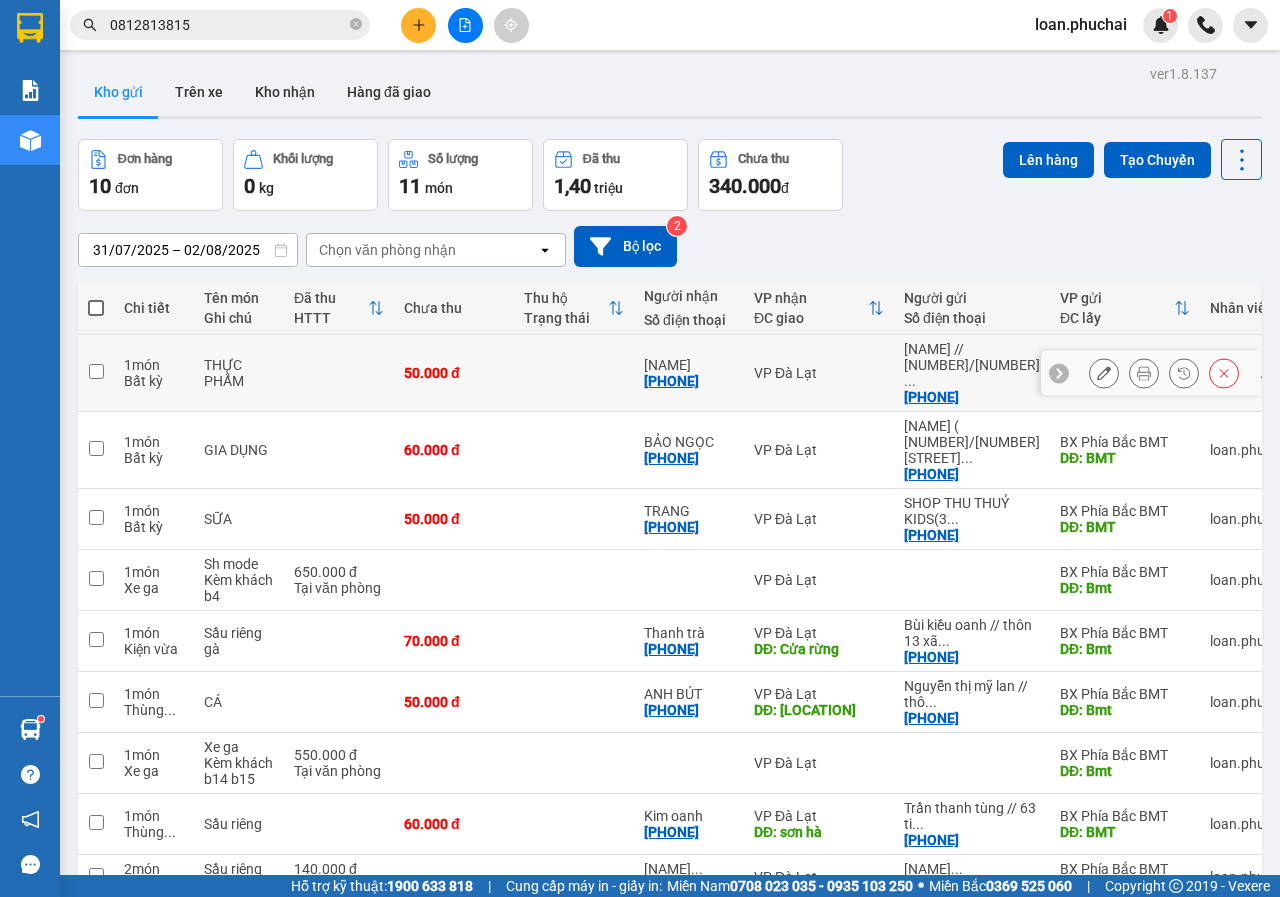 click at bounding box center (1144, 373) 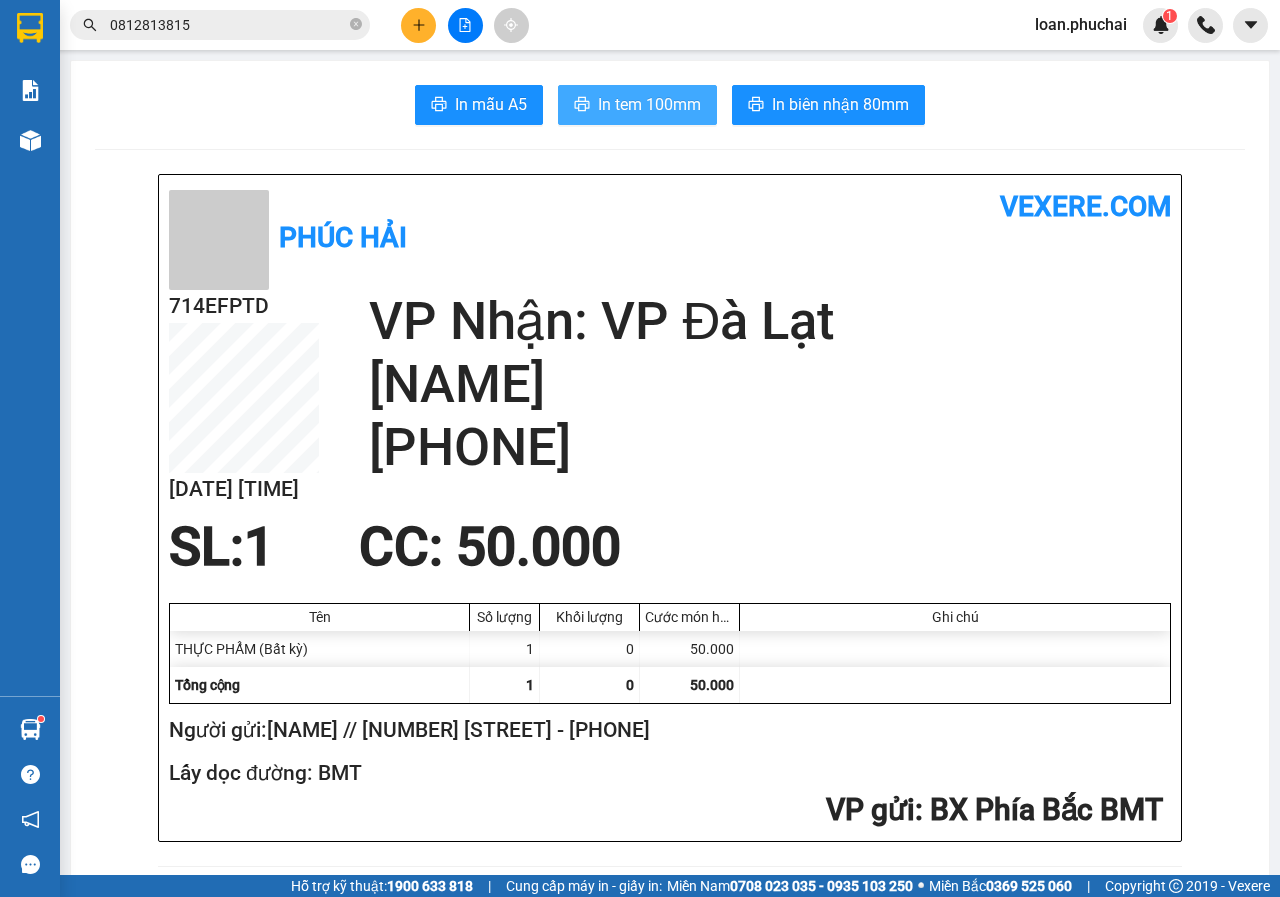 click on "In tem 100mm" at bounding box center [649, 104] 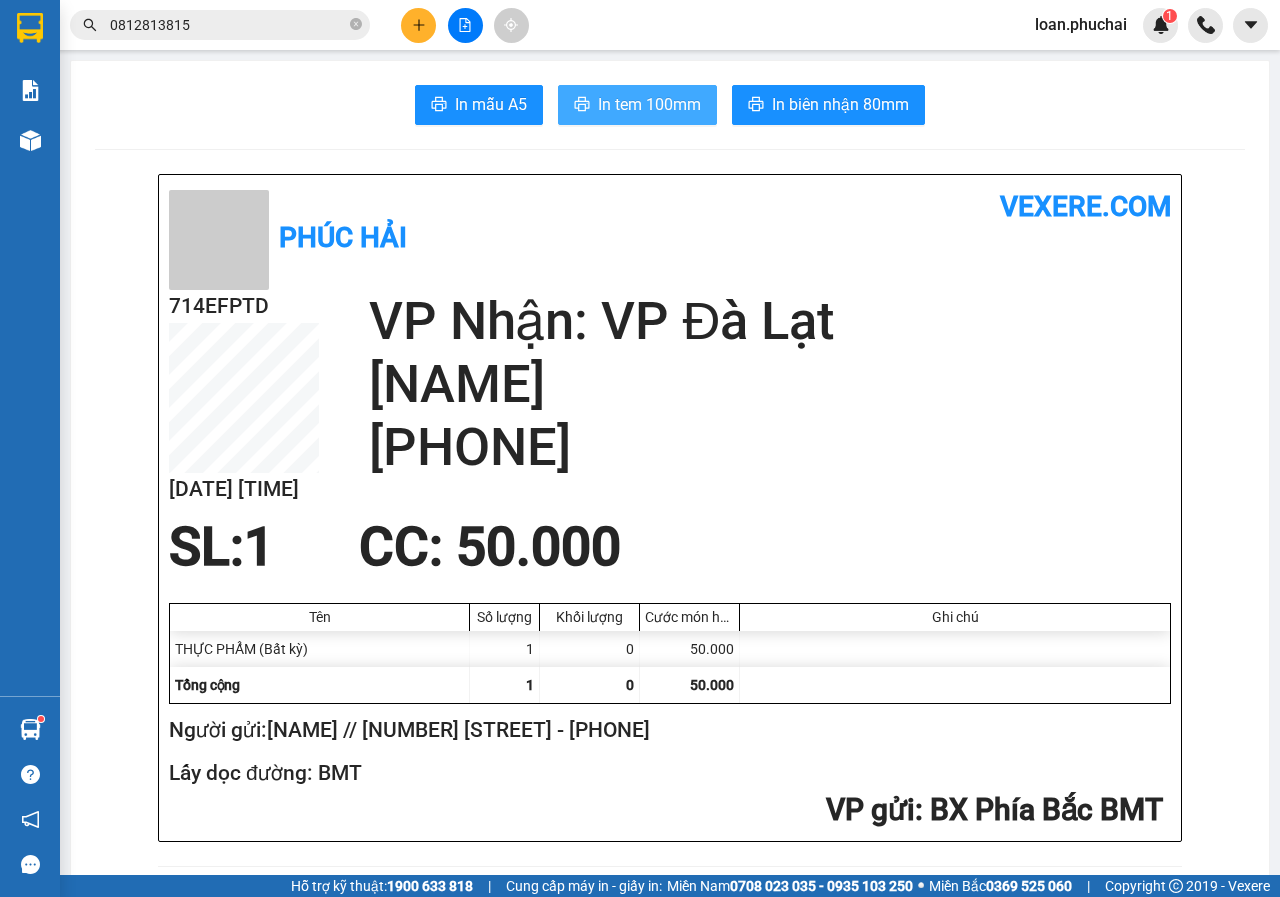 scroll, scrollTop: 0, scrollLeft: 0, axis: both 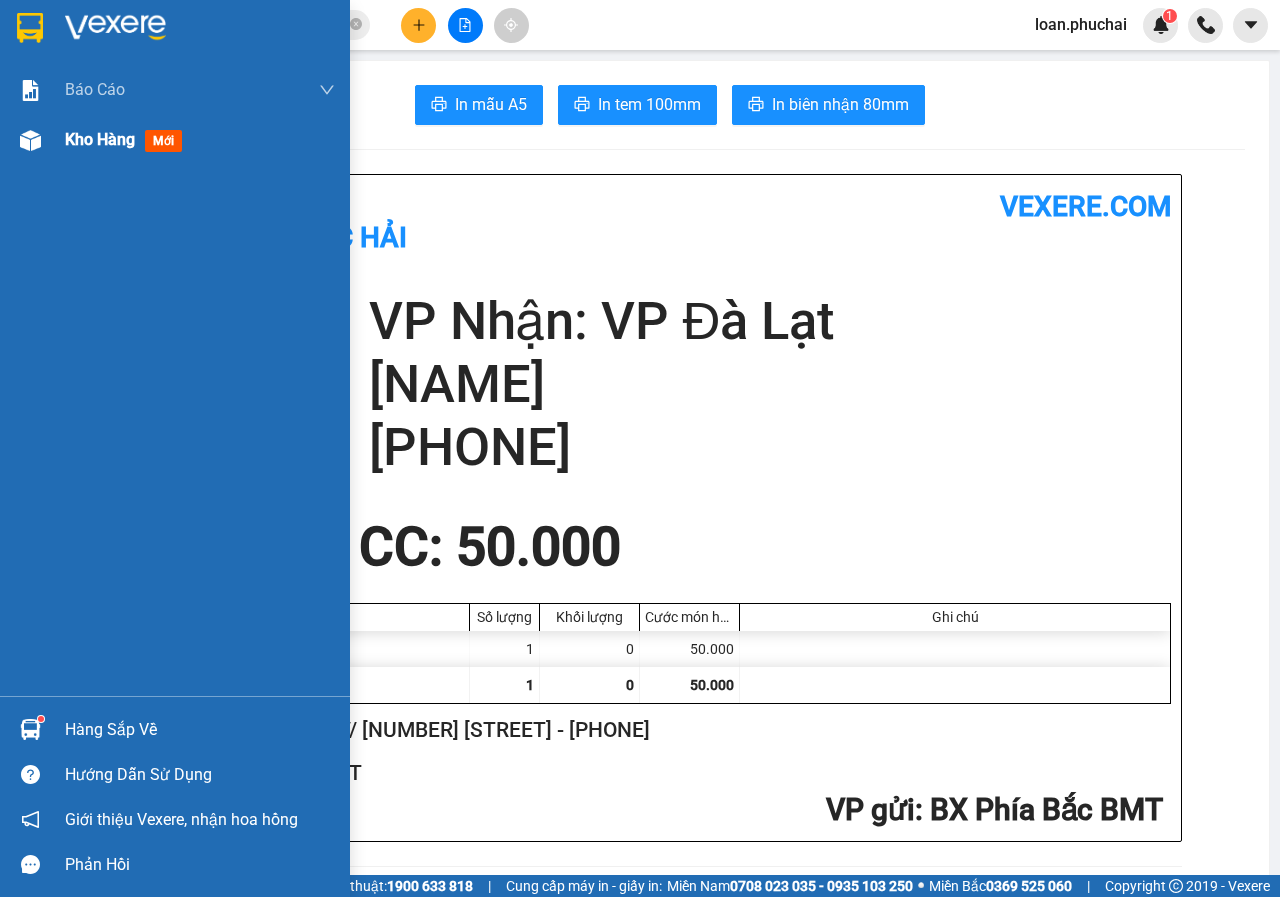click on "Kho hàng mới" at bounding box center [175, 140] 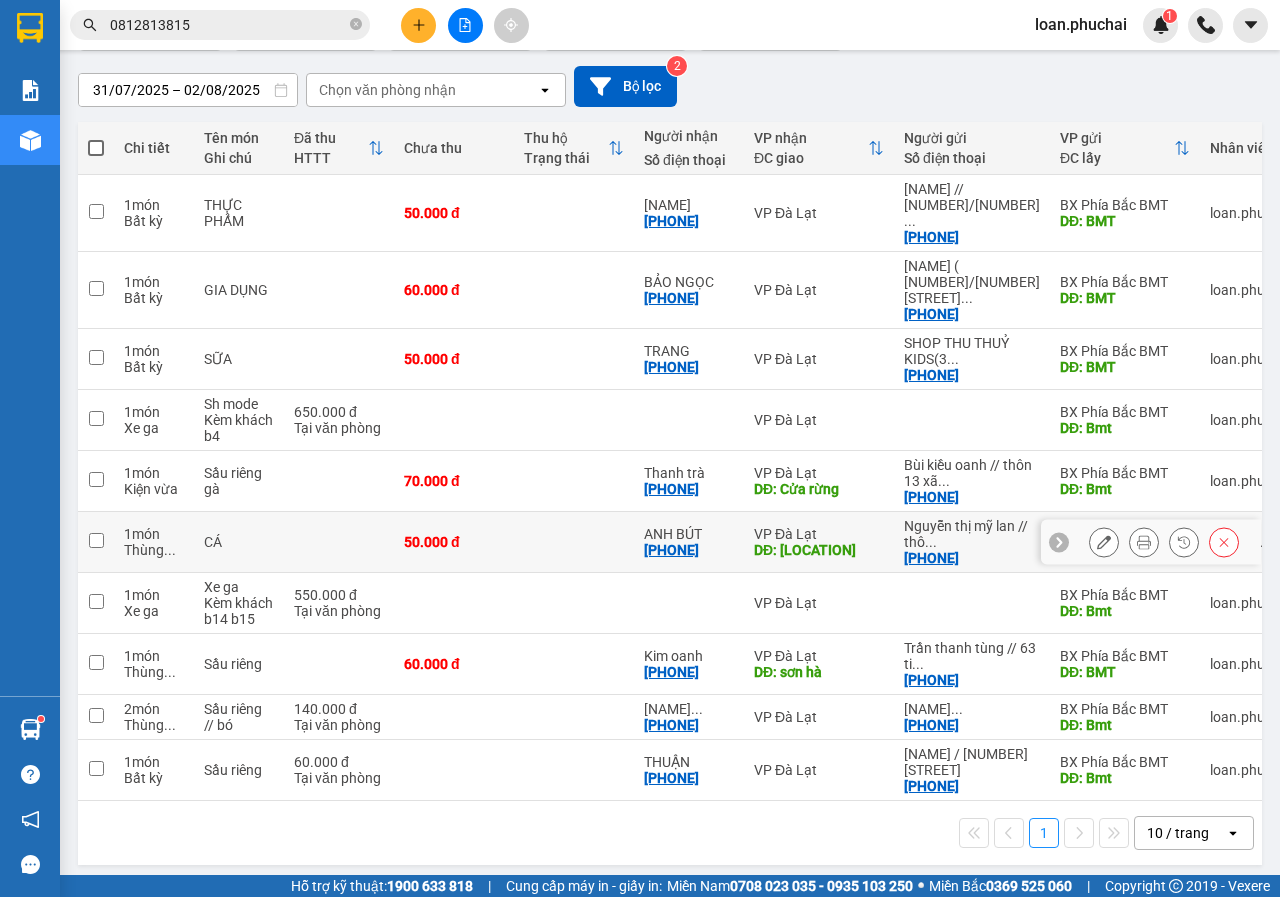 scroll, scrollTop: 0, scrollLeft: 0, axis: both 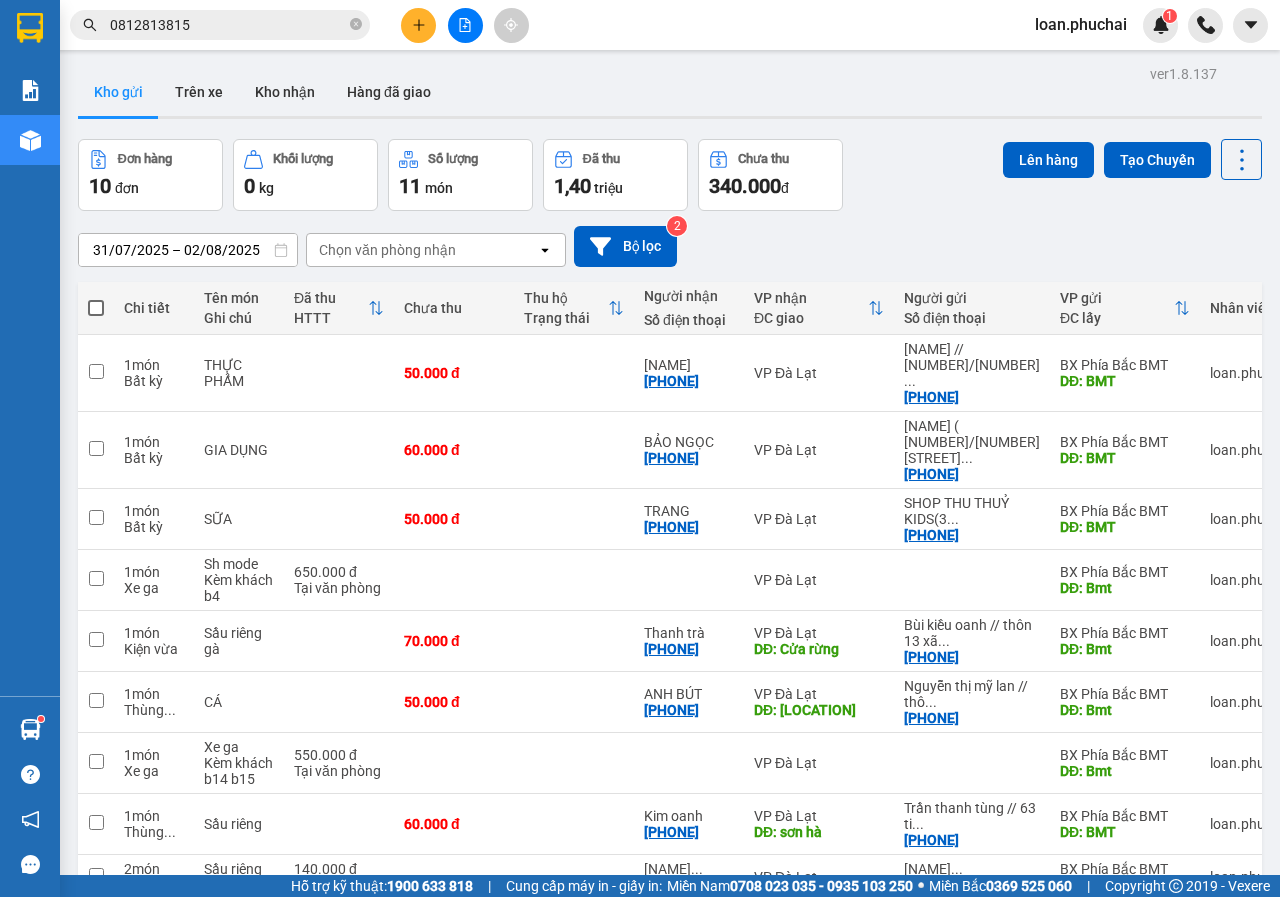 click at bounding box center [465, 25] 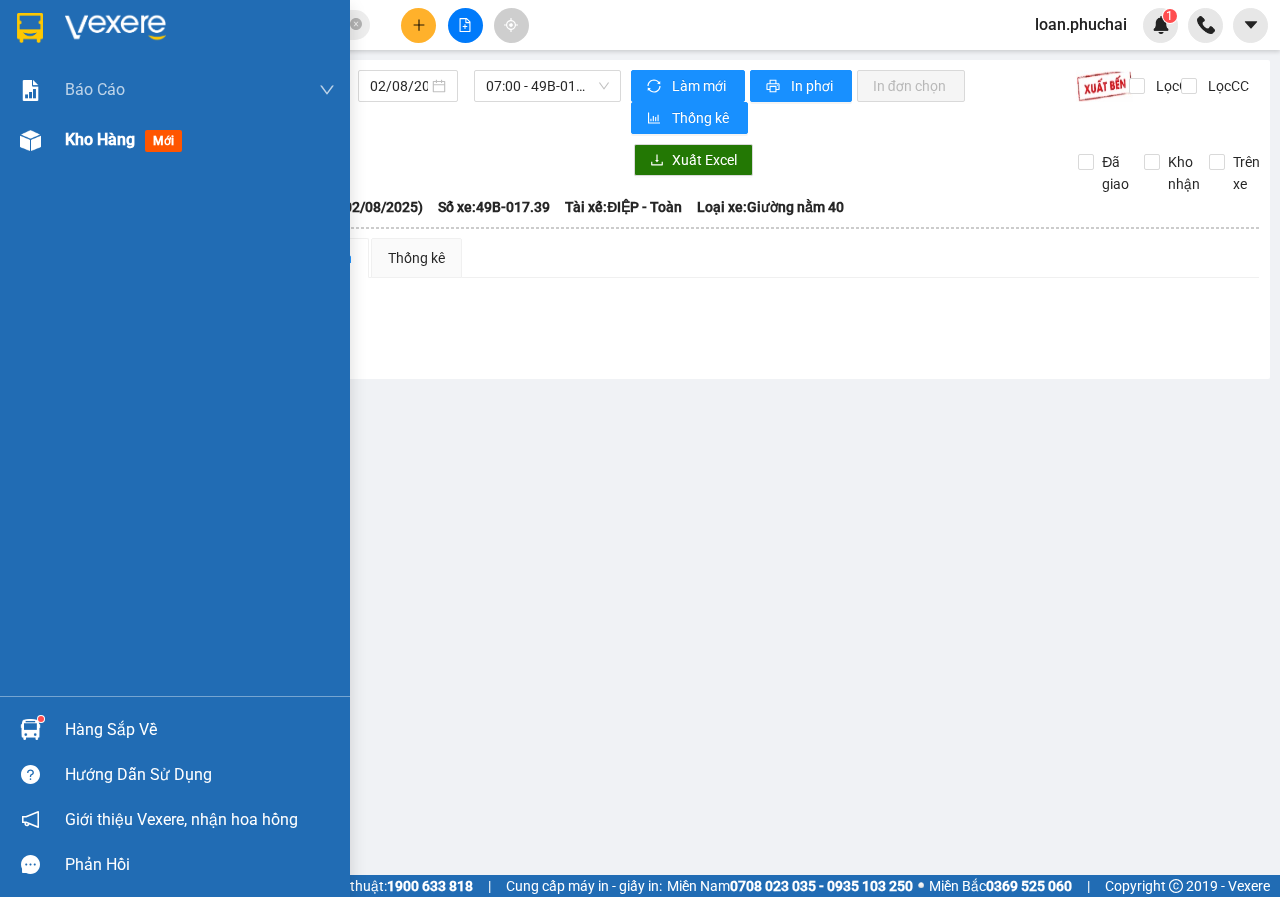 click on "Kho hàng" at bounding box center (100, 139) 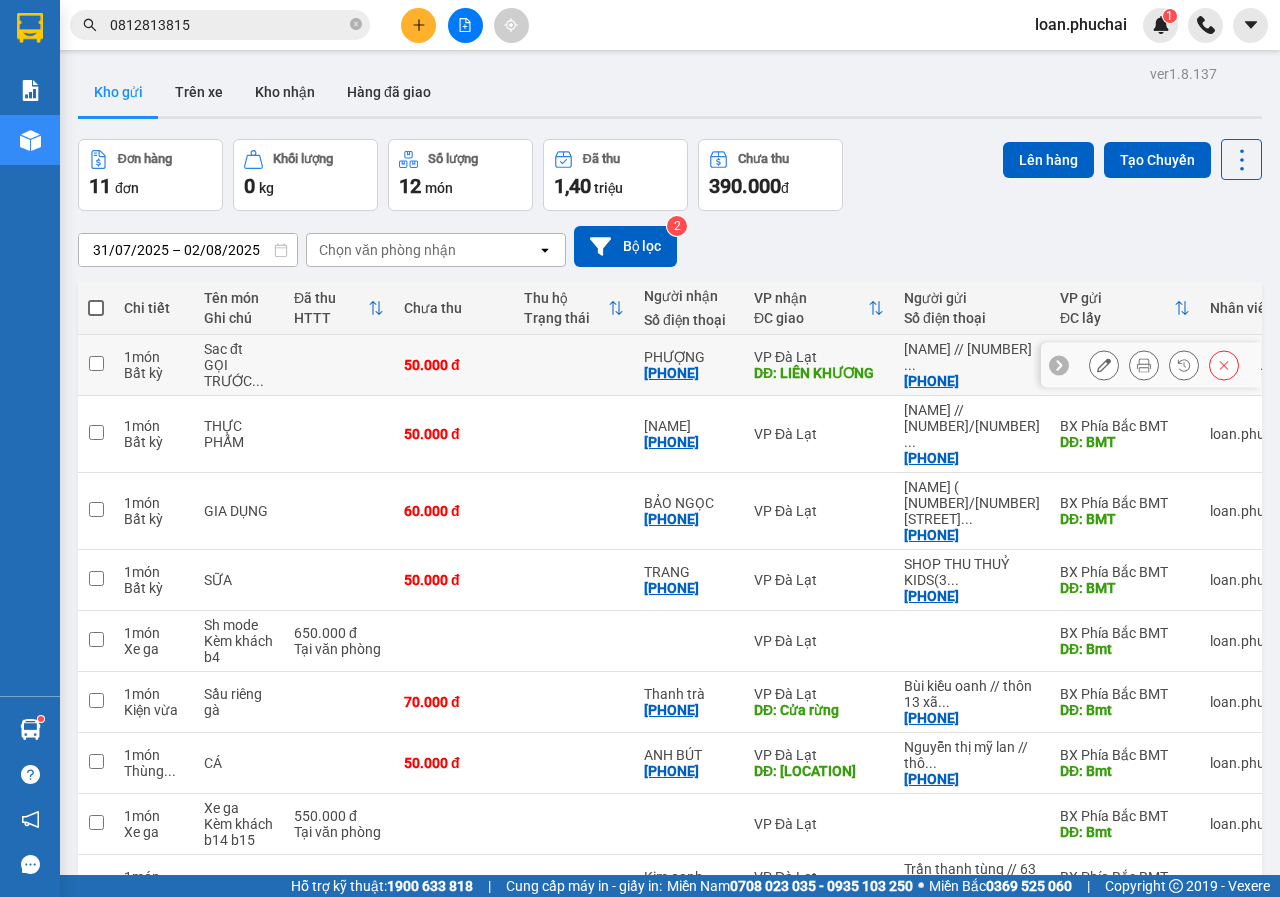 click 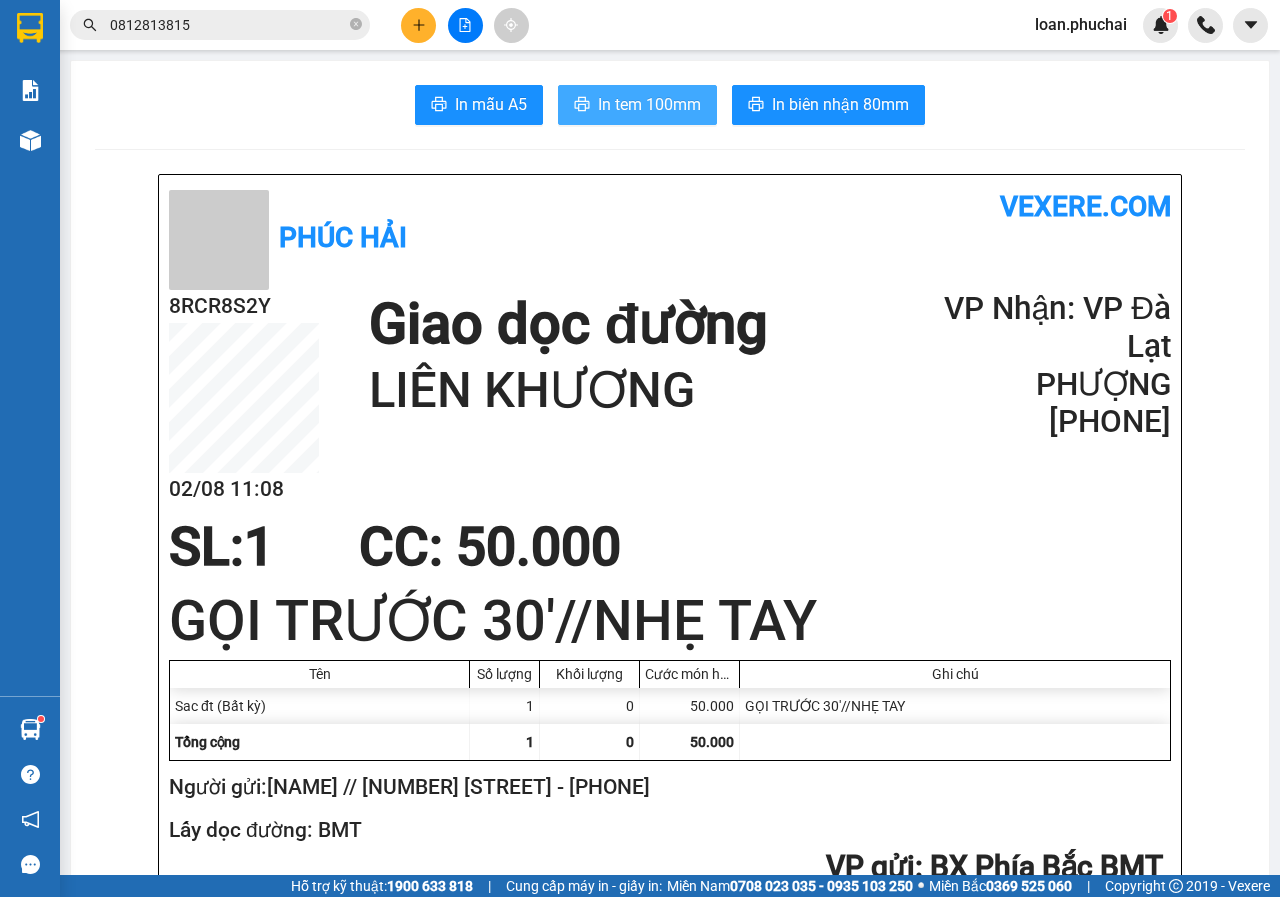click on "In tem 100mm" at bounding box center (637, 105) 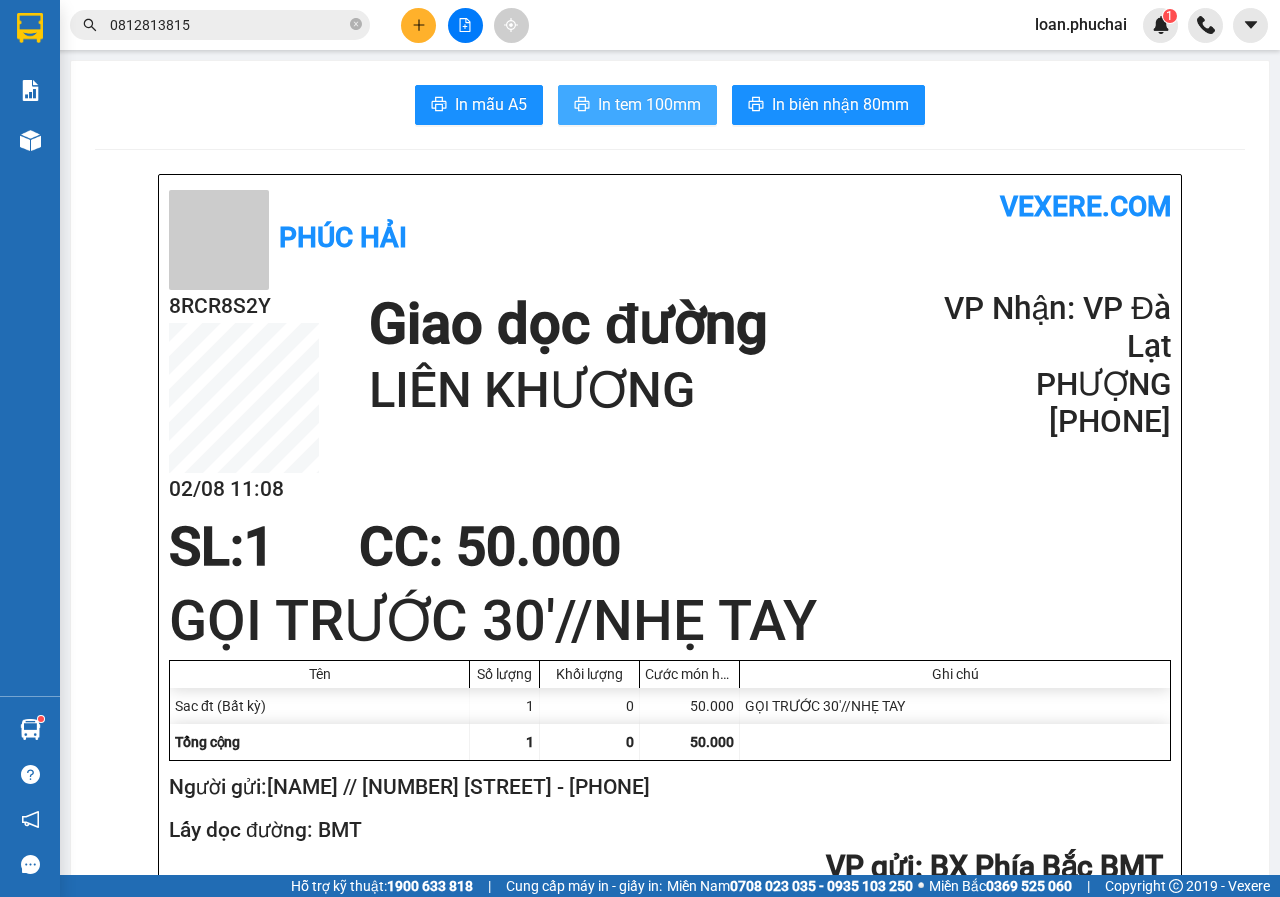 scroll, scrollTop: 0, scrollLeft: 0, axis: both 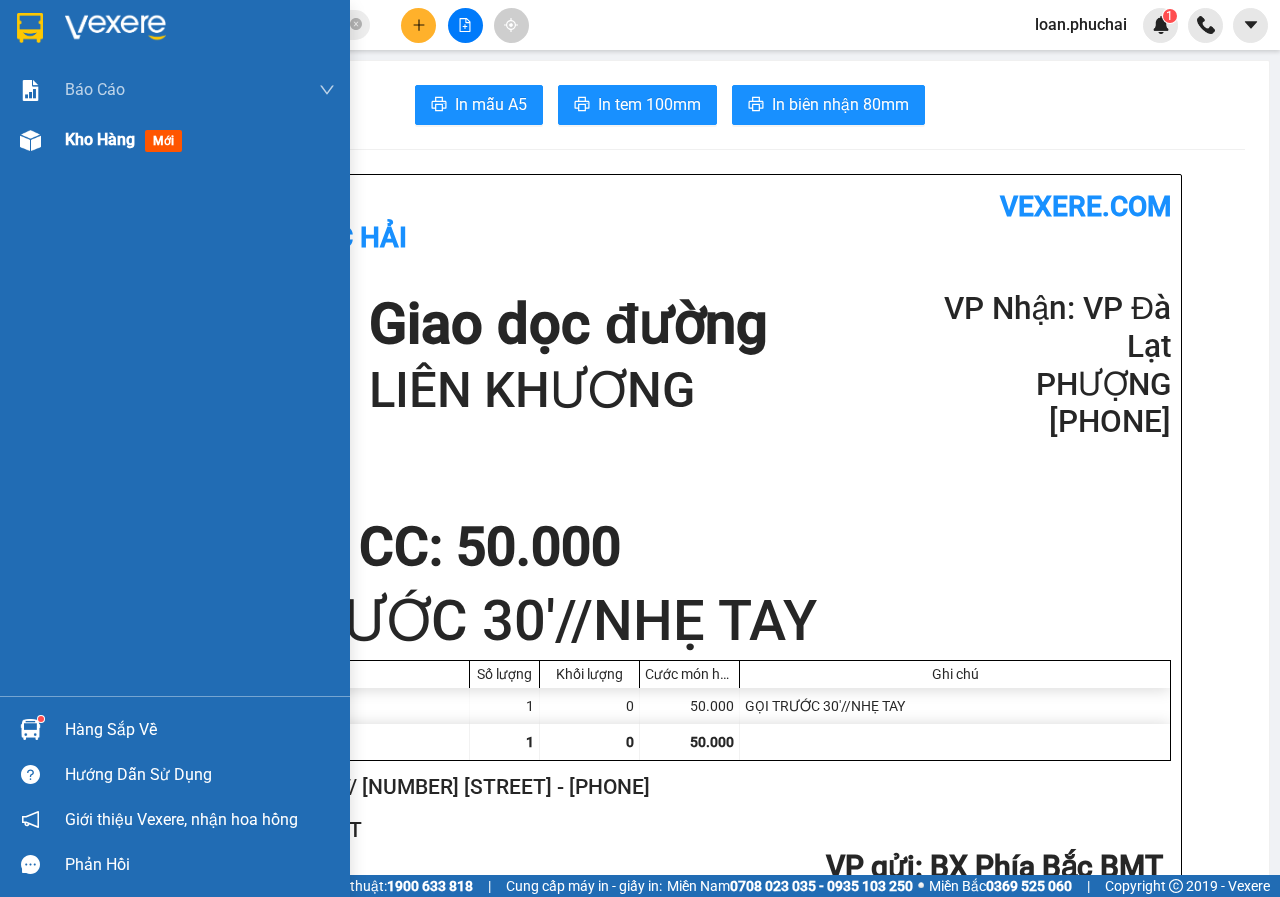 drag, startPoint x: 11, startPoint y: 157, endPoint x: 88, endPoint y: 149, distance: 77.41447 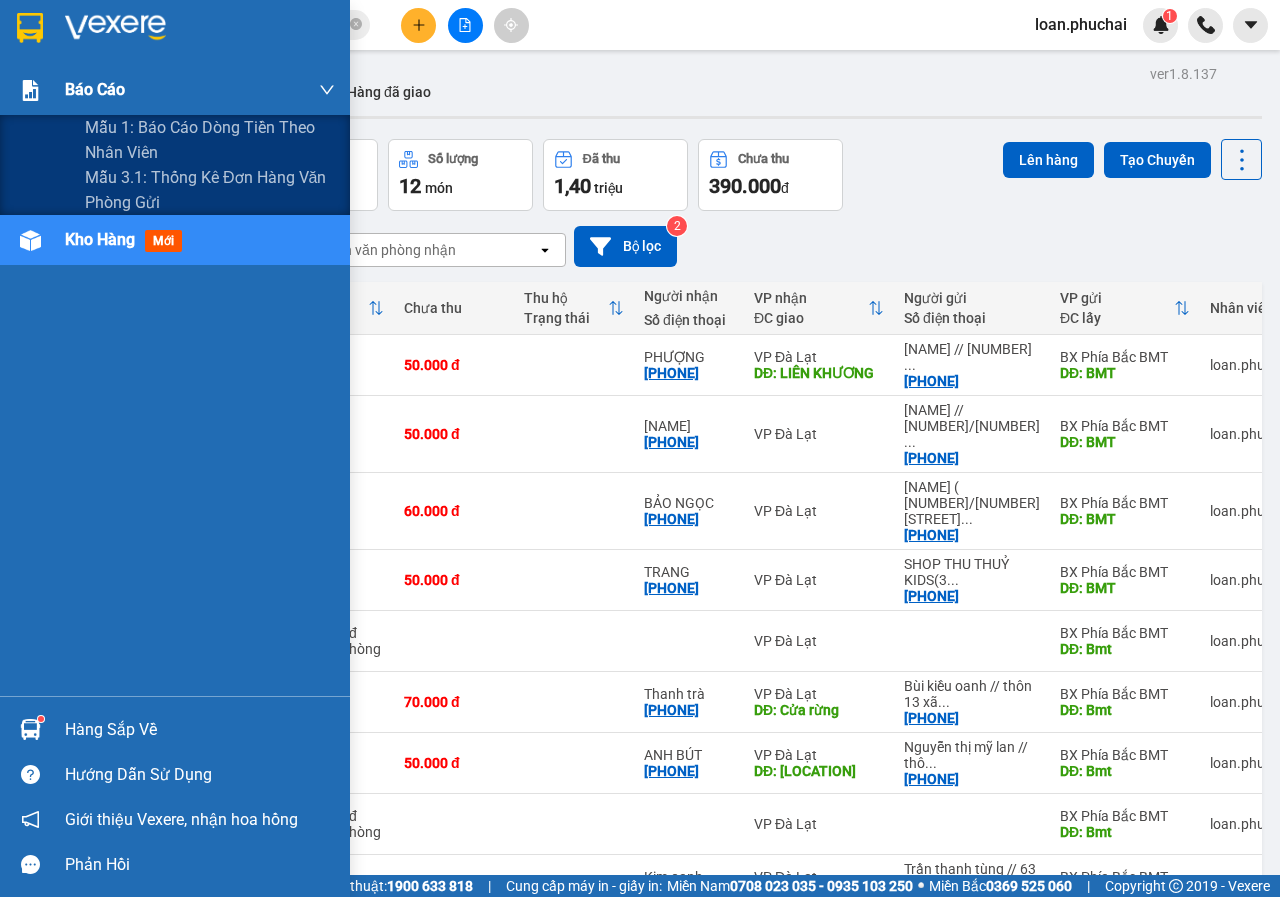 click on "Báo cáo" at bounding box center [175, 90] 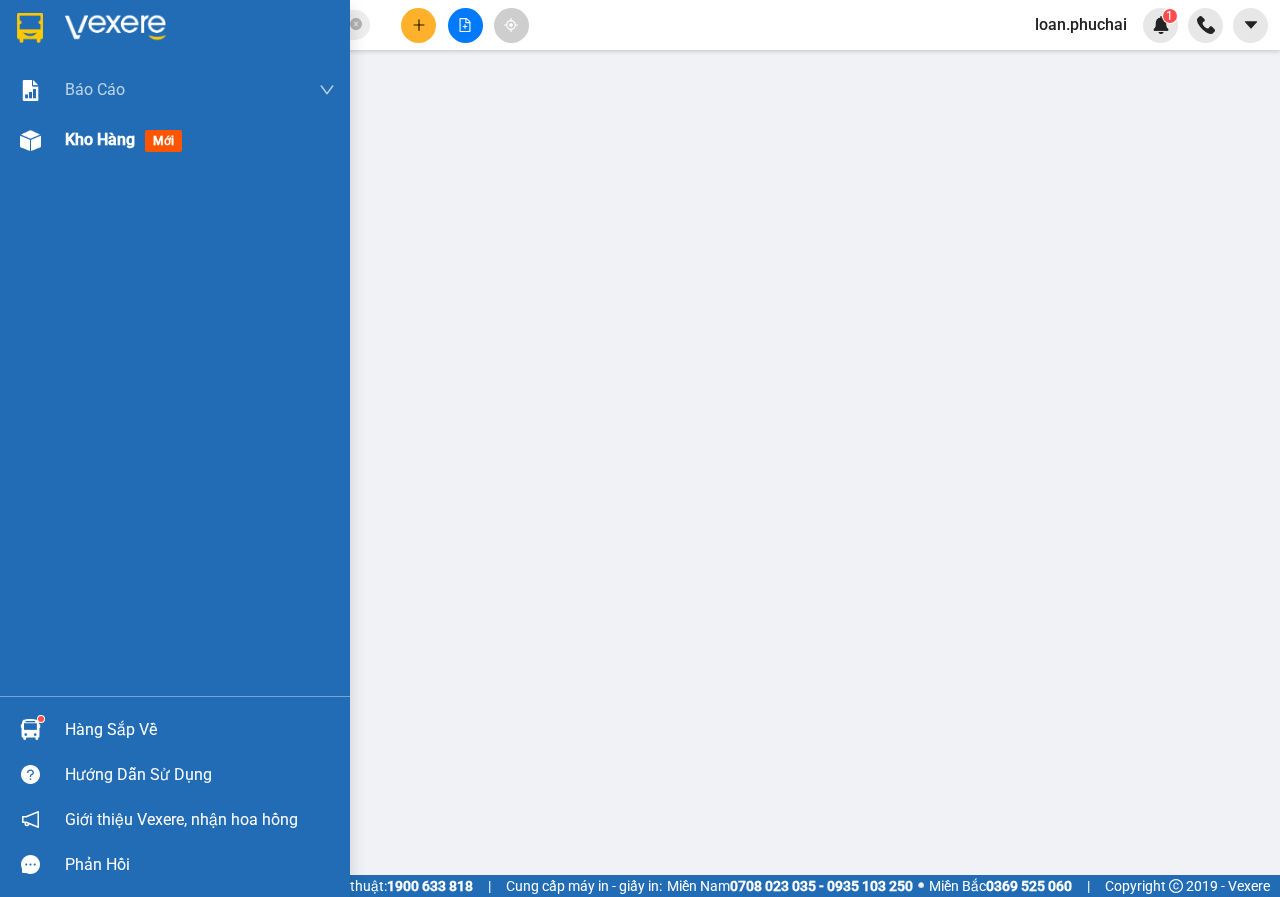 click at bounding box center [30, 140] 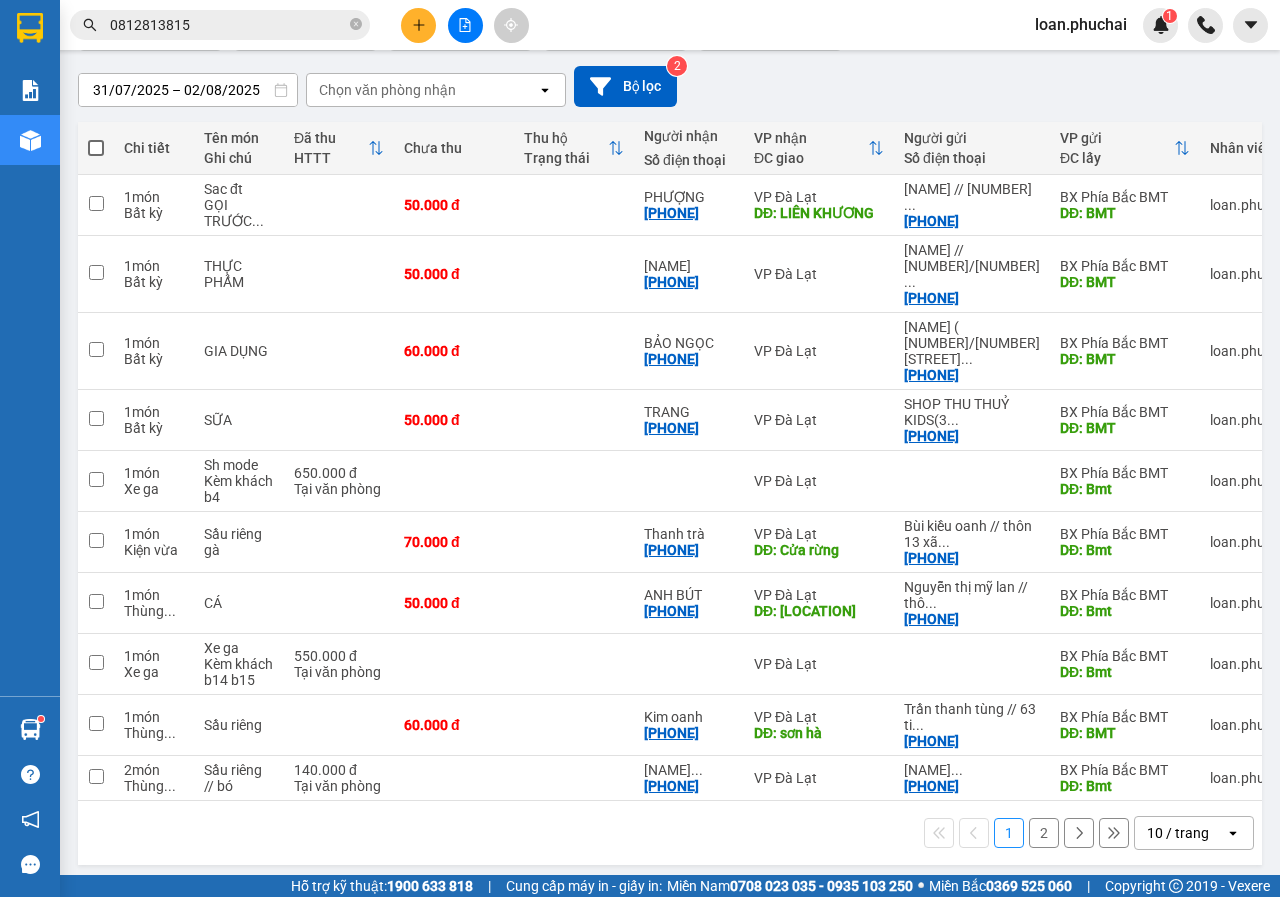 scroll, scrollTop: 0, scrollLeft: 0, axis: both 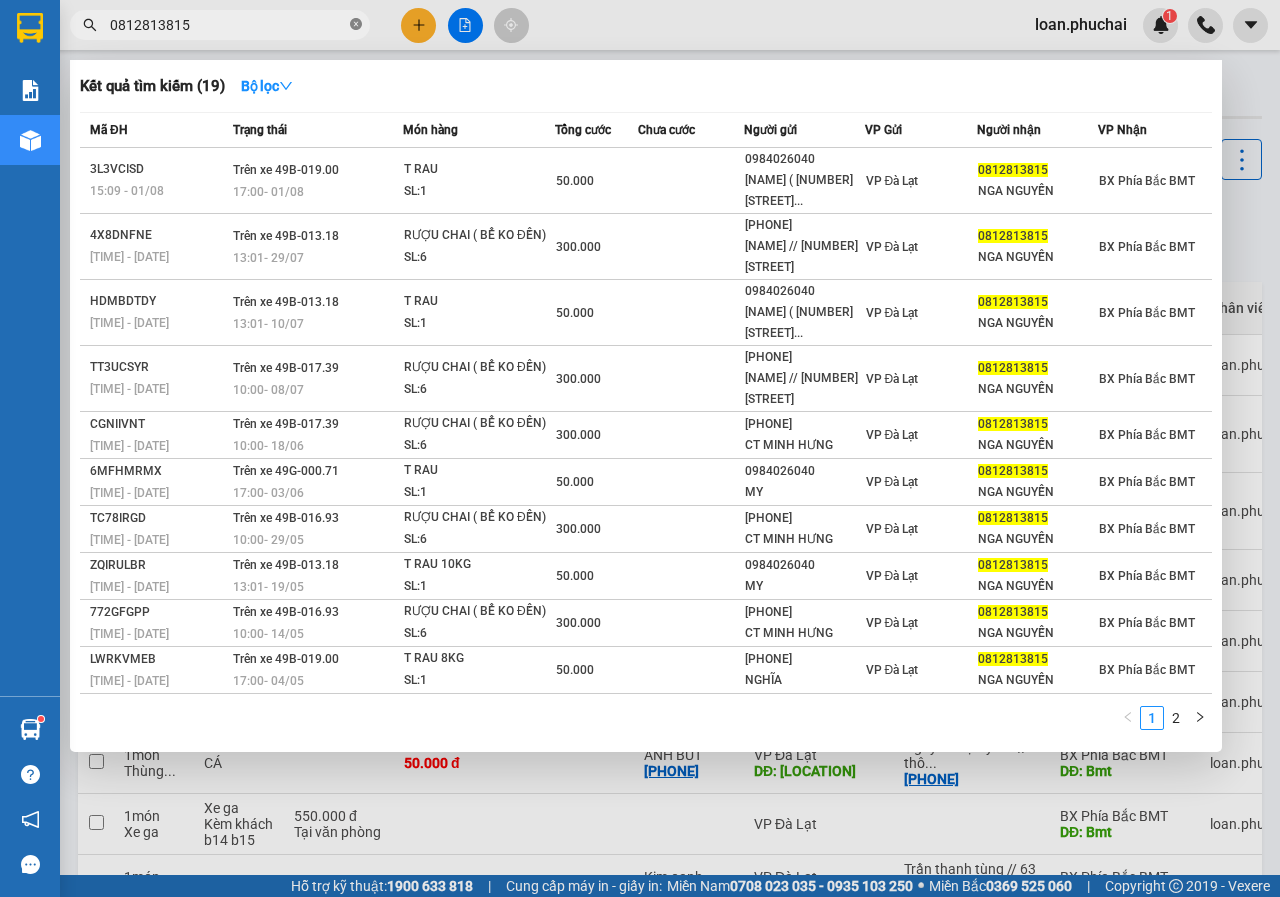click 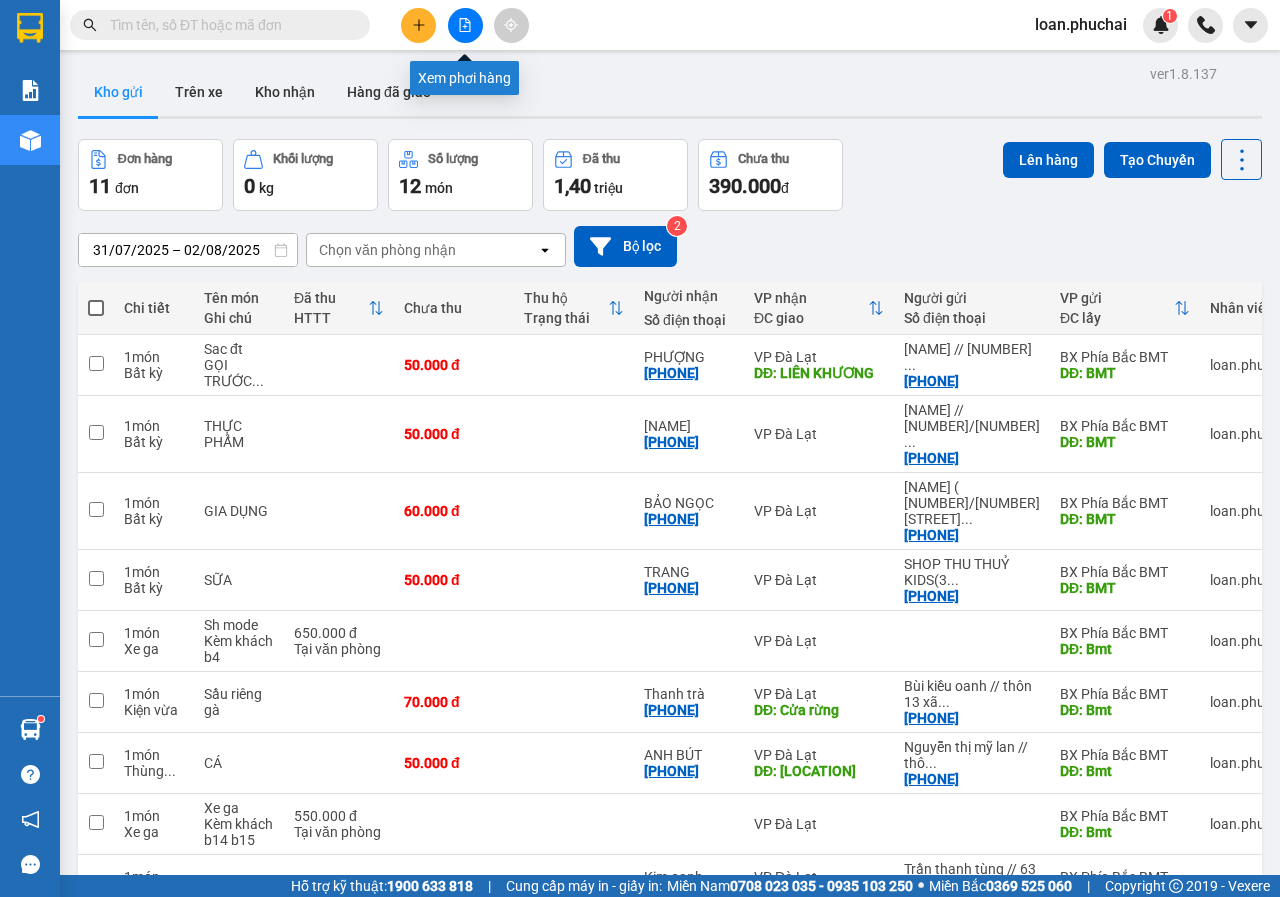 click at bounding box center (465, 25) 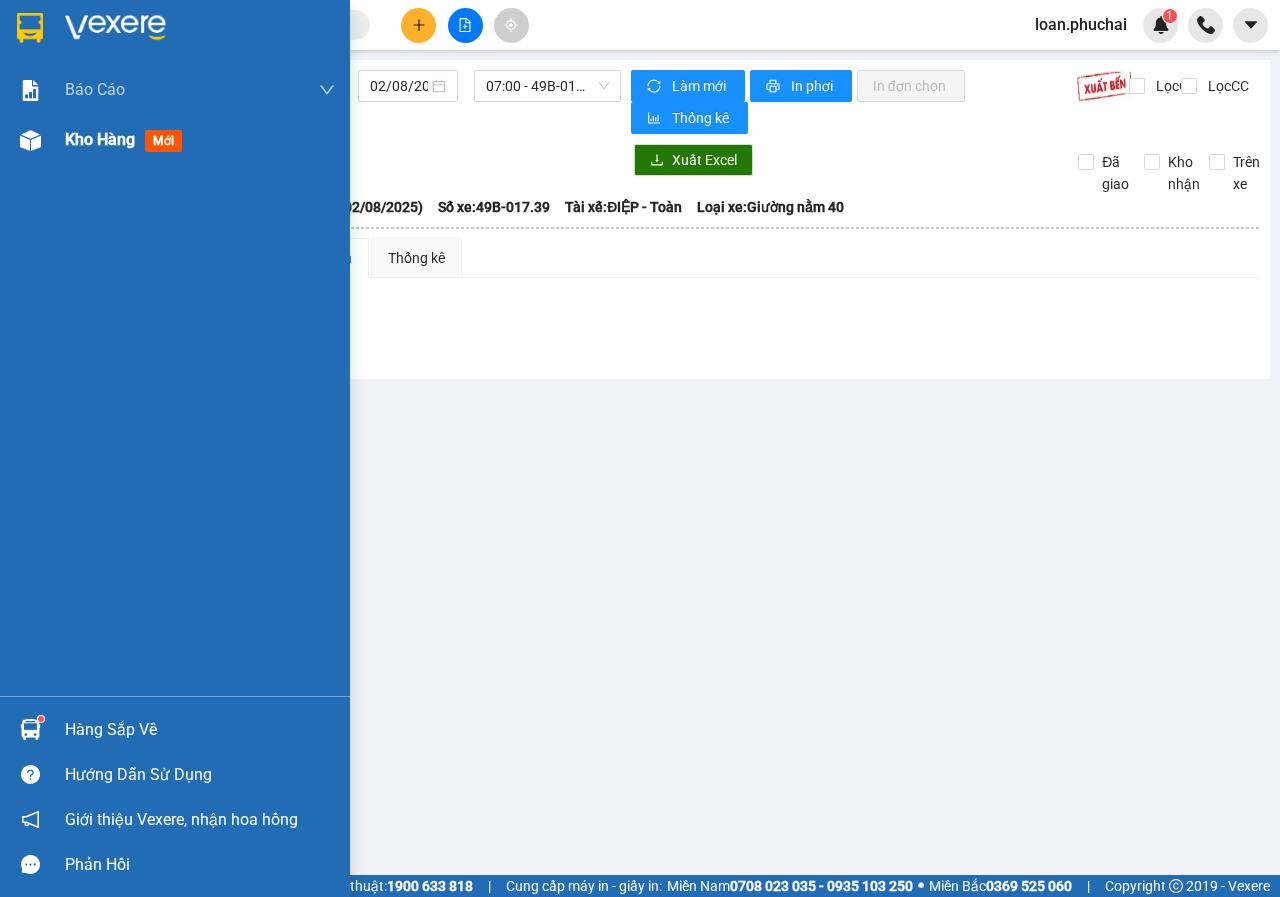 click at bounding box center (30, 140) 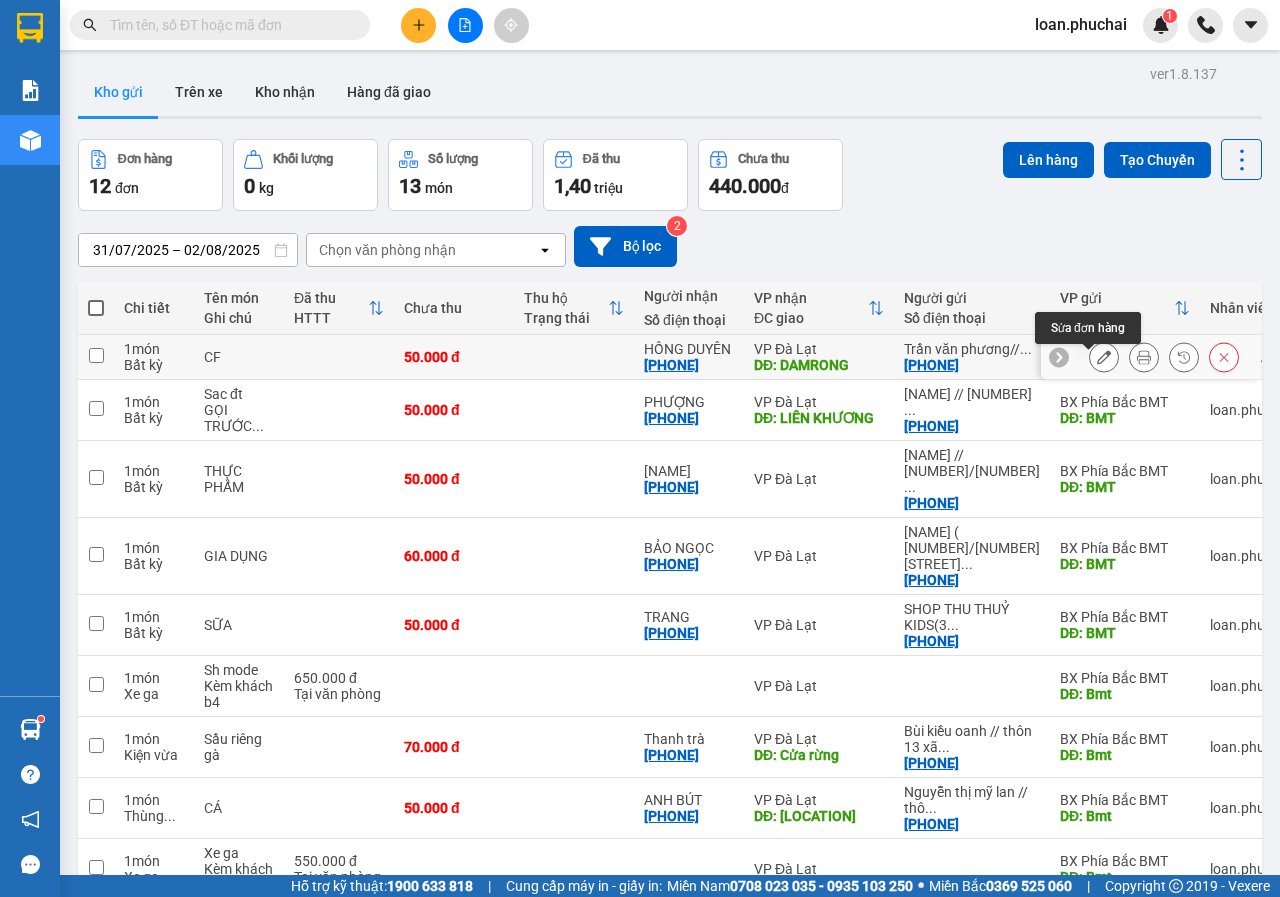 click 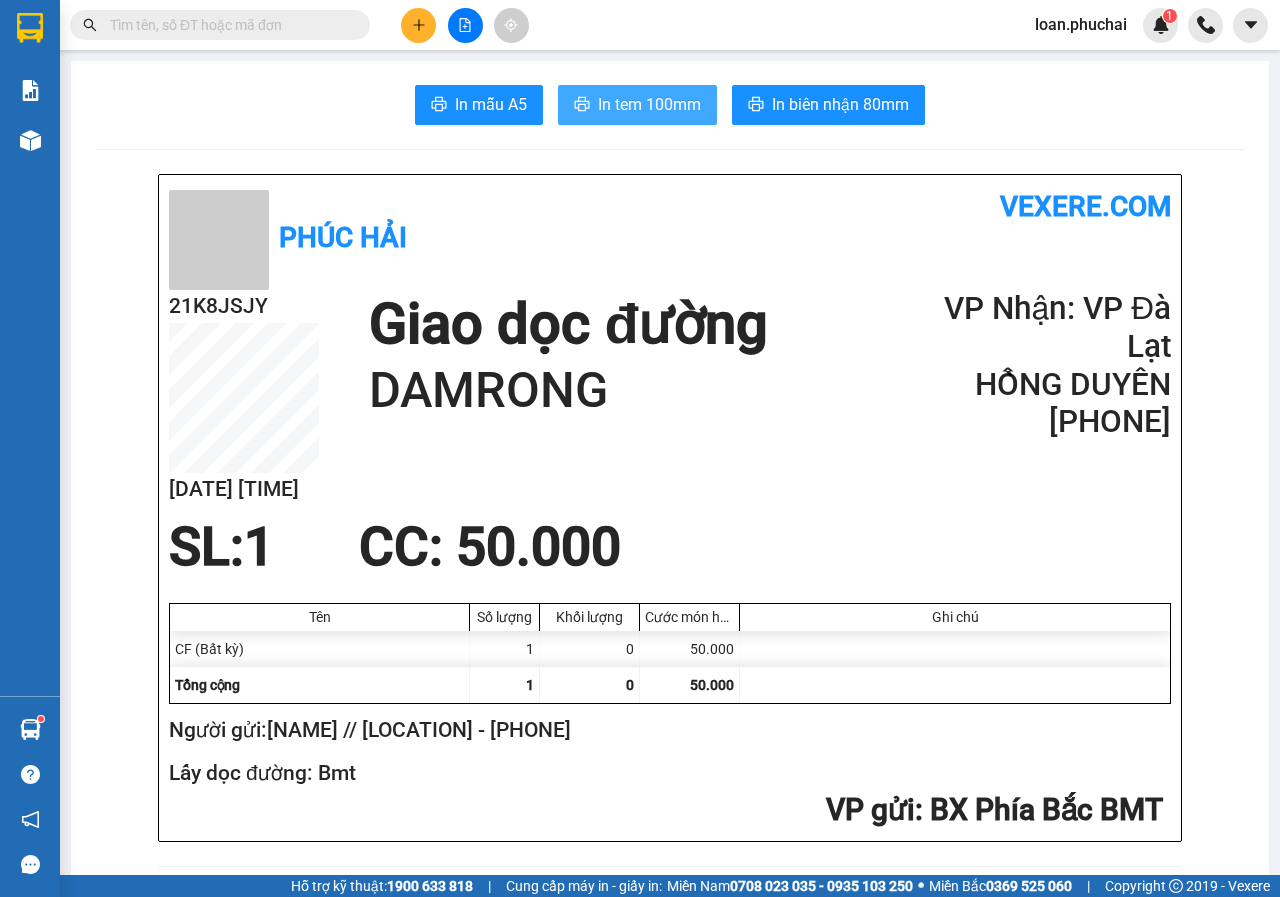 click on "In tem 100mm" at bounding box center (649, 104) 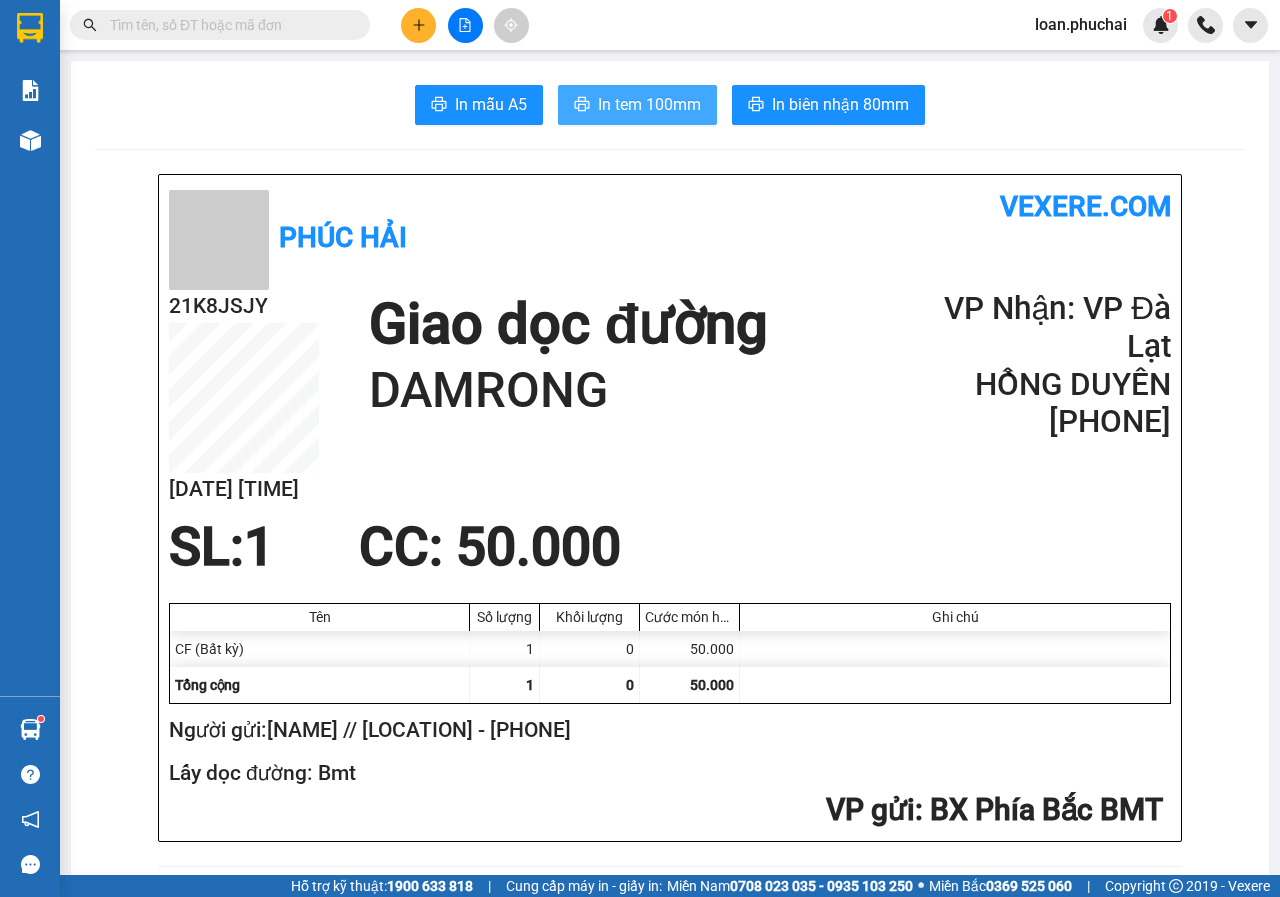 scroll, scrollTop: 0, scrollLeft: 0, axis: both 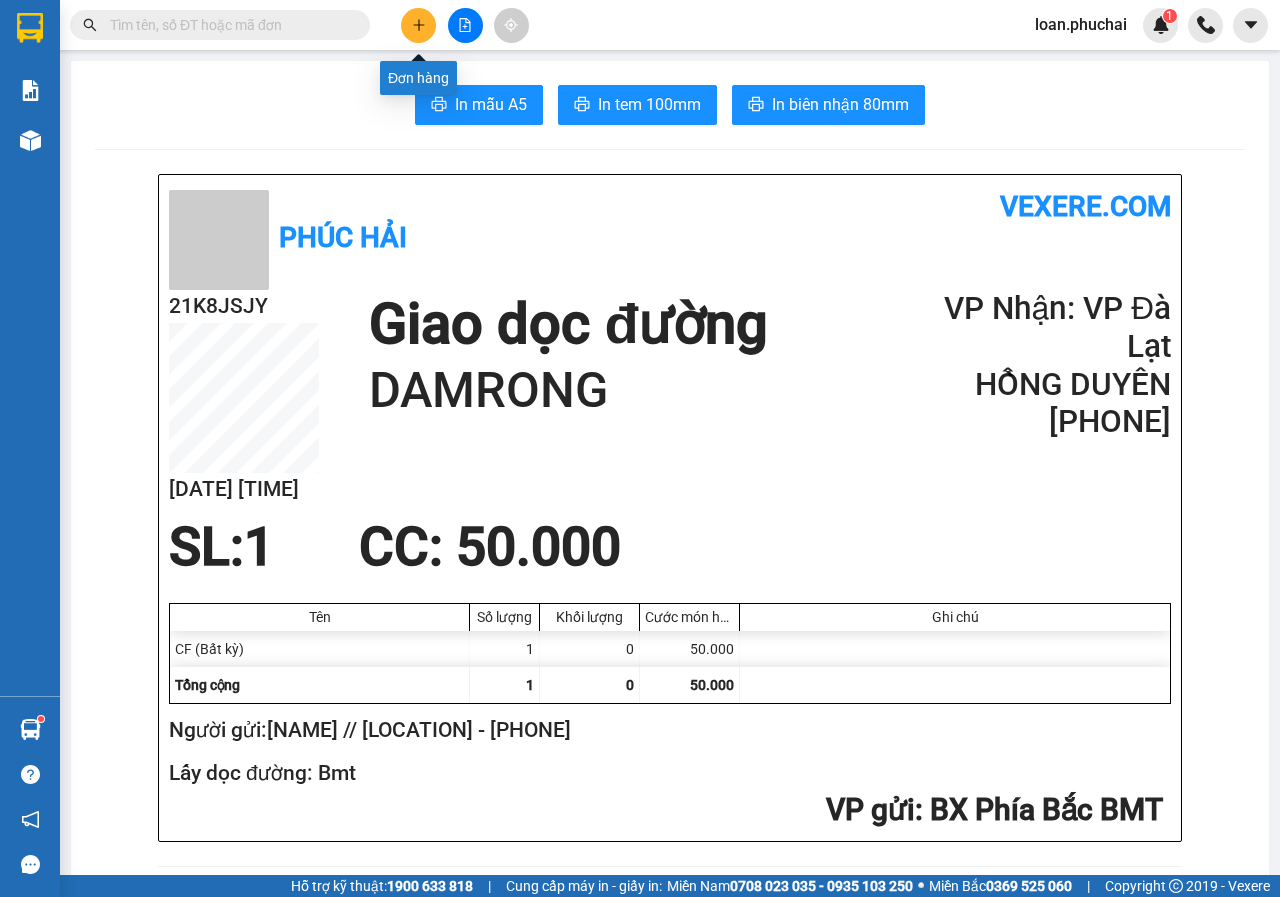 click 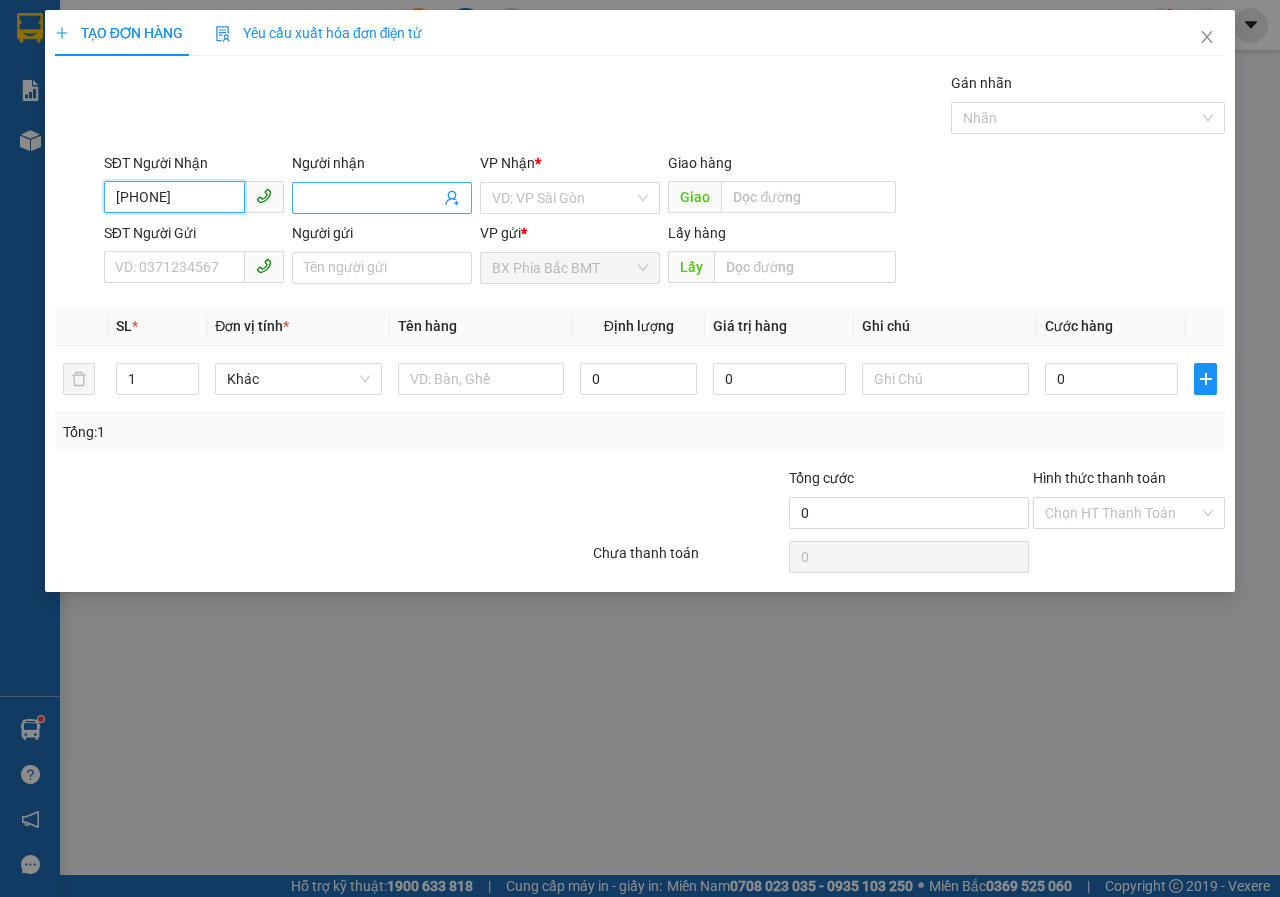 type on "[PHONE]" 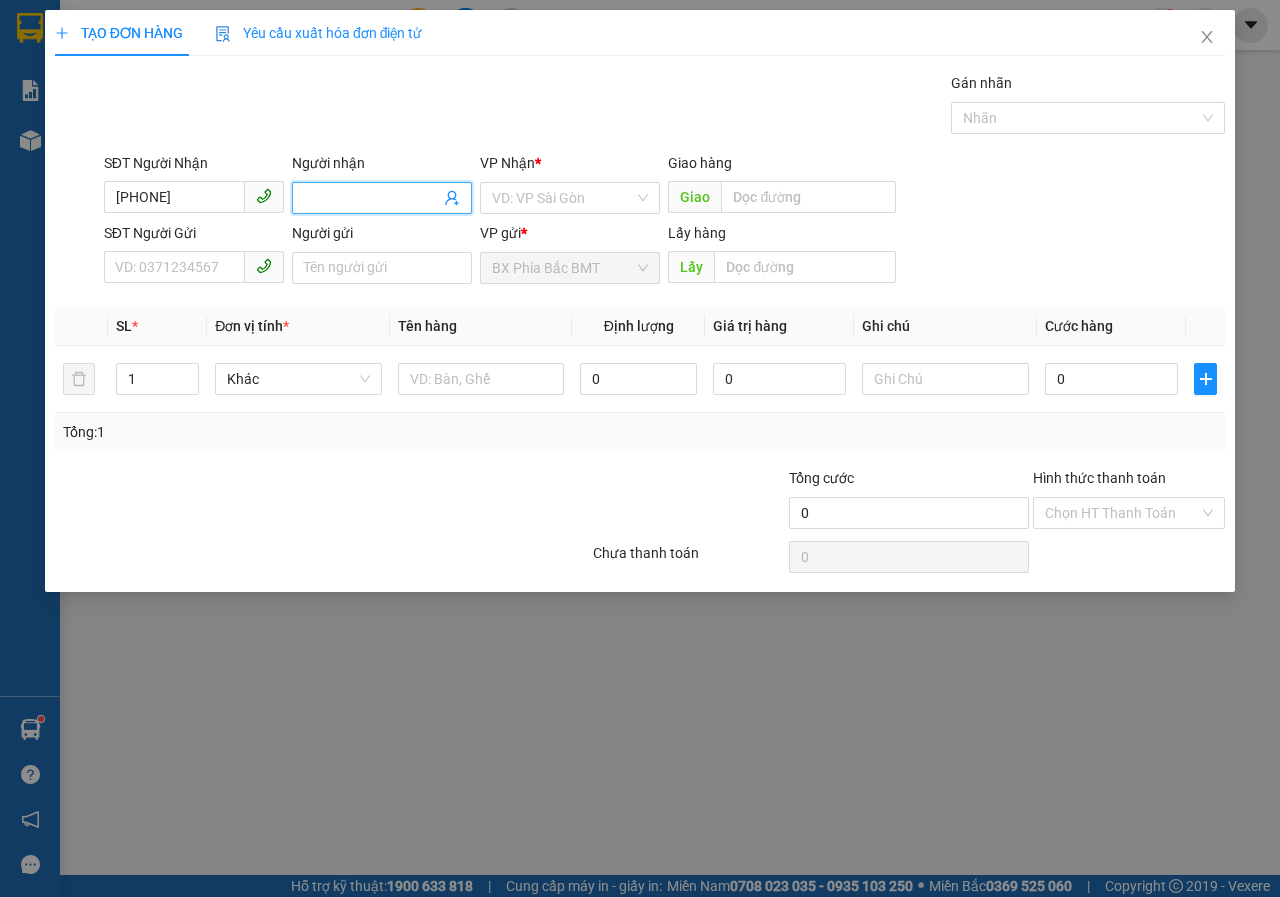 click on "Người nhận" at bounding box center (372, 198) 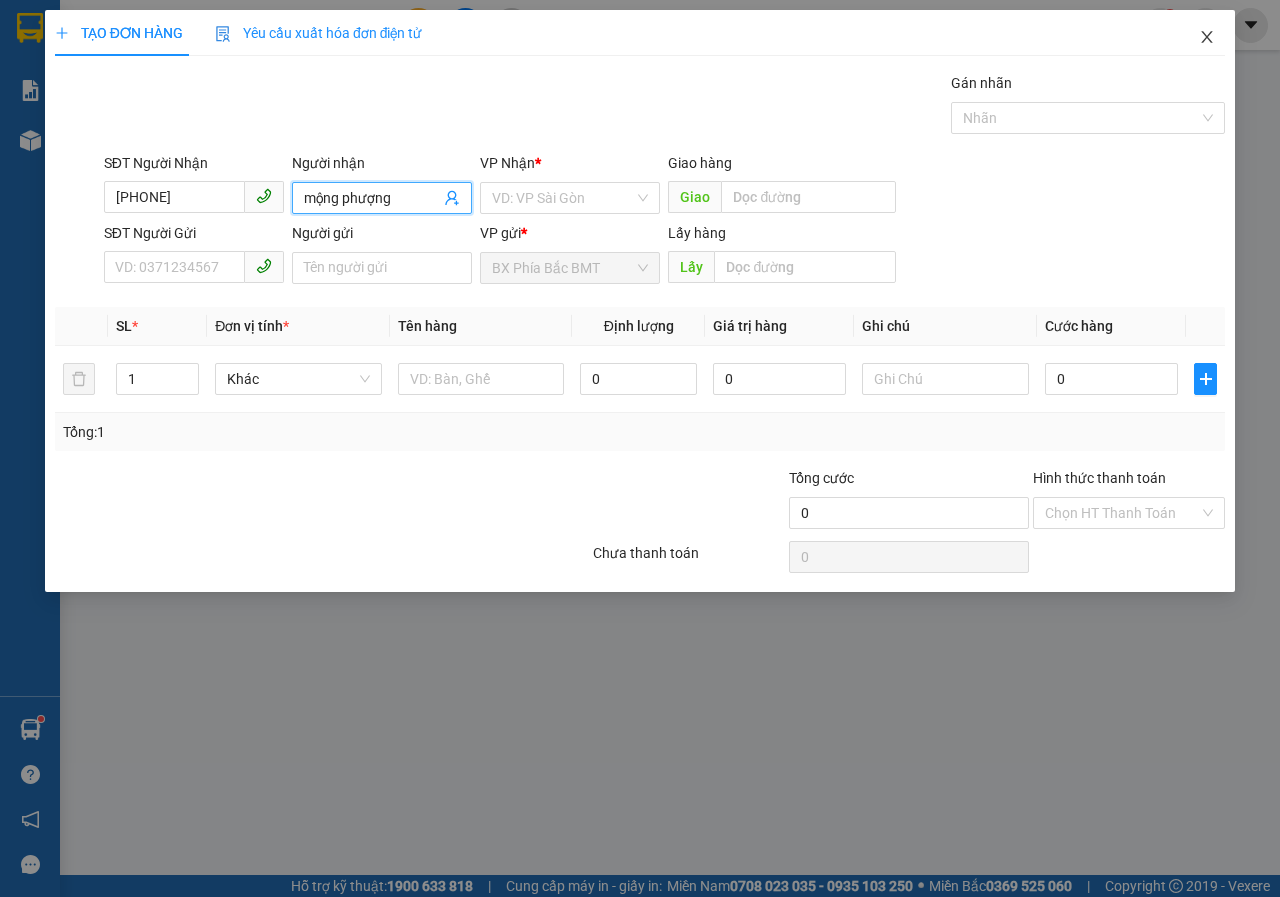 type on "mộng phượng" 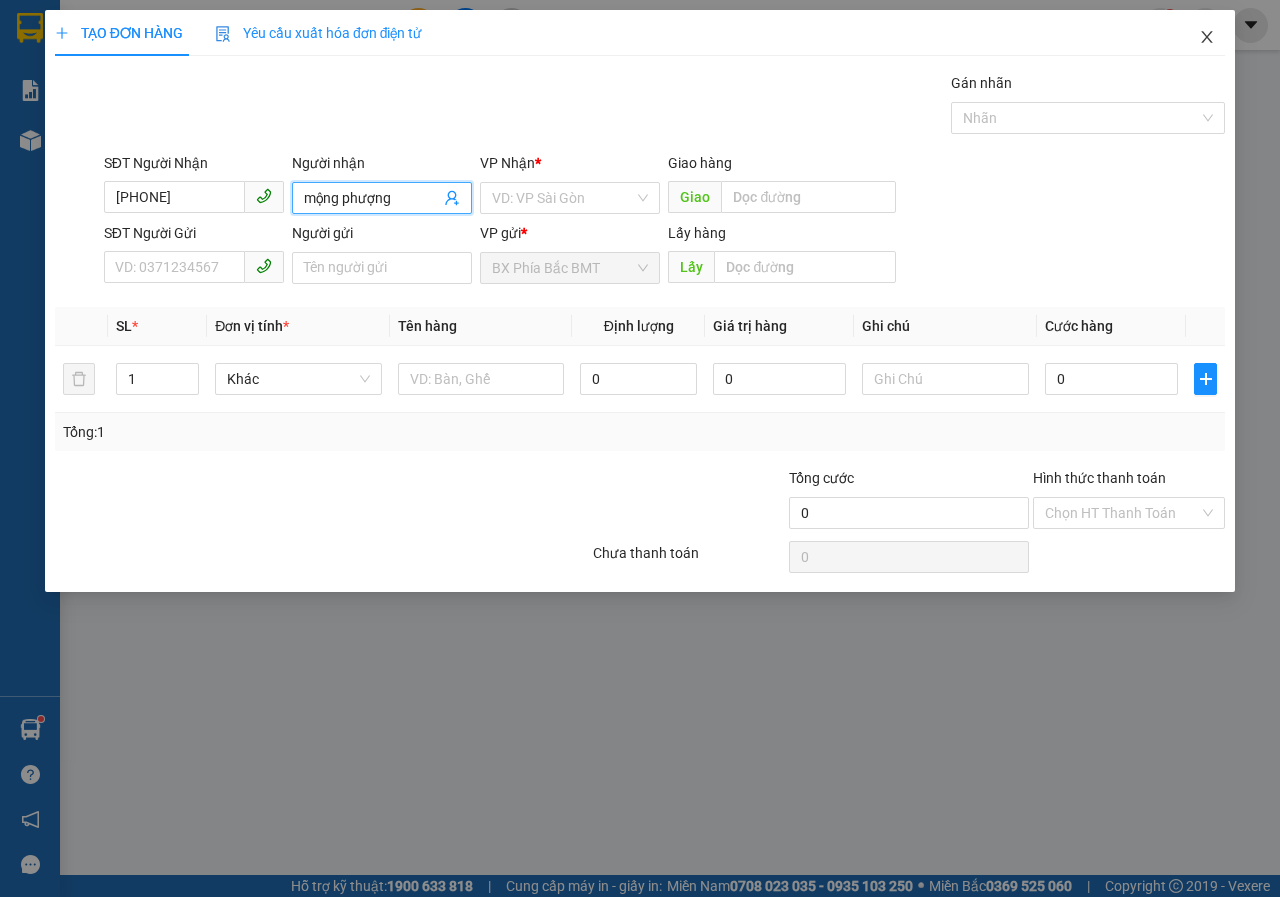 click at bounding box center (1207, 38) 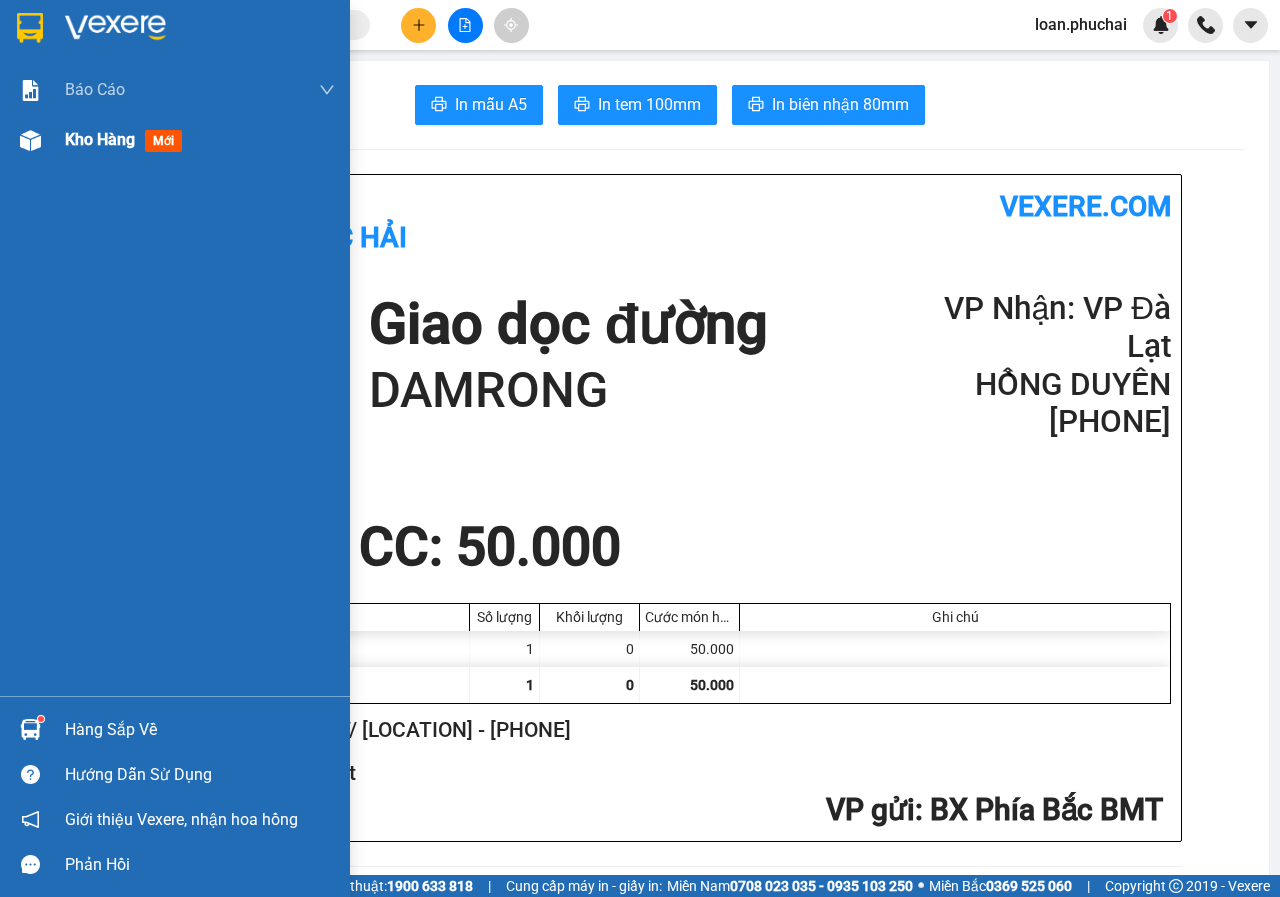 click at bounding box center [30, 140] 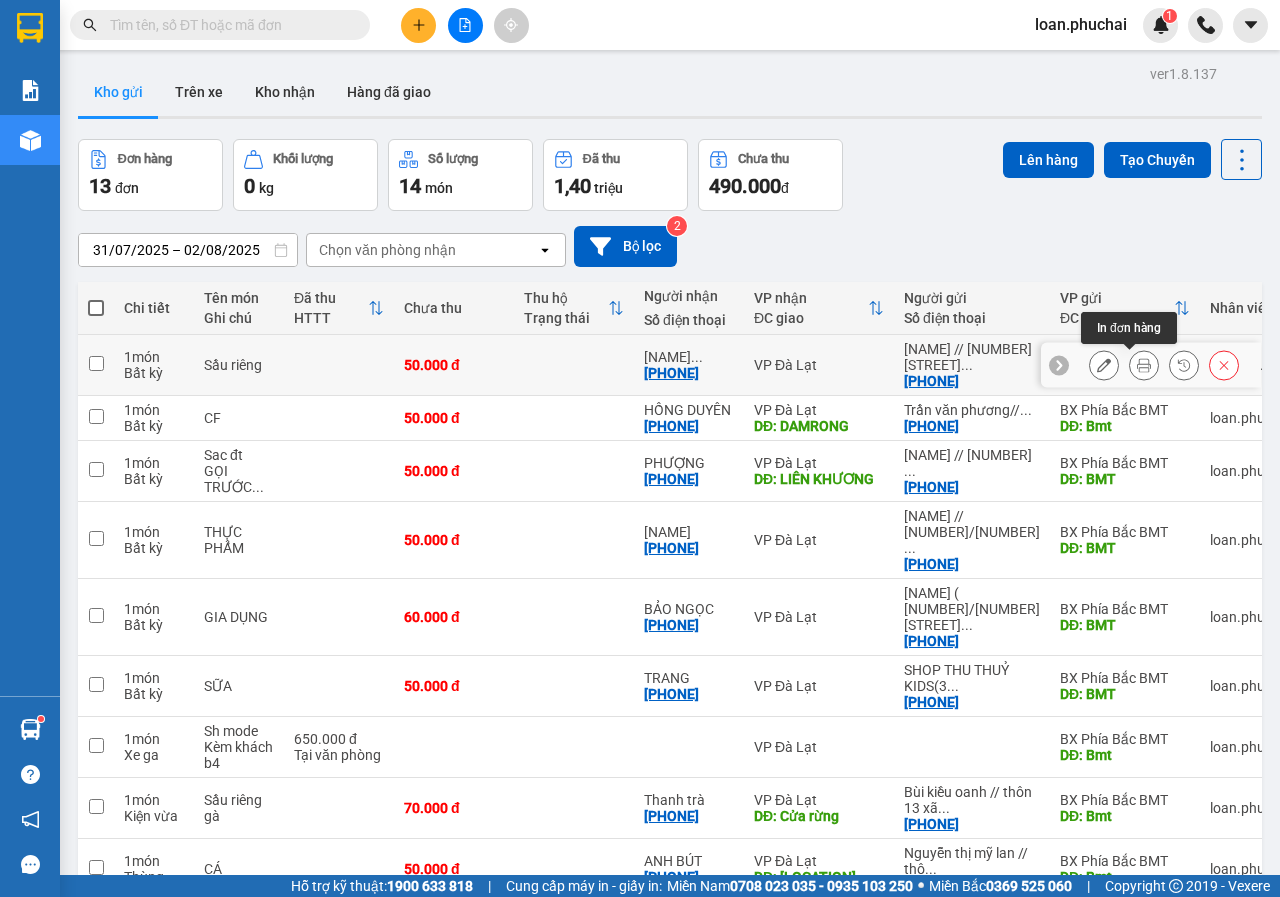 click 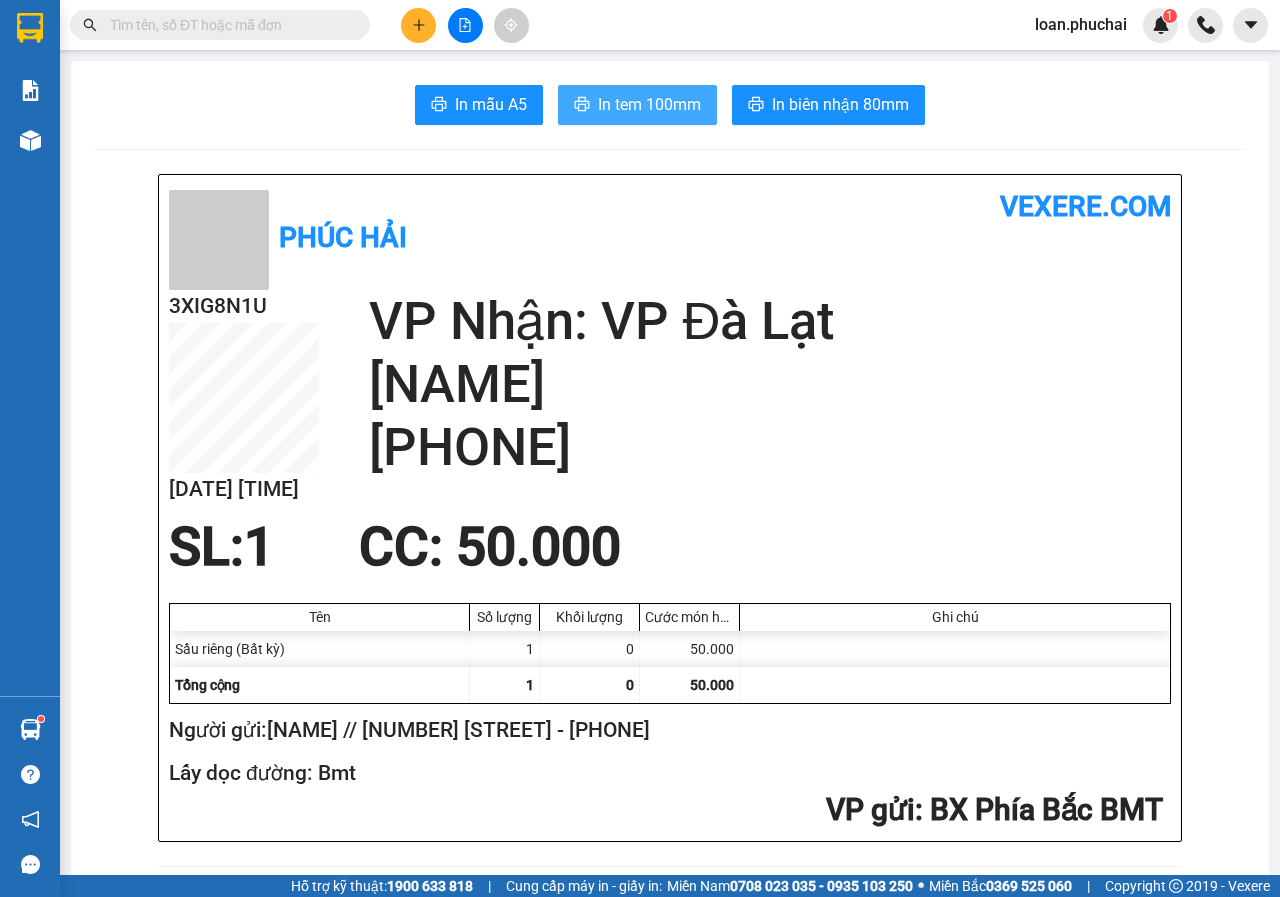 click on "In tem 100mm" at bounding box center [649, 104] 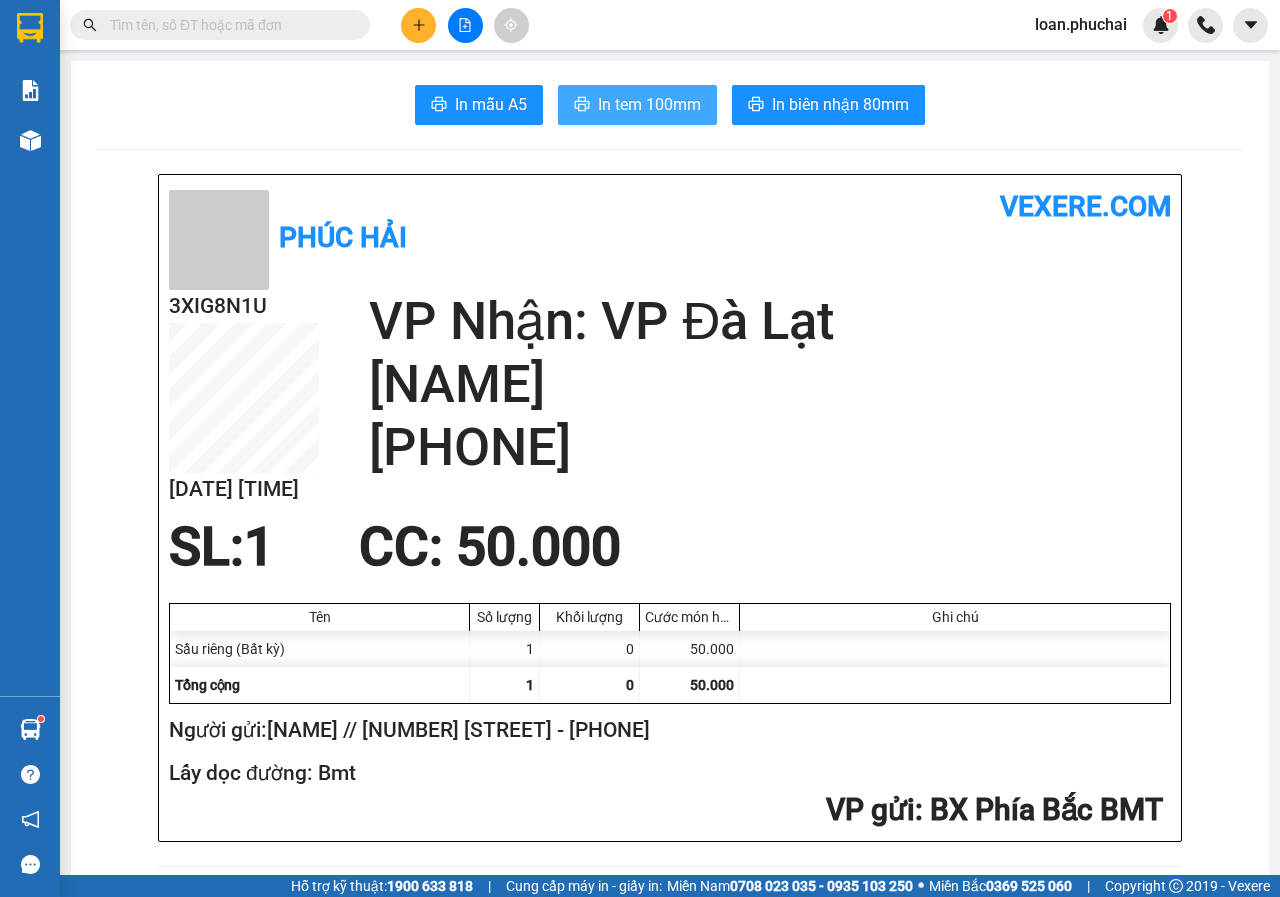 scroll, scrollTop: 0, scrollLeft: 0, axis: both 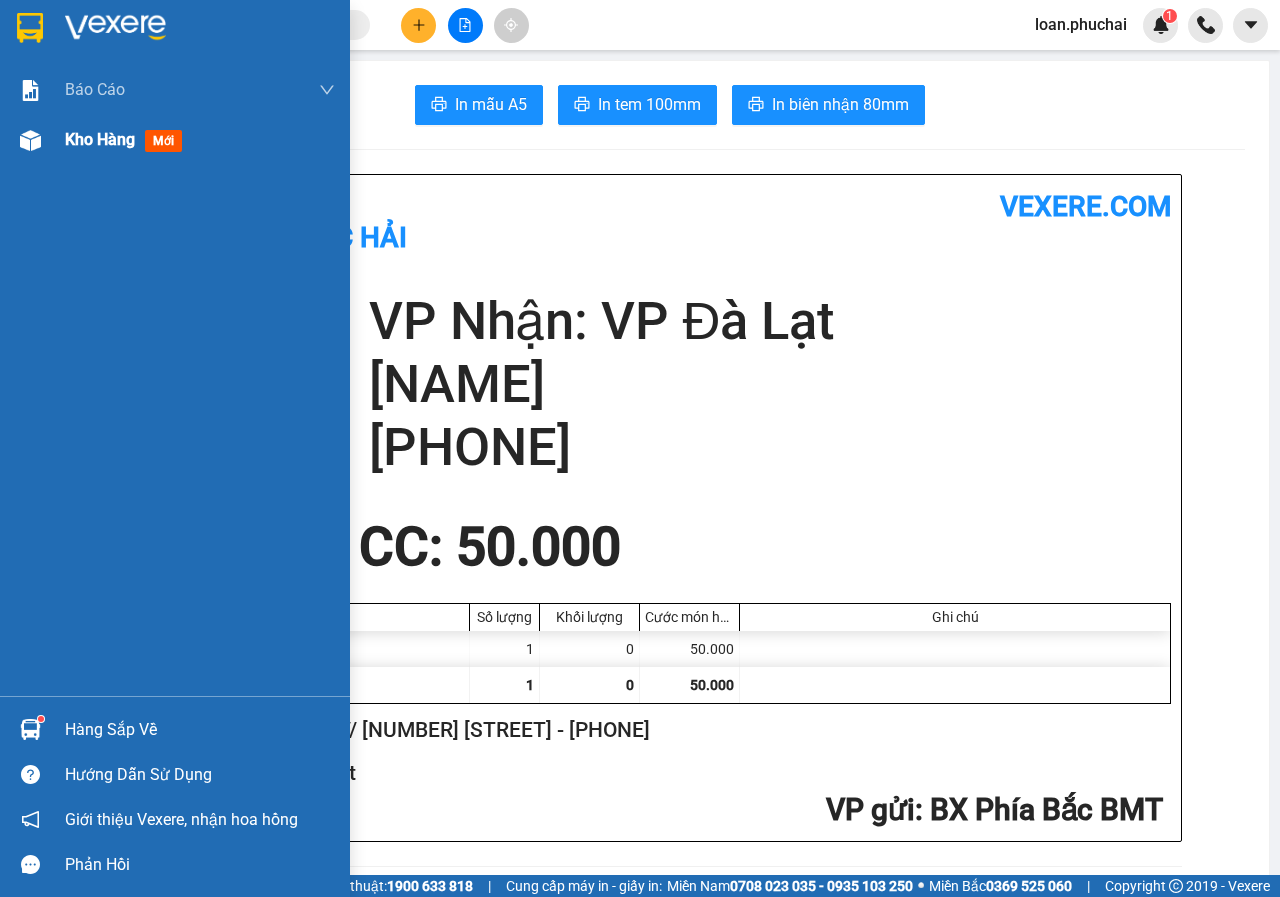 click at bounding box center [30, 140] 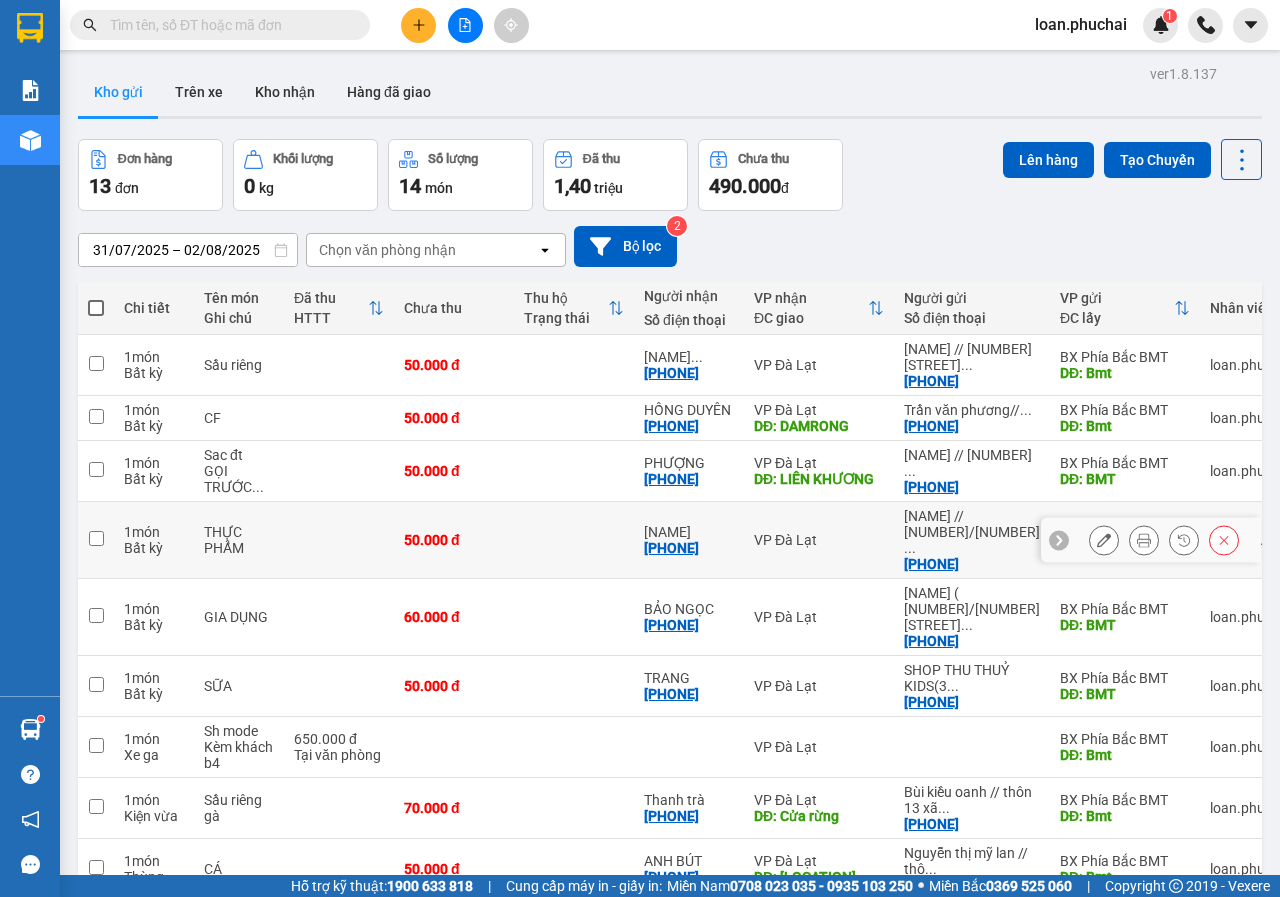 scroll, scrollTop: 160, scrollLeft: 0, axis: vertical 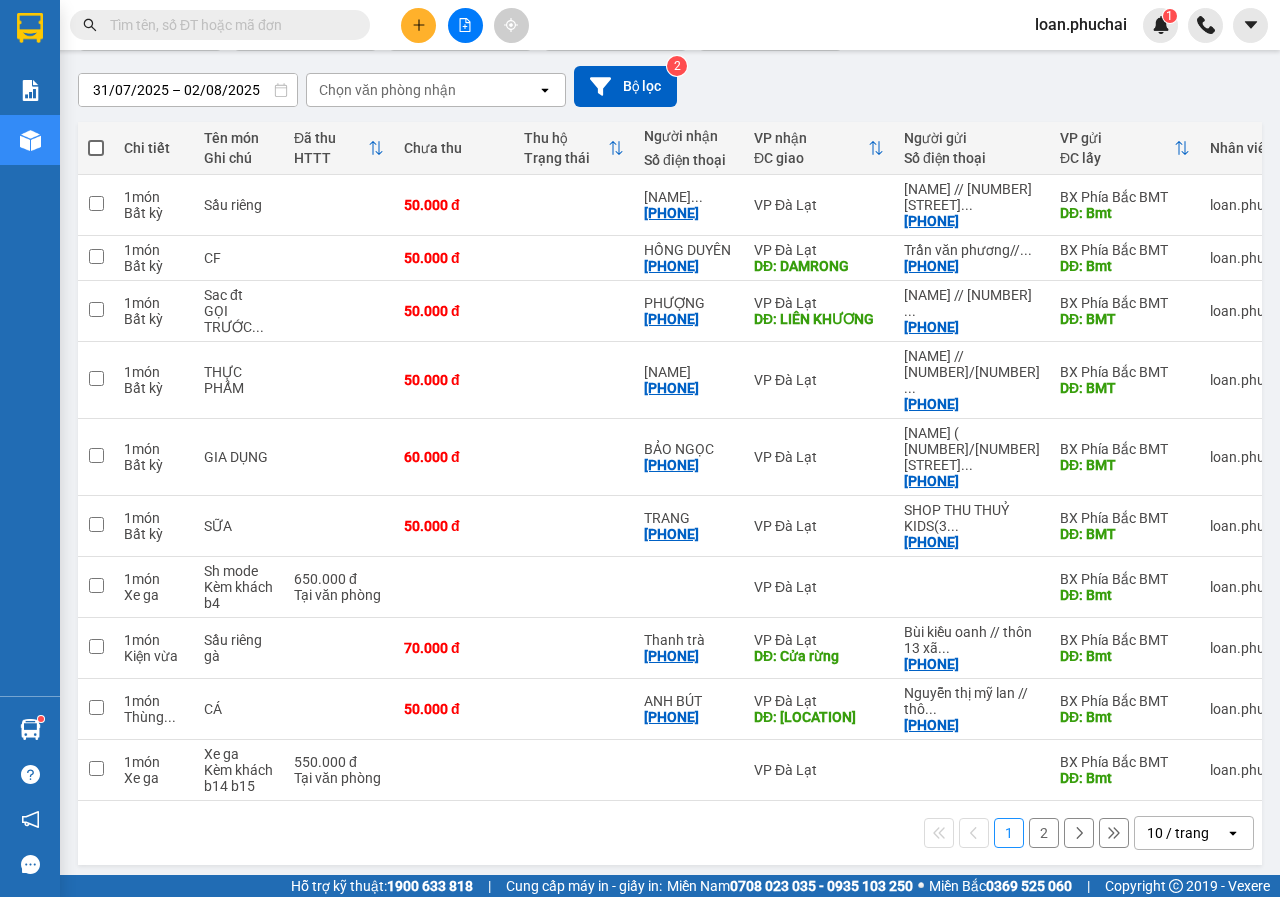 click on "2" at bounding box center (1044, 833) 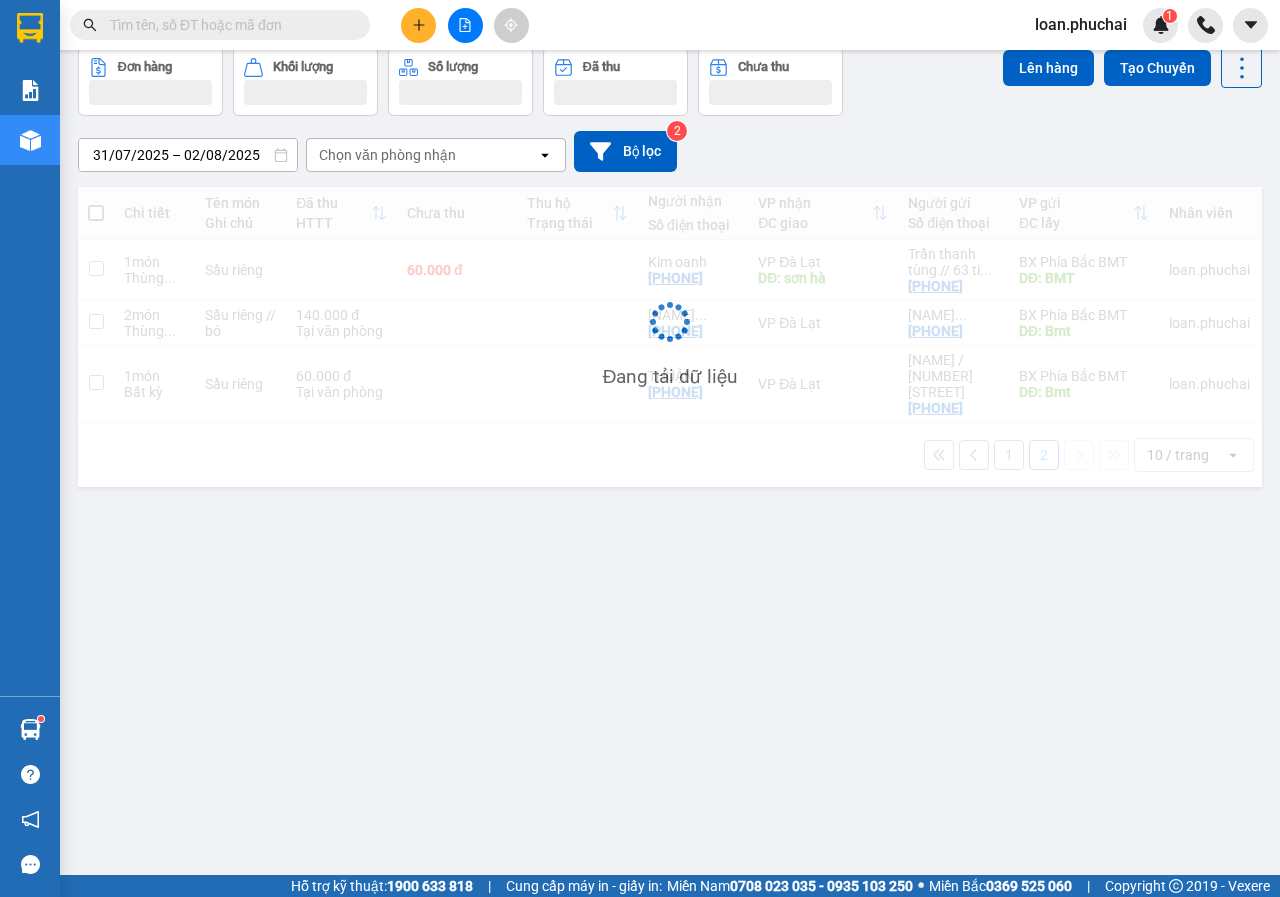 scroll, scrollTop: 92, scrollLeft: 0, axis: vertical 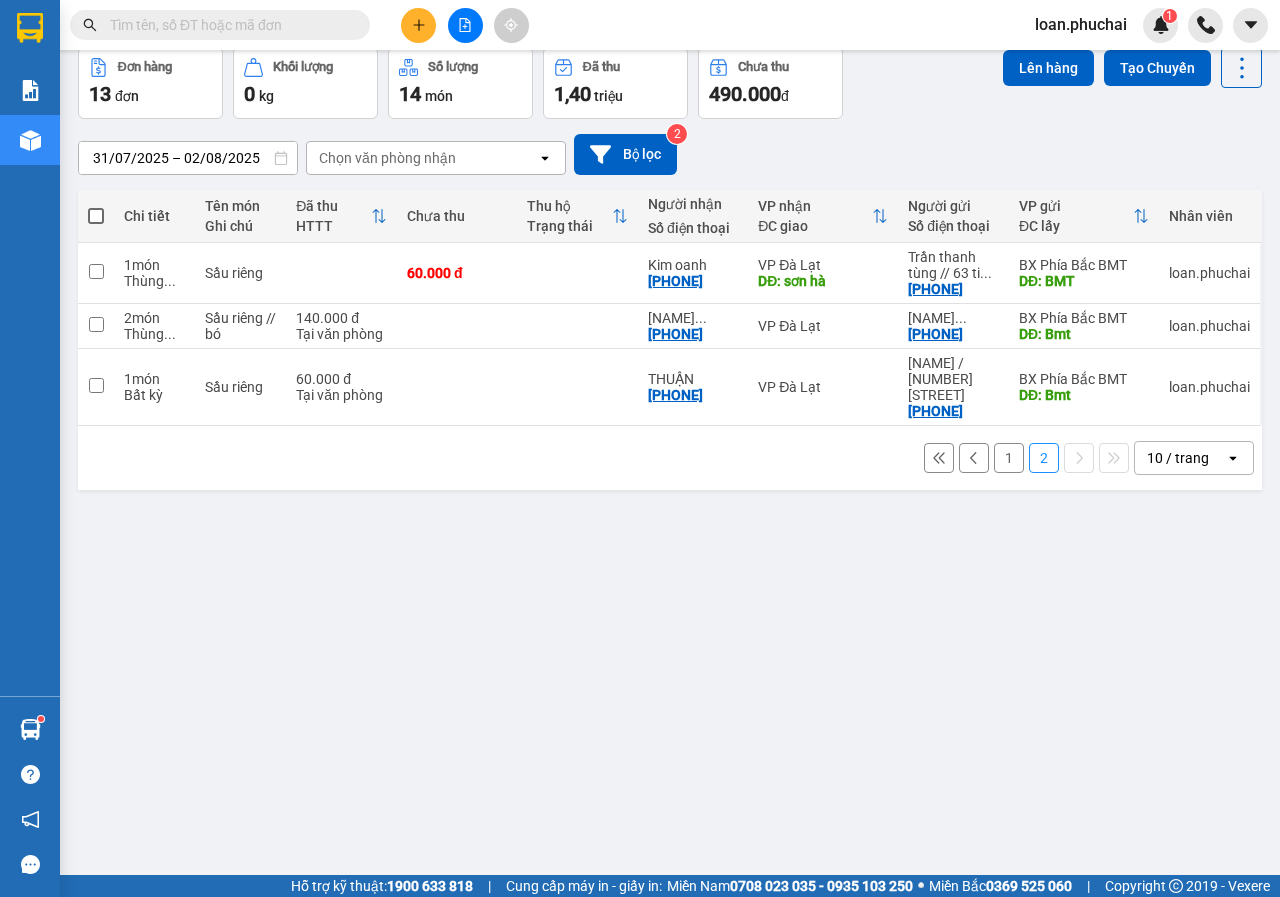 click on "1" at bounding box center [1009, 458] 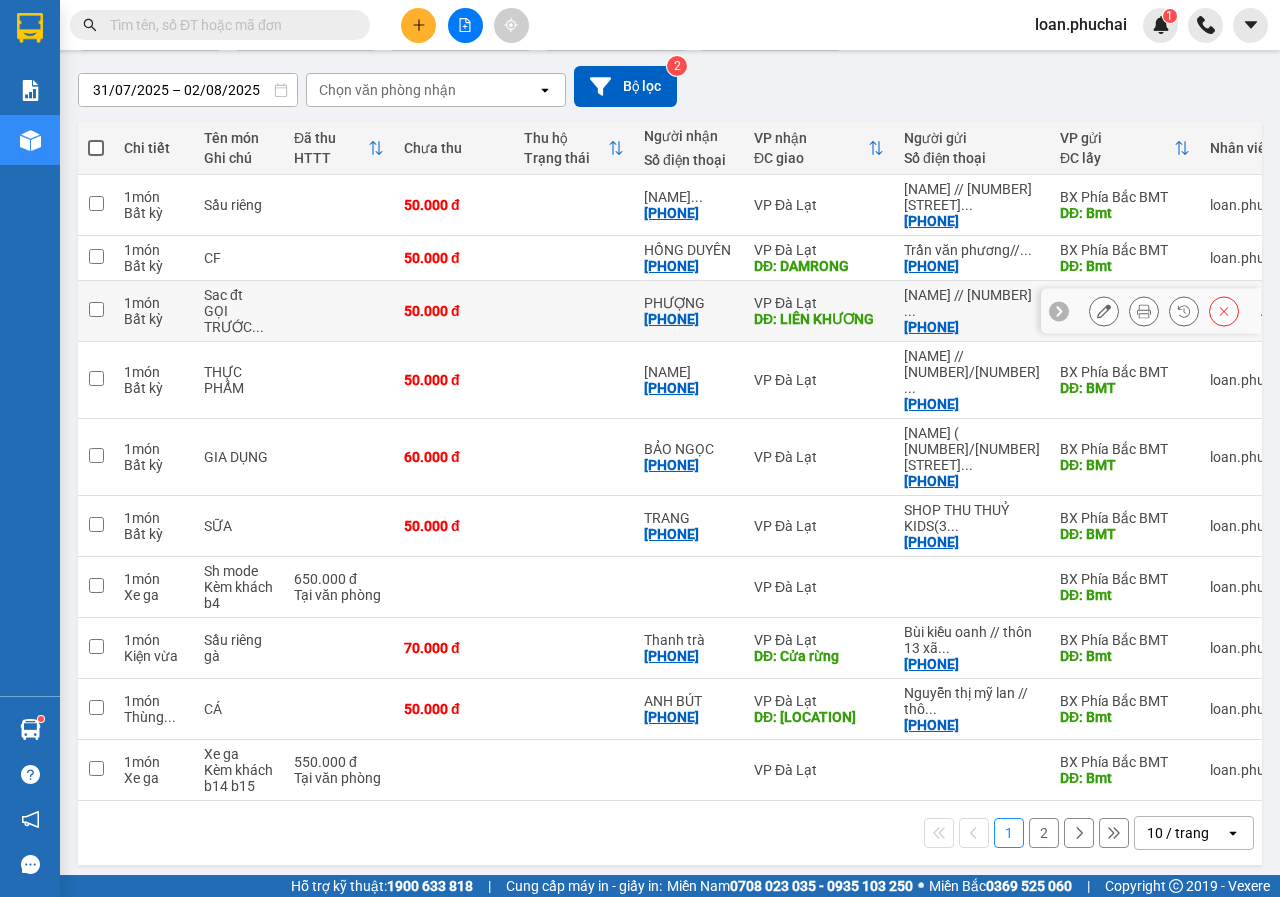scroll, scrollTop: 0, scrollLeft: 0, axis: both 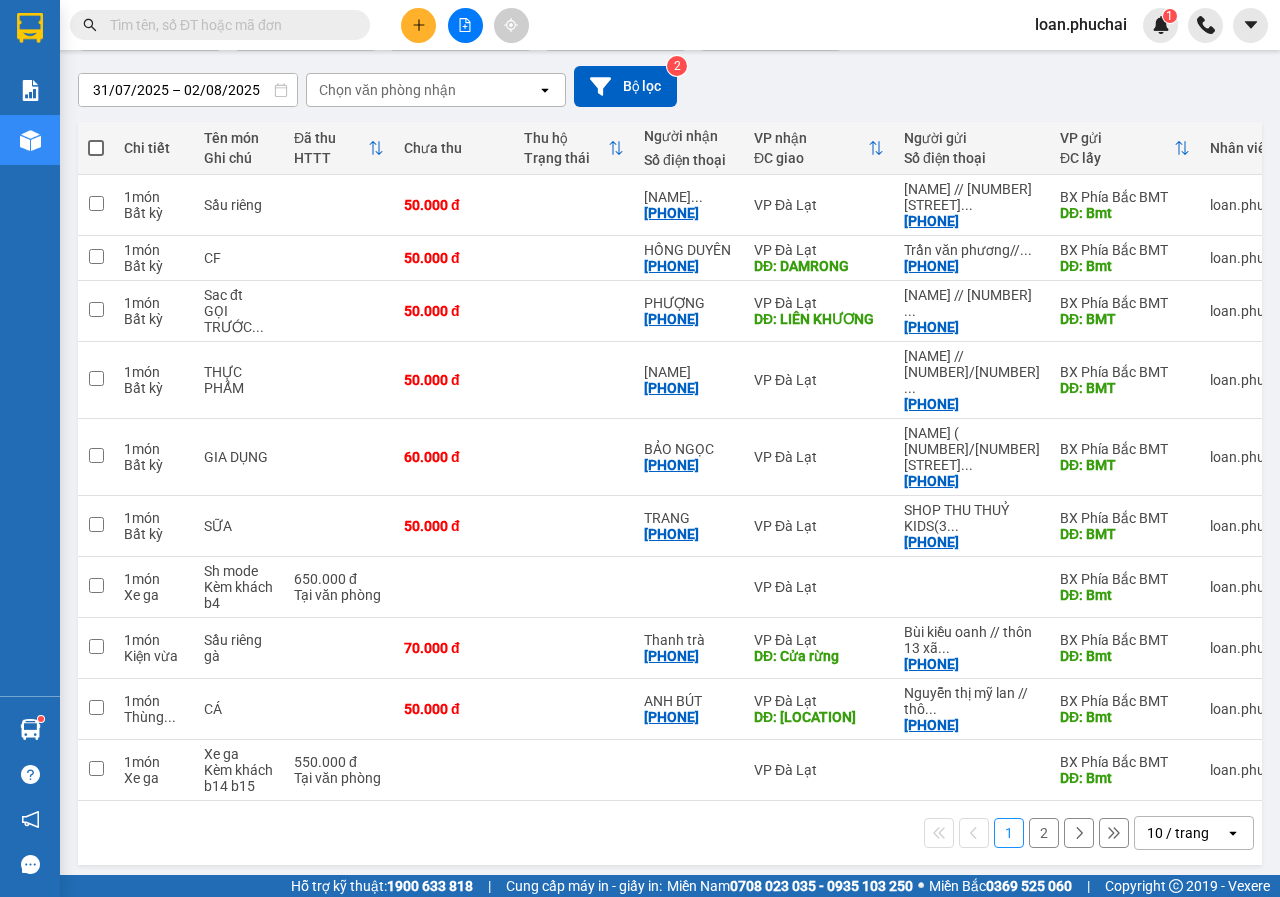 click on "2" at bounding box center (1044, 833) 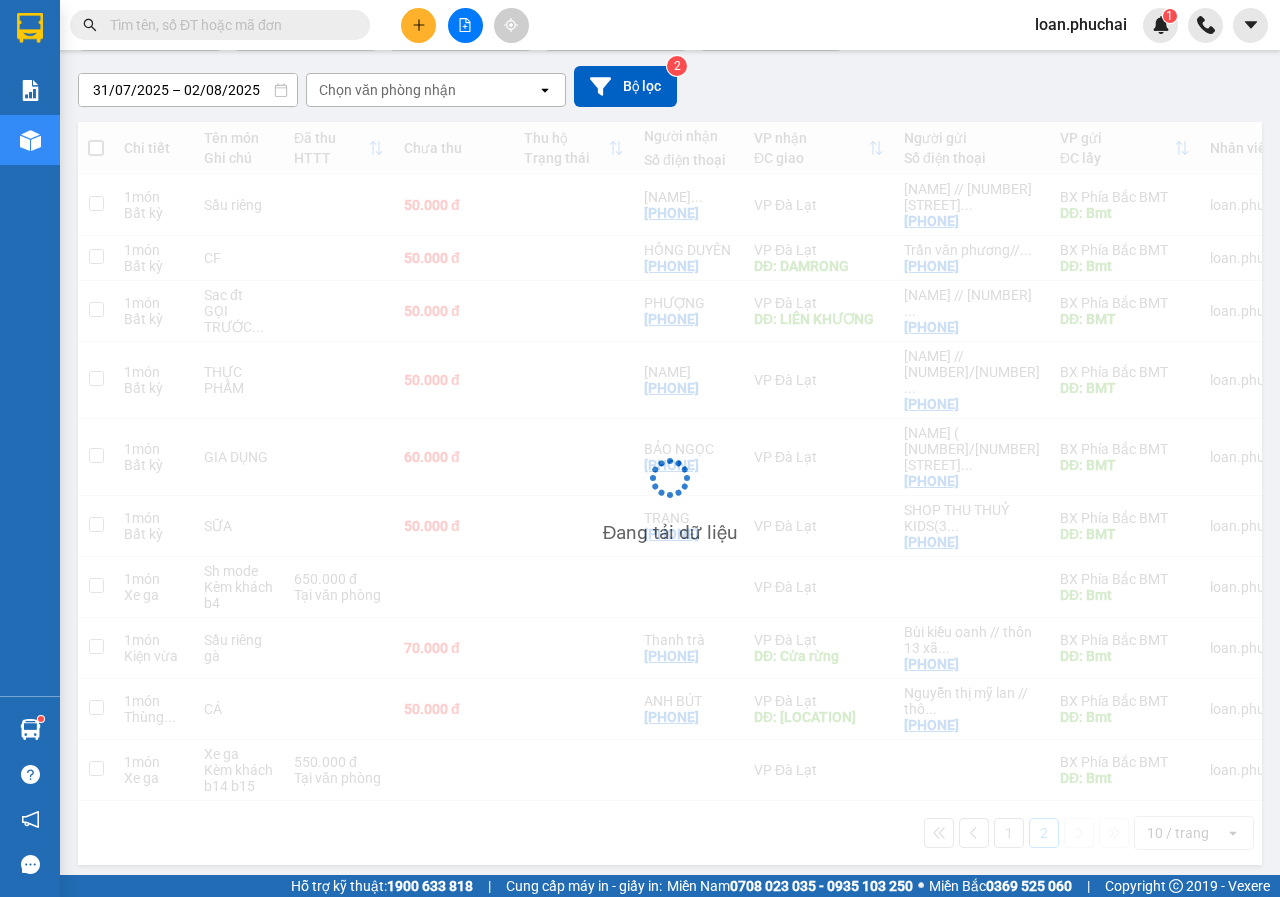 scroll, scrollTop: 92, scrollLeft: 0, axis: vertical 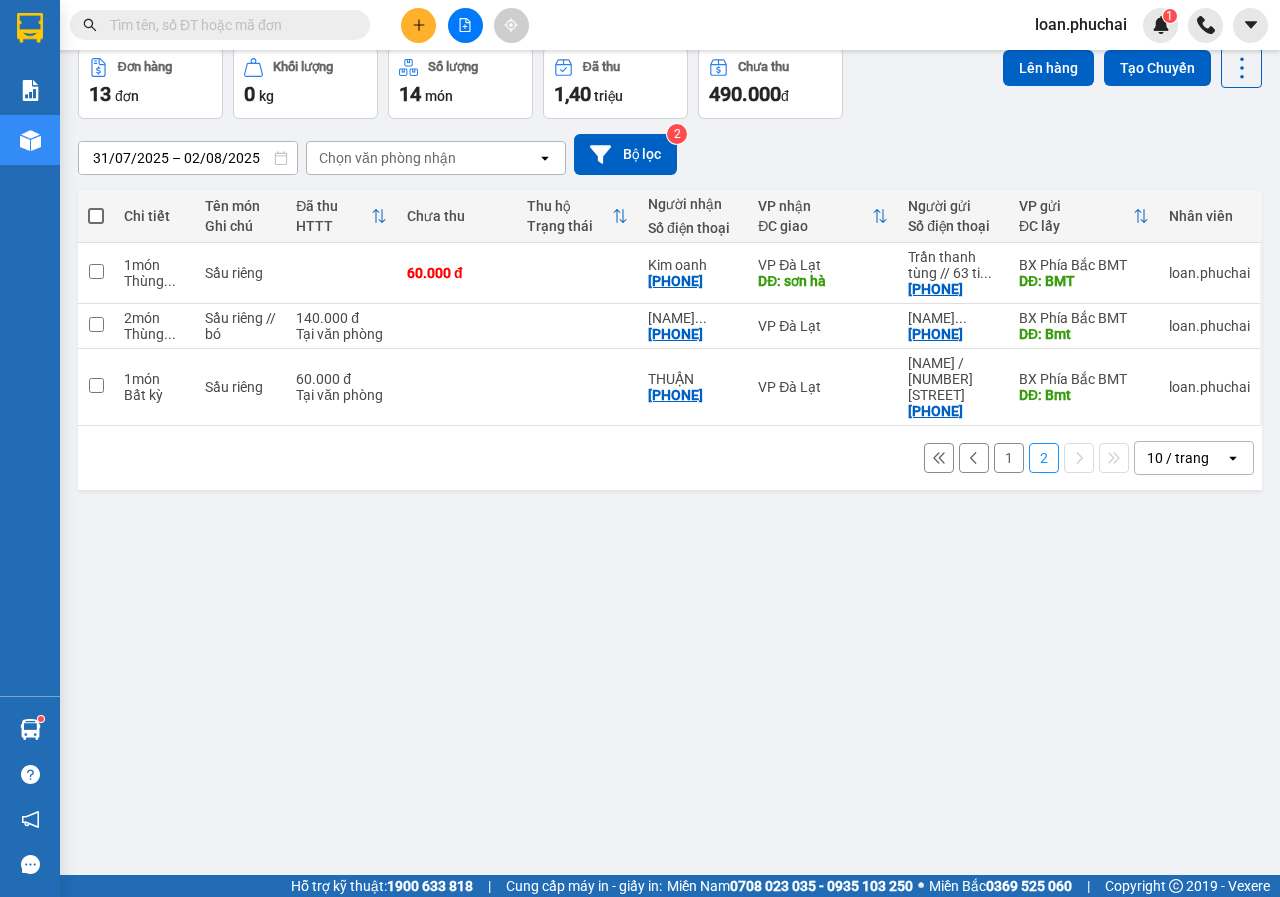 click on "1" at bounding box center (1009, 458) 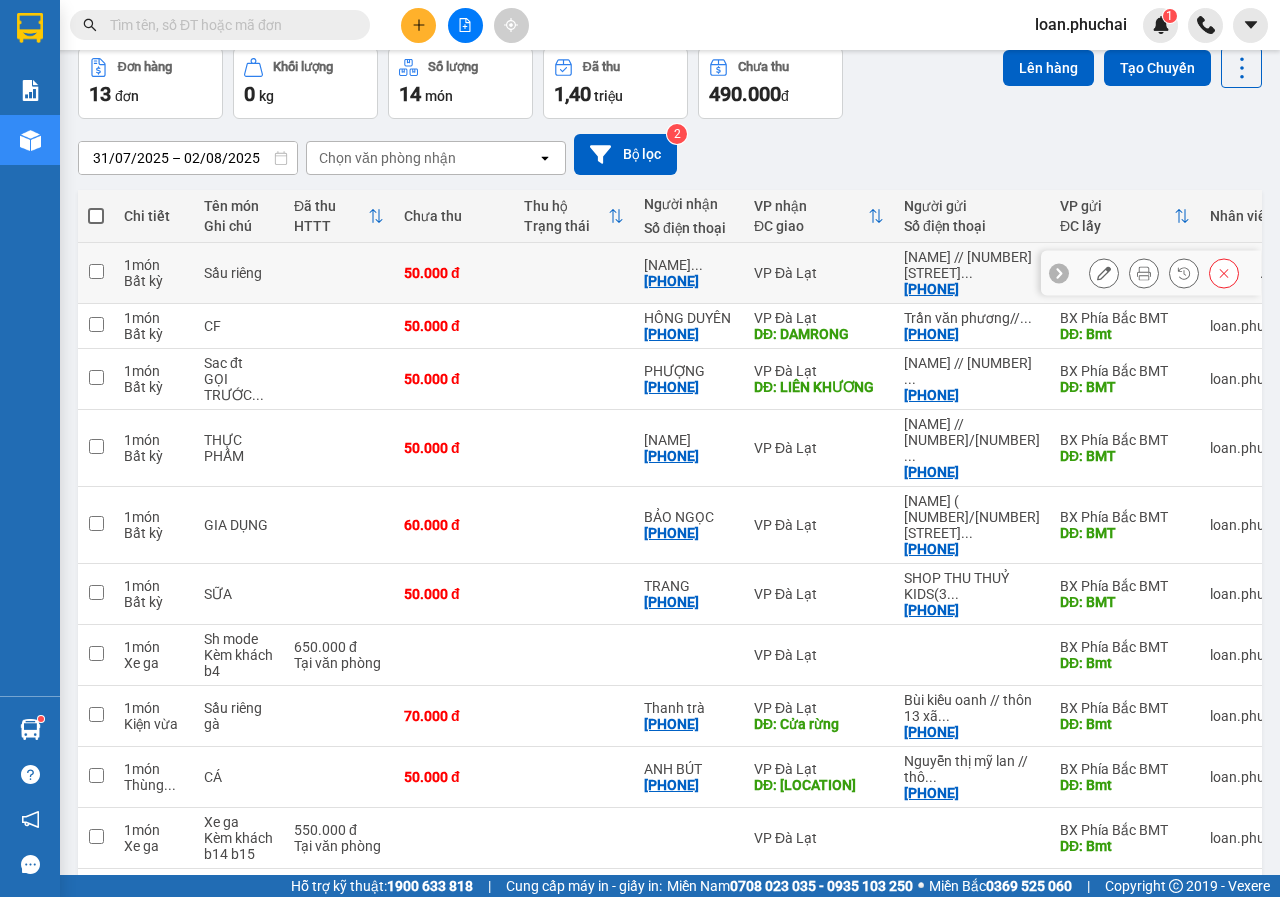 scroll, scrollTop: 160, scrollLeft: 0, axis: vertical 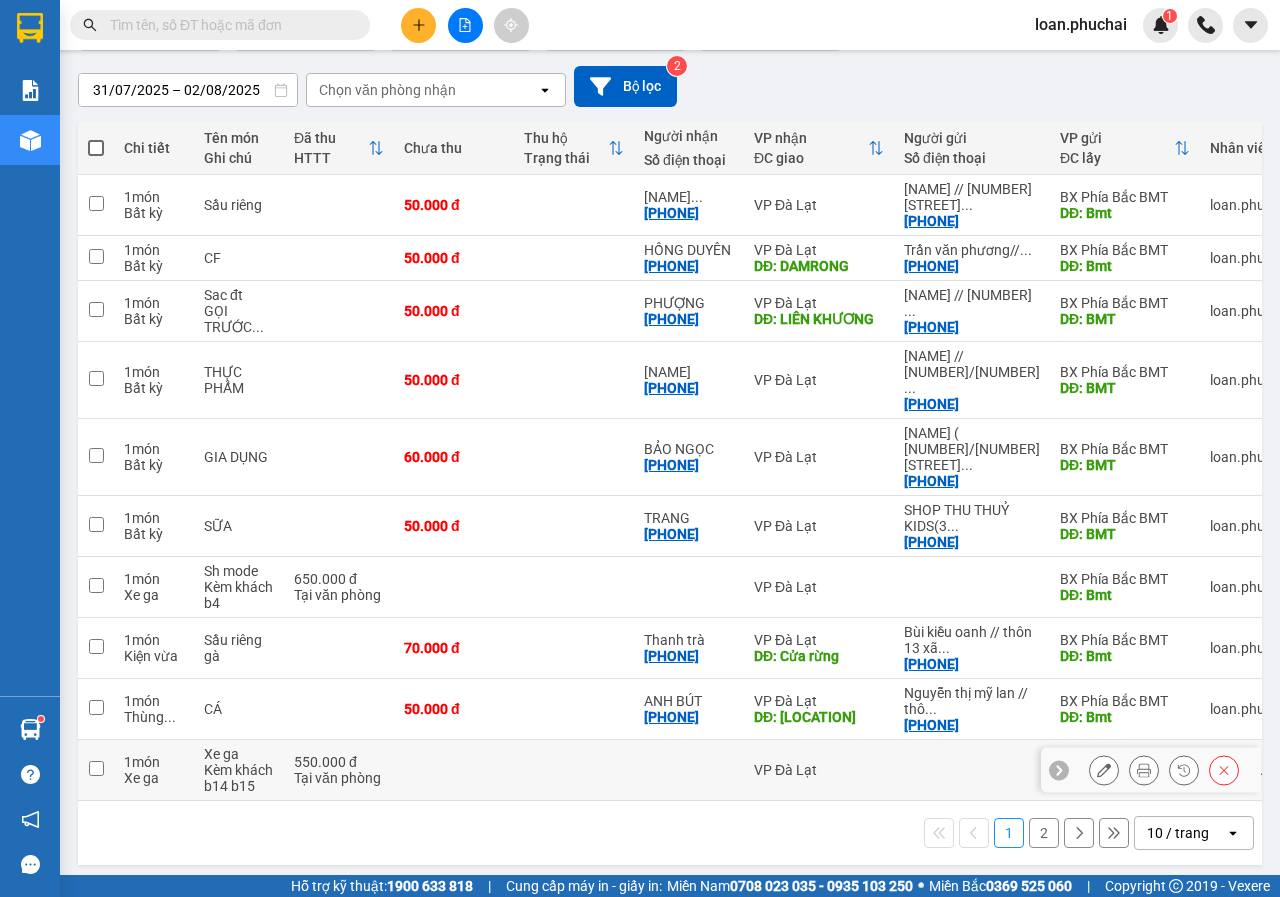 click at bounding box center [96, 768] 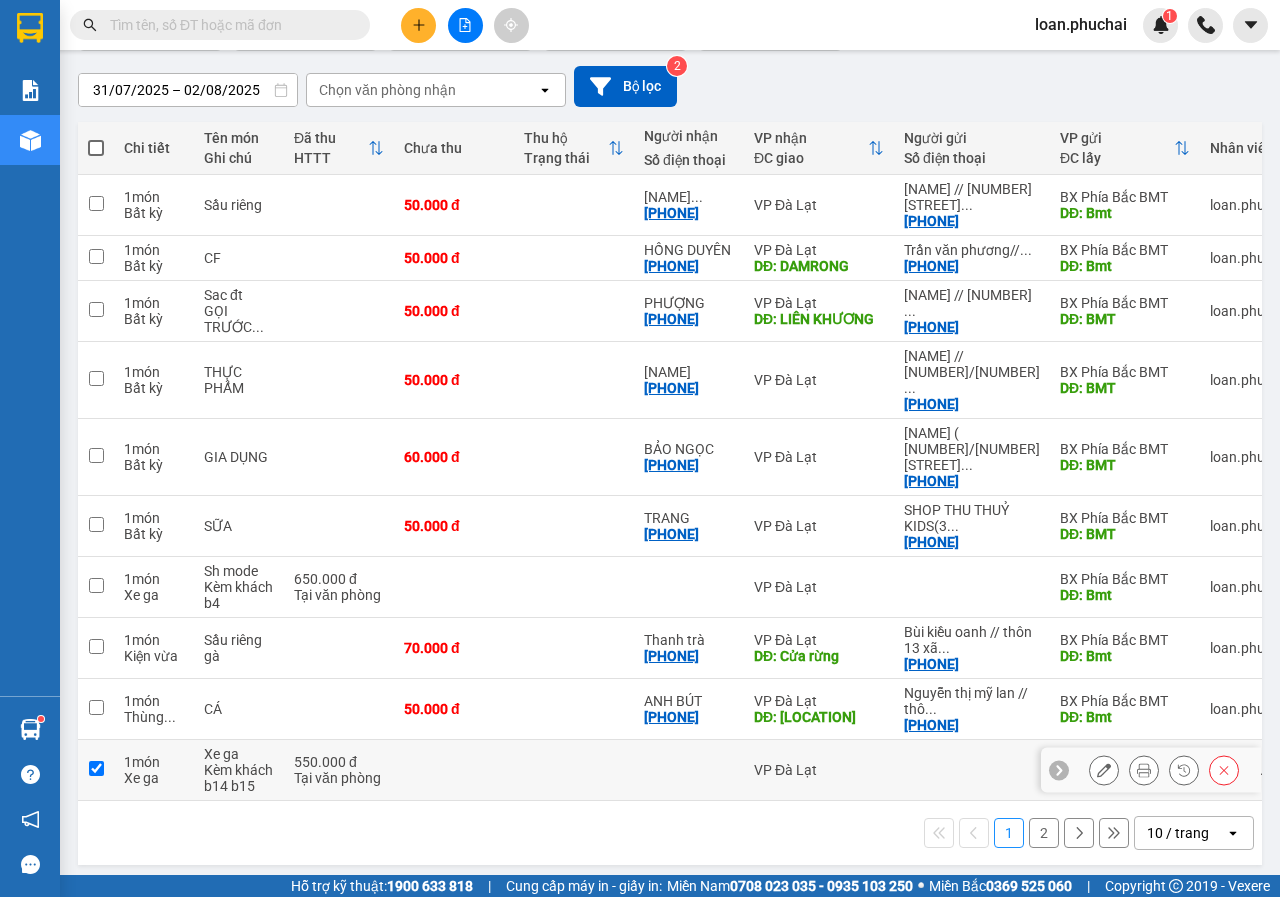 checkbox on "true" 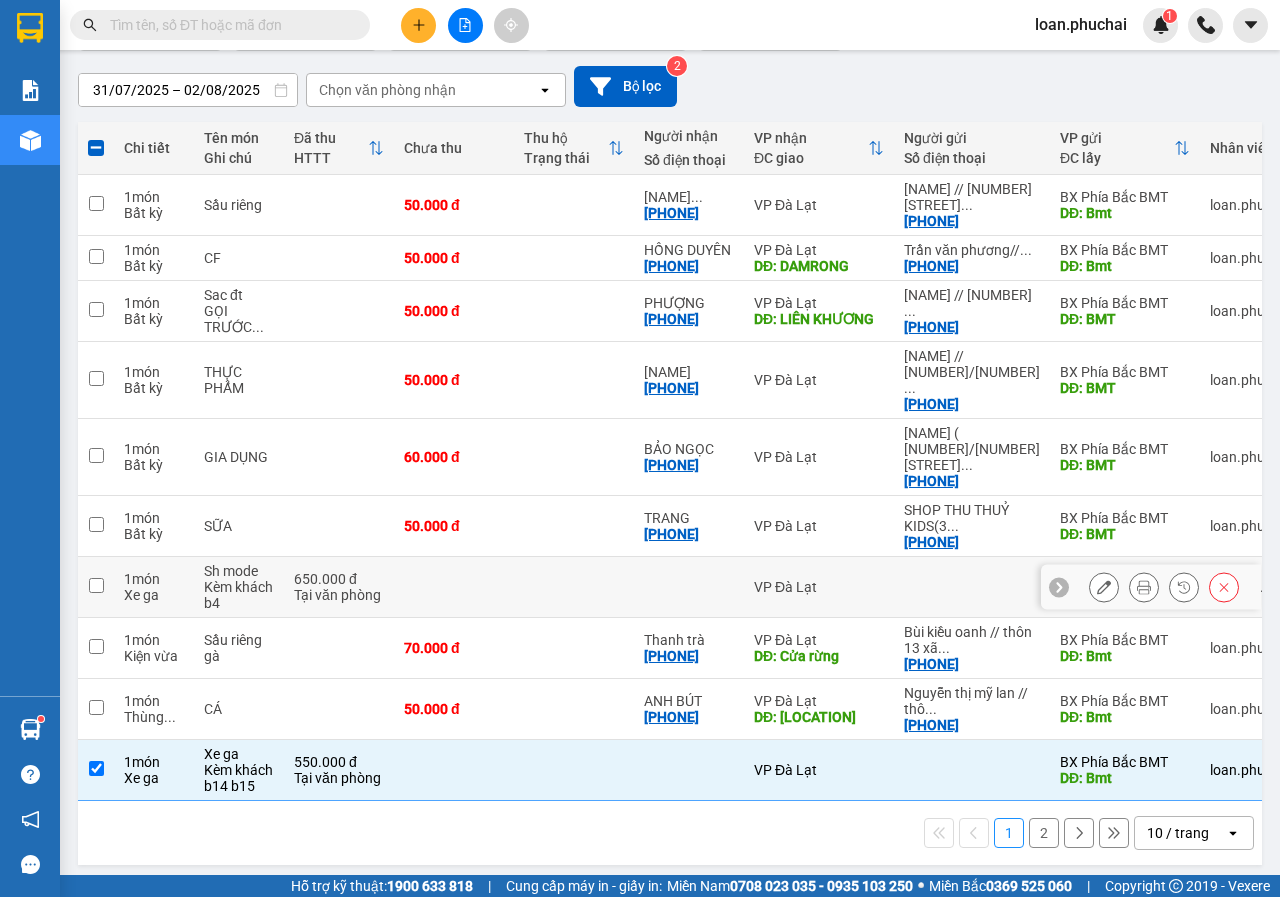 click at bounding box center [96, 585] 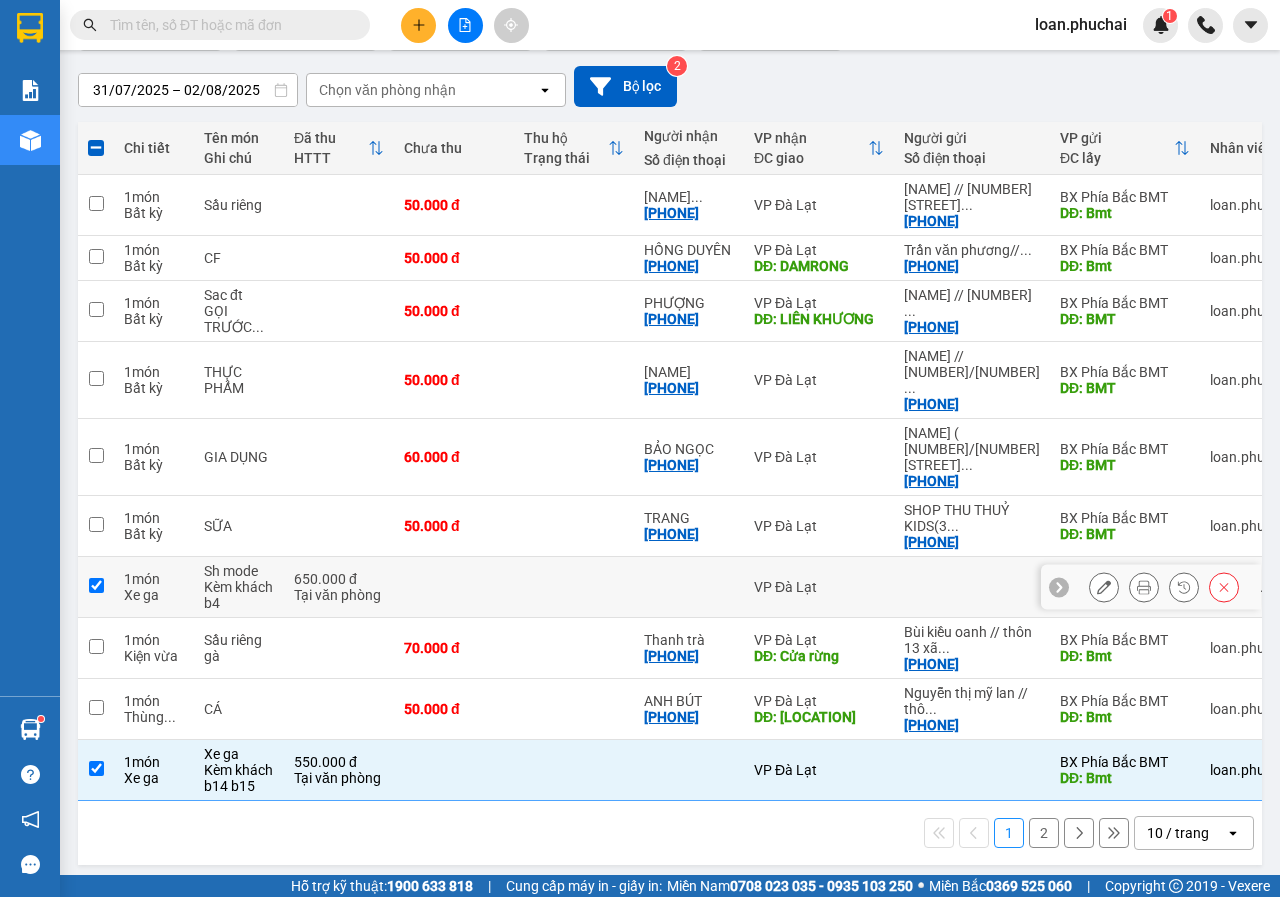 checkbox on "true" 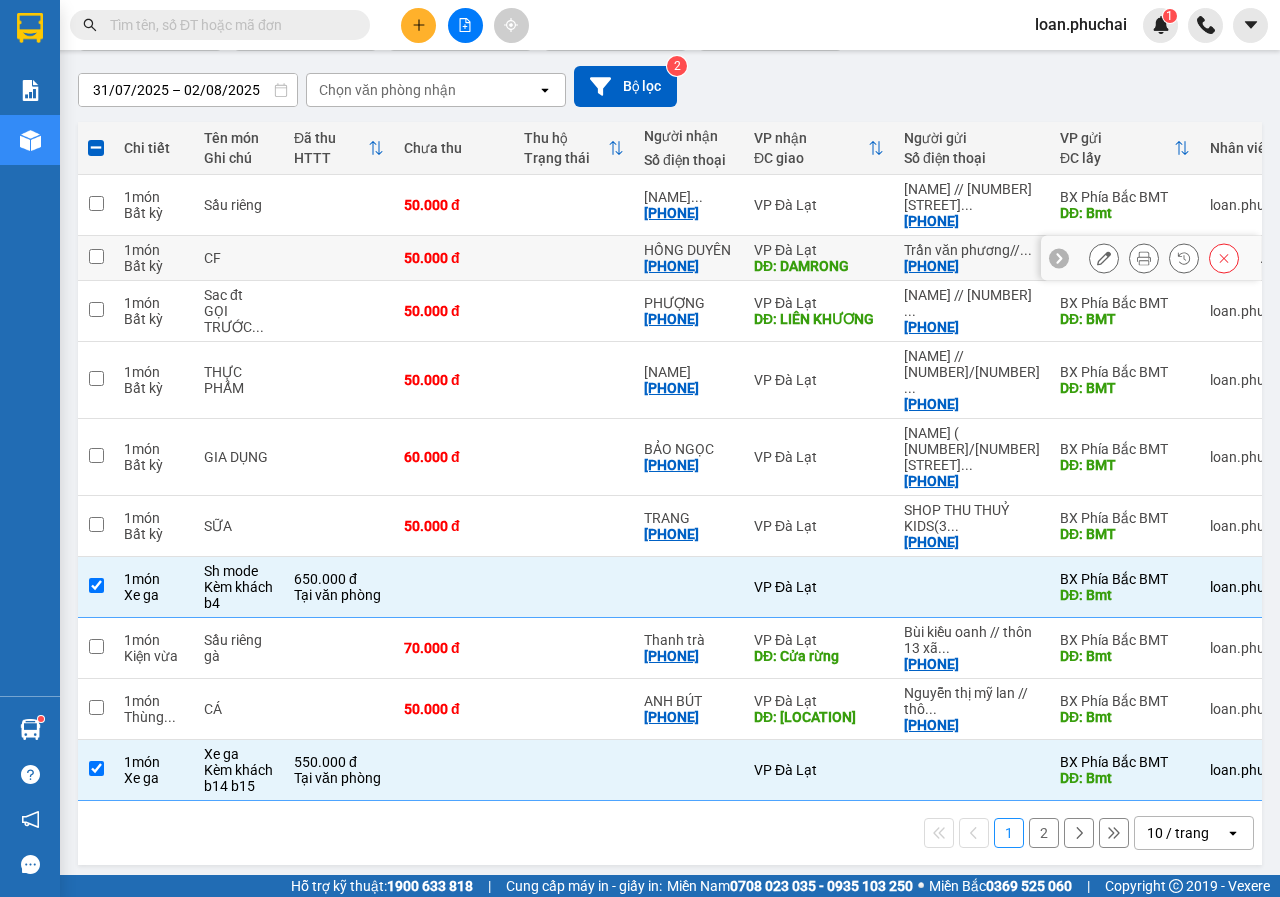 click at bounding box center [96, 258] 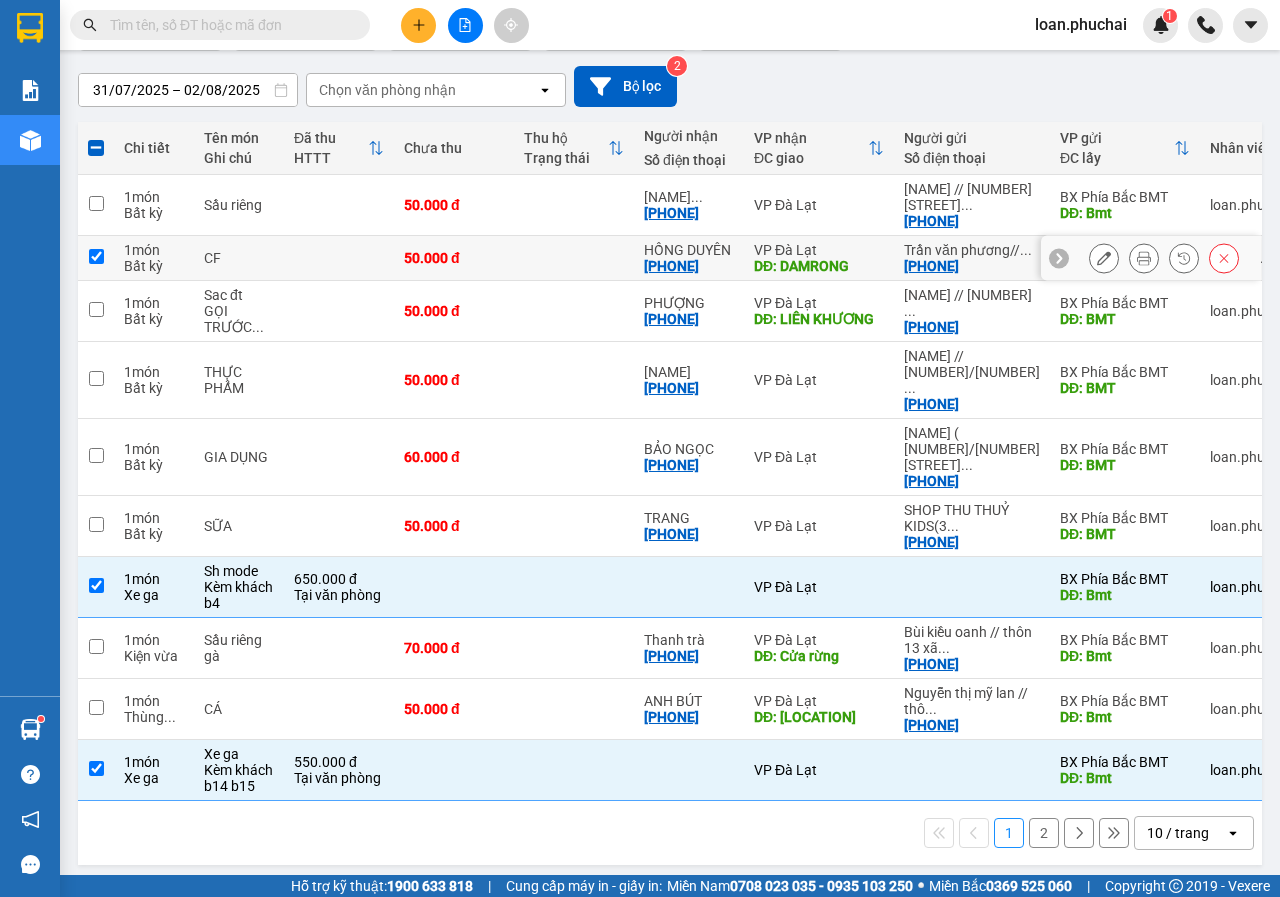 checkbox on "true" 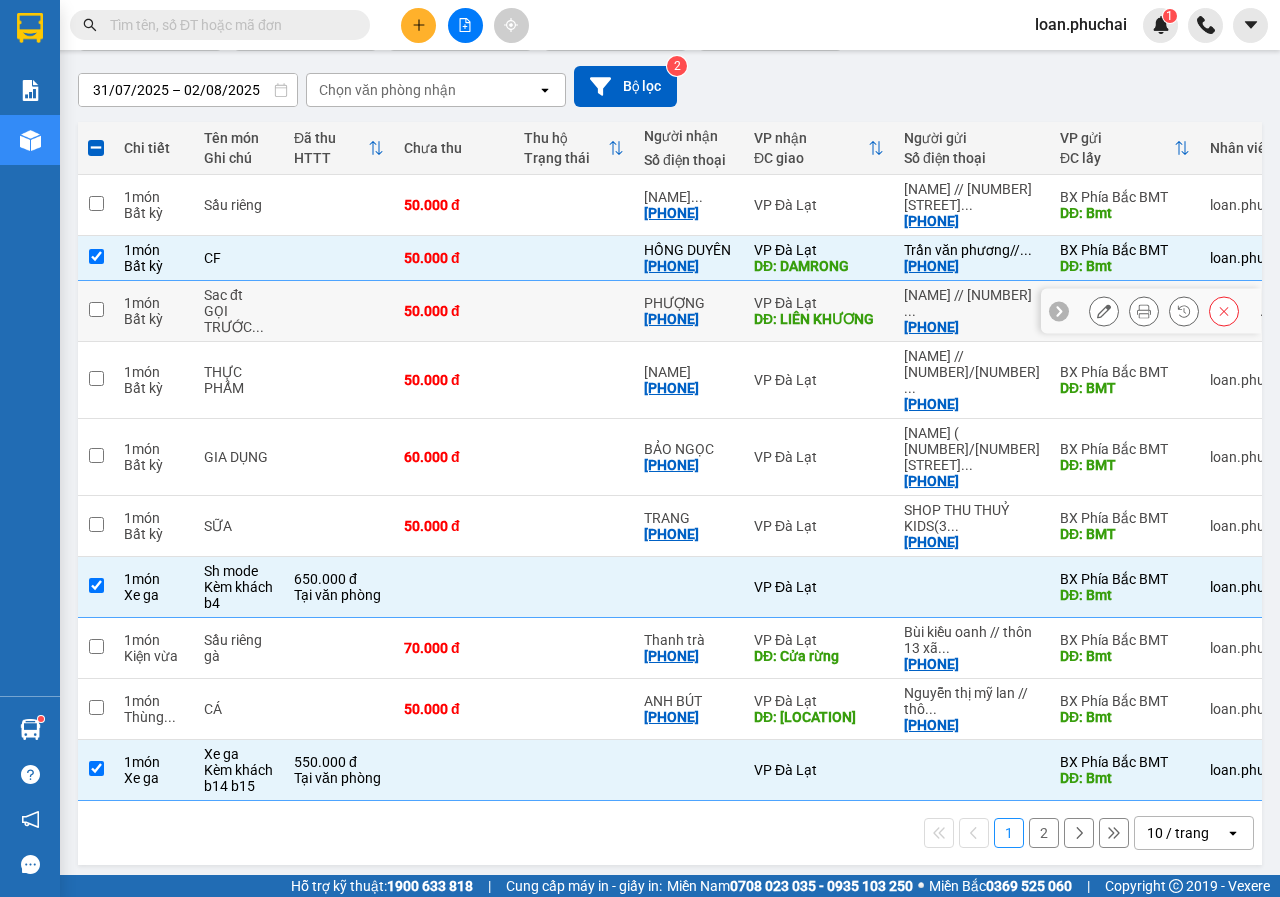 scroll, scrollTop: 0, scrollLeft: 0, axis: both 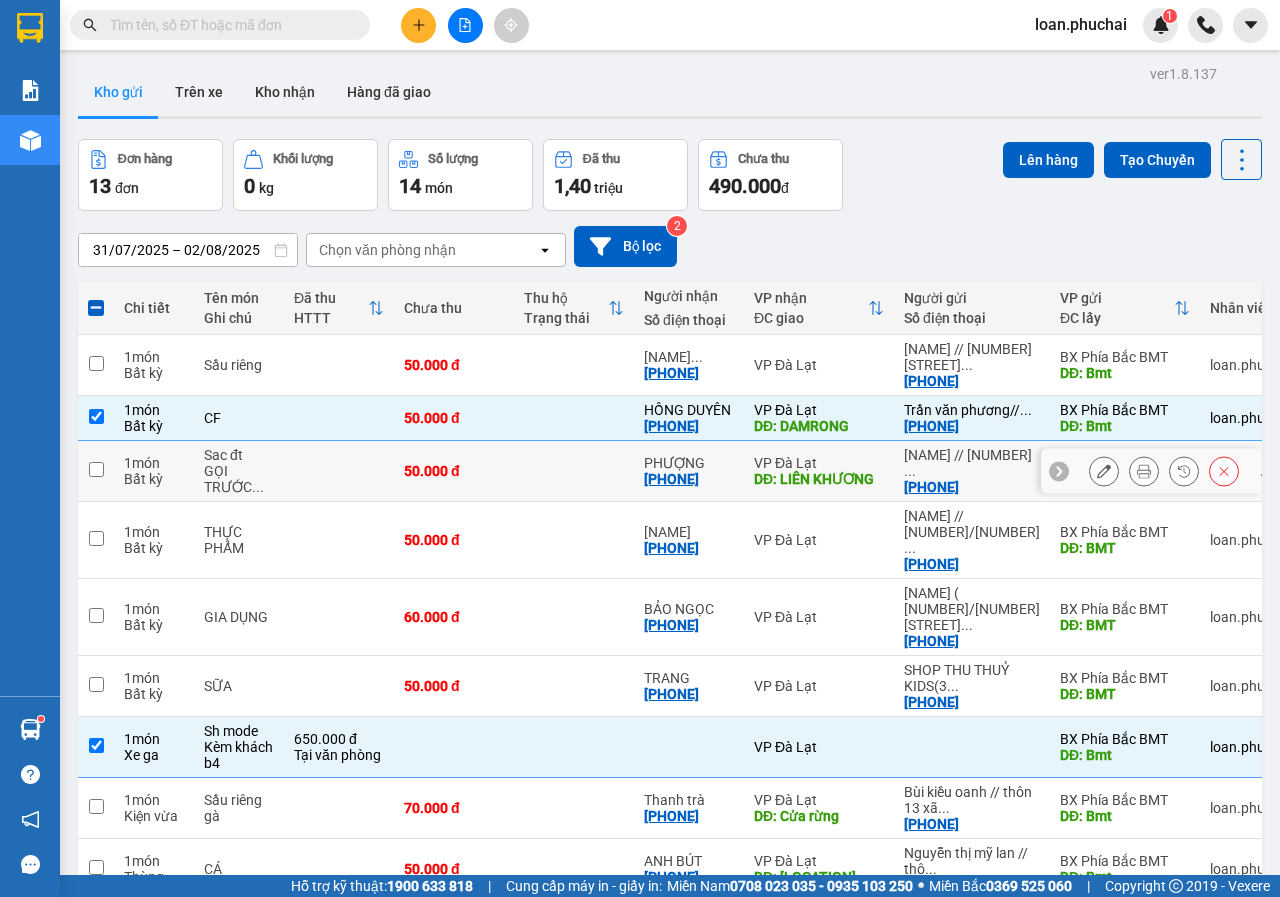 click at bounding box center (96, 469) 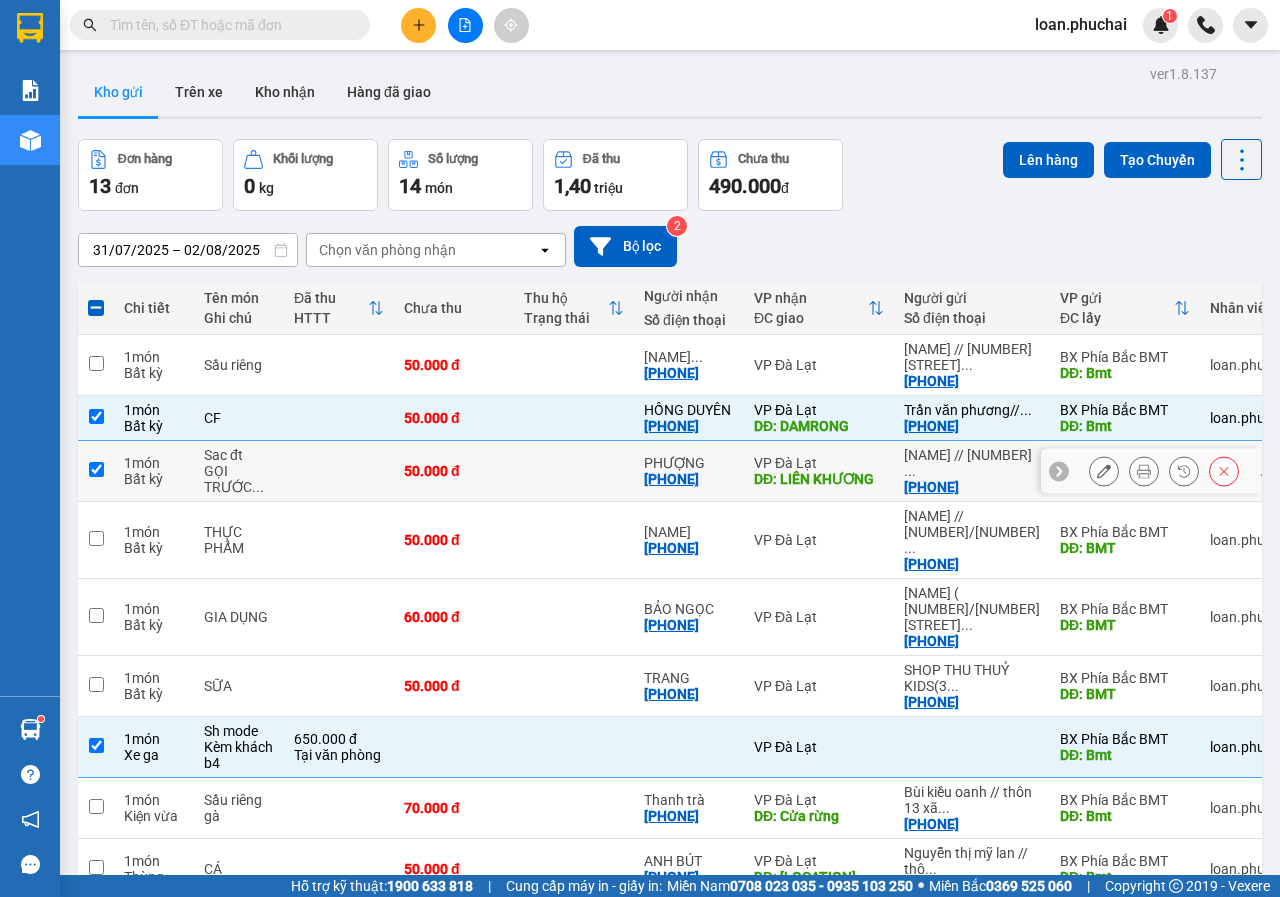 checkbox on "true" 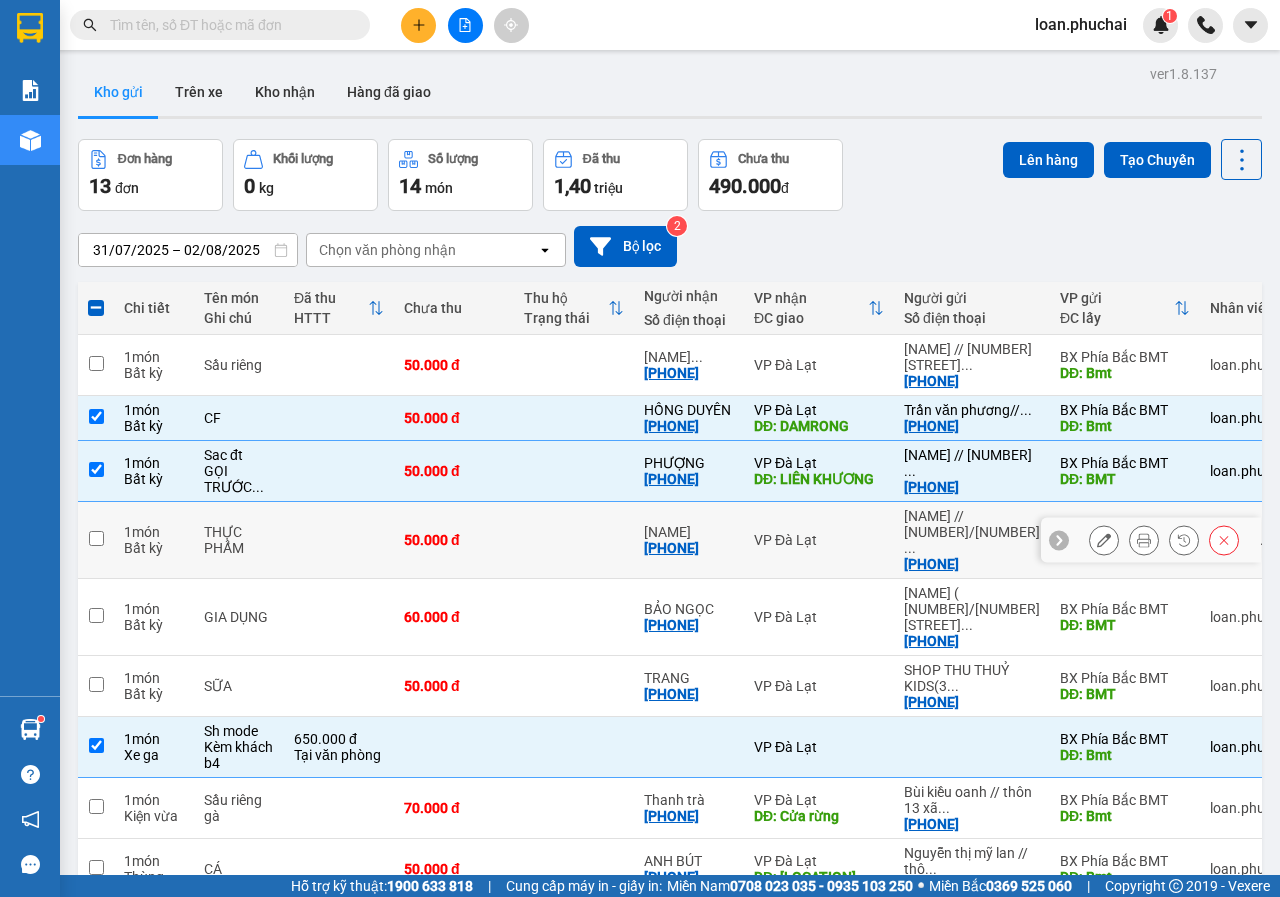scroll, scrollTop: 160, scrollLeft: 0, axis: vertical 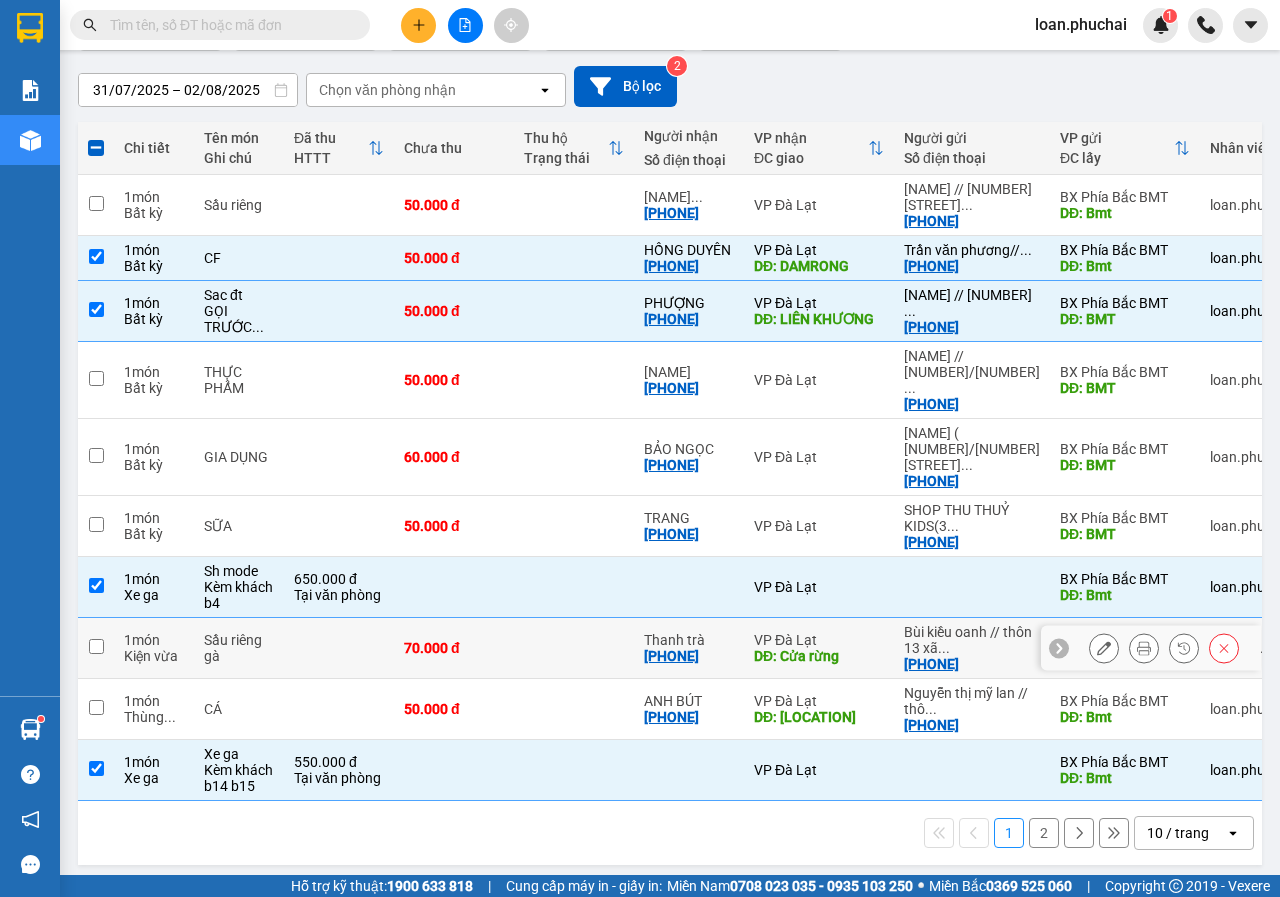click at bounding box center [96, 646] 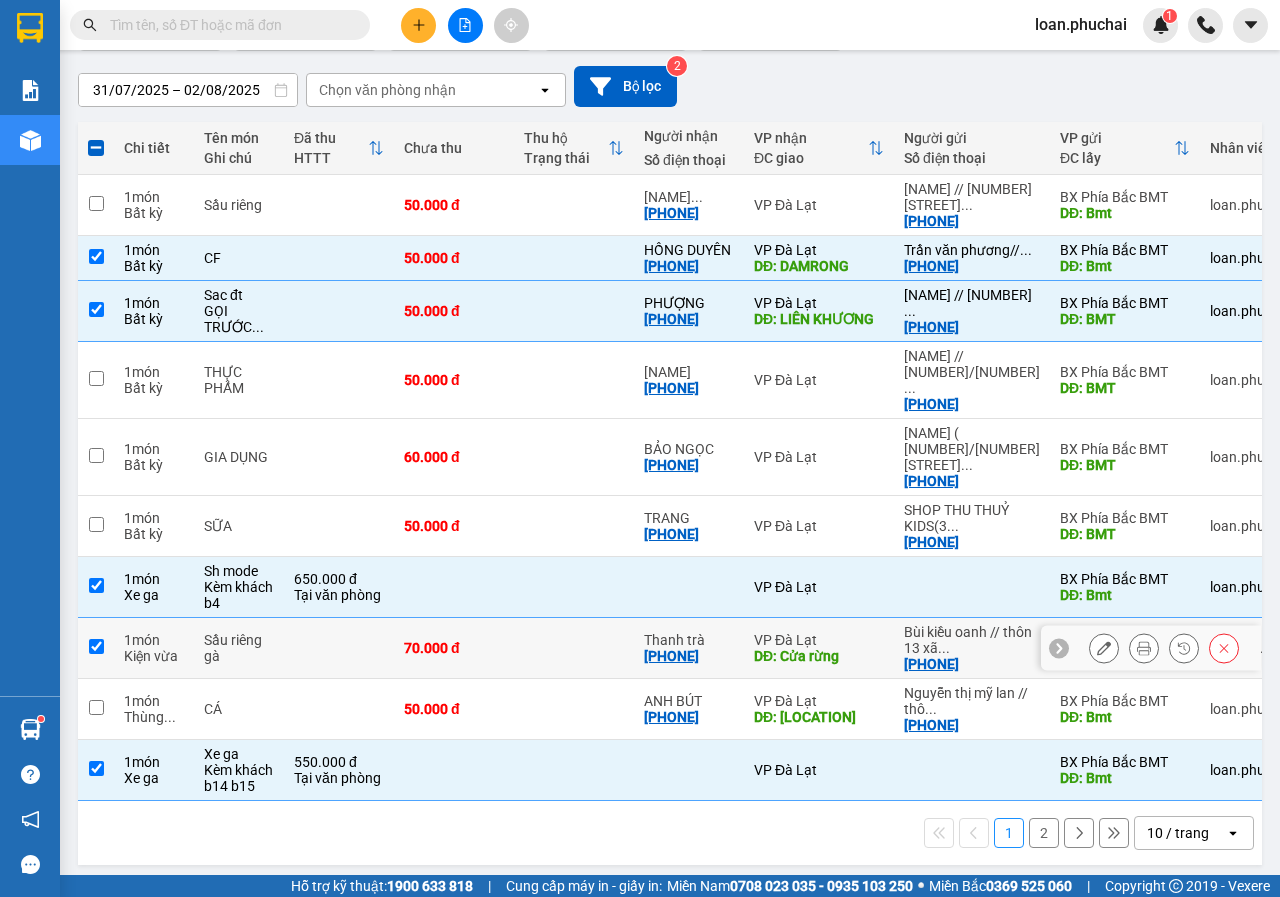 checkbox on "true" 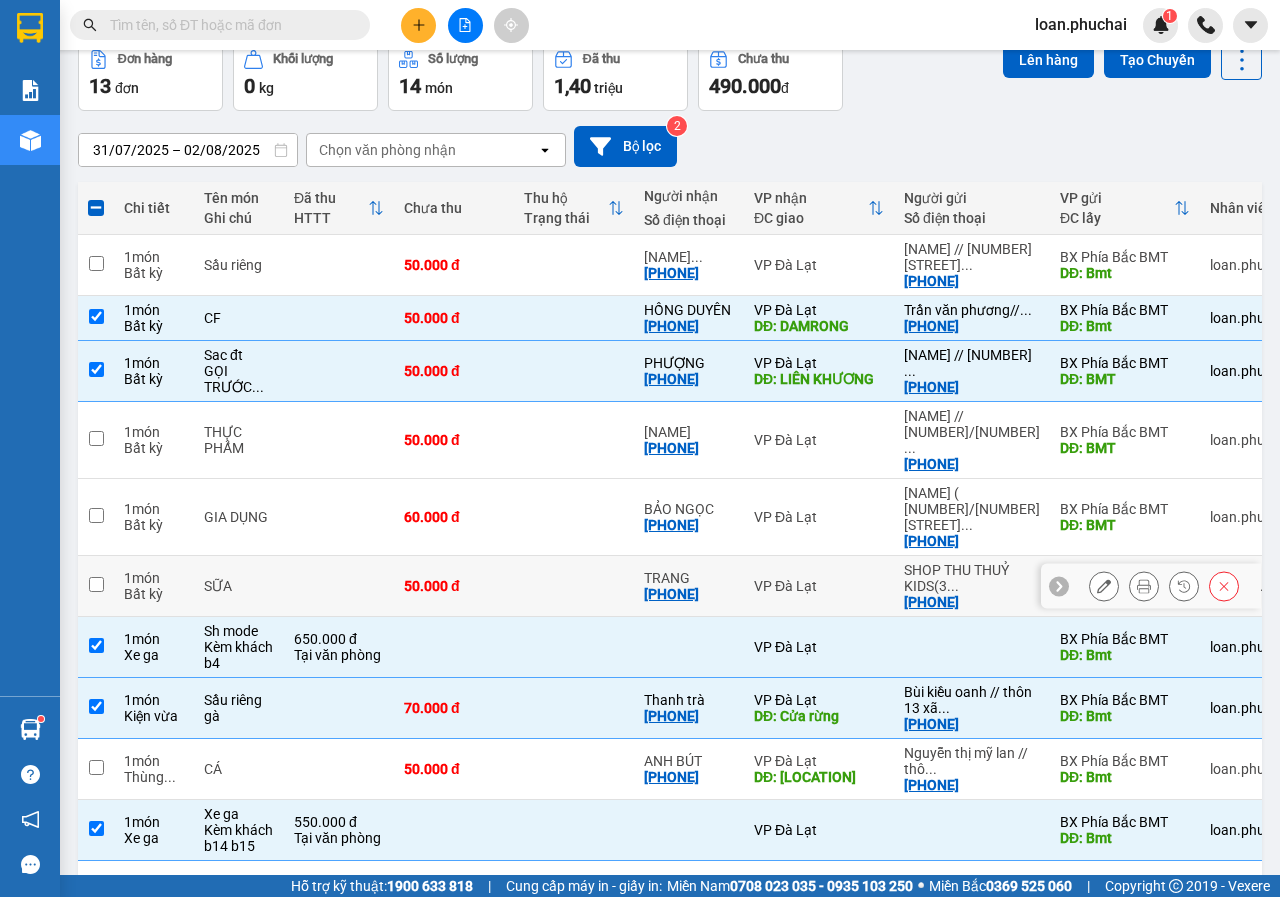 scroll, scrollTop: 160, scrollLeft: 0, axis: vertical 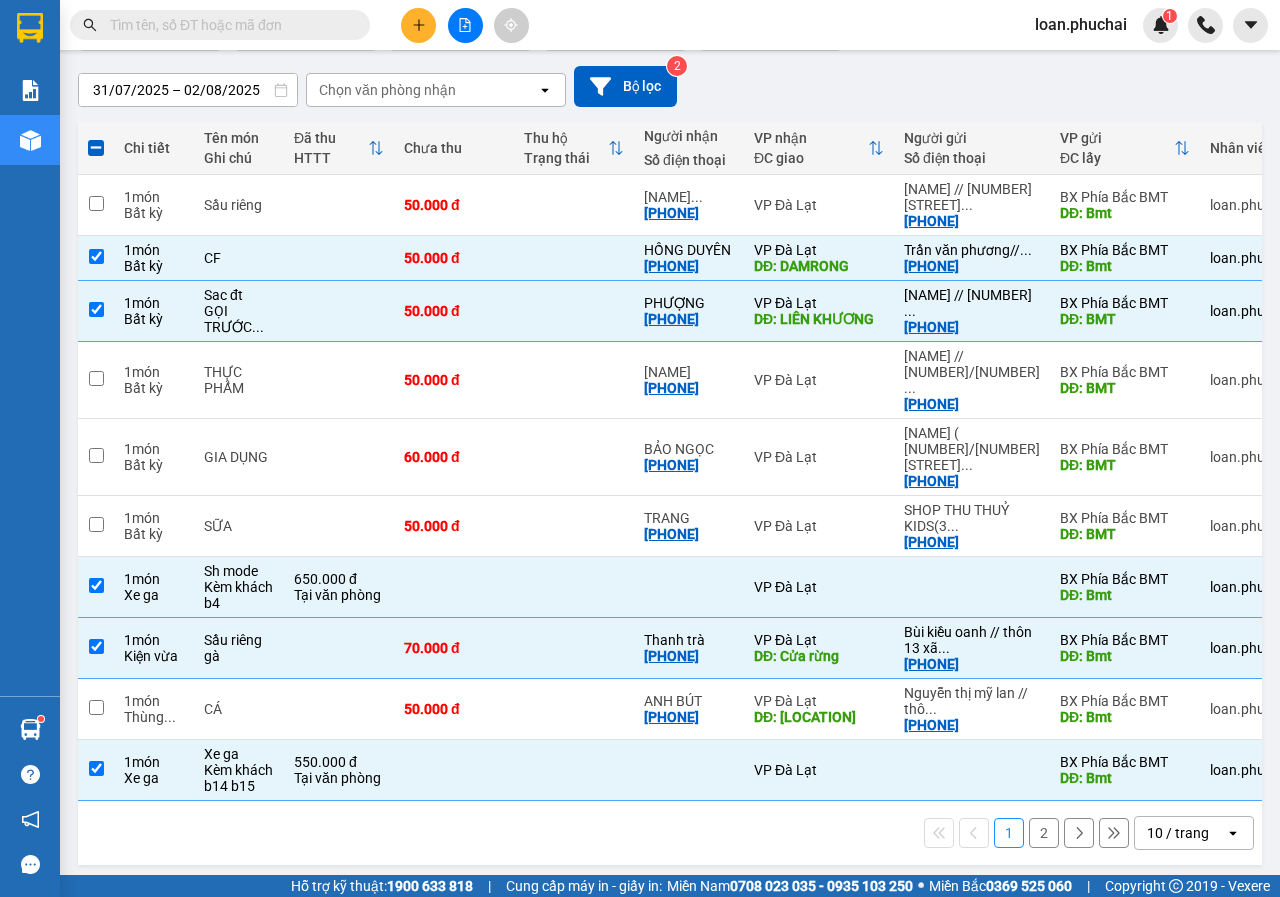 click on "2" at bounding box center [1044, 833] 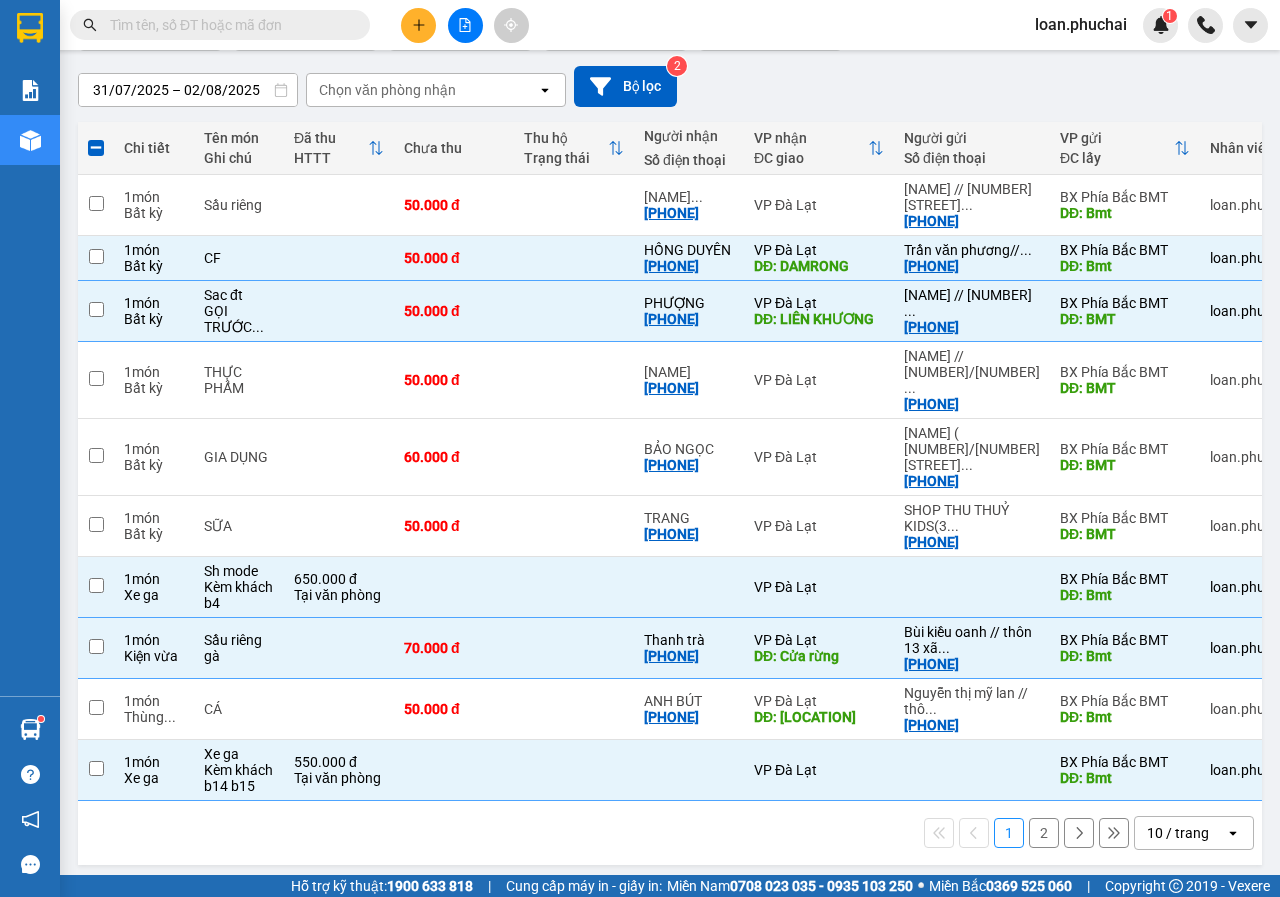 checkbox on "false" 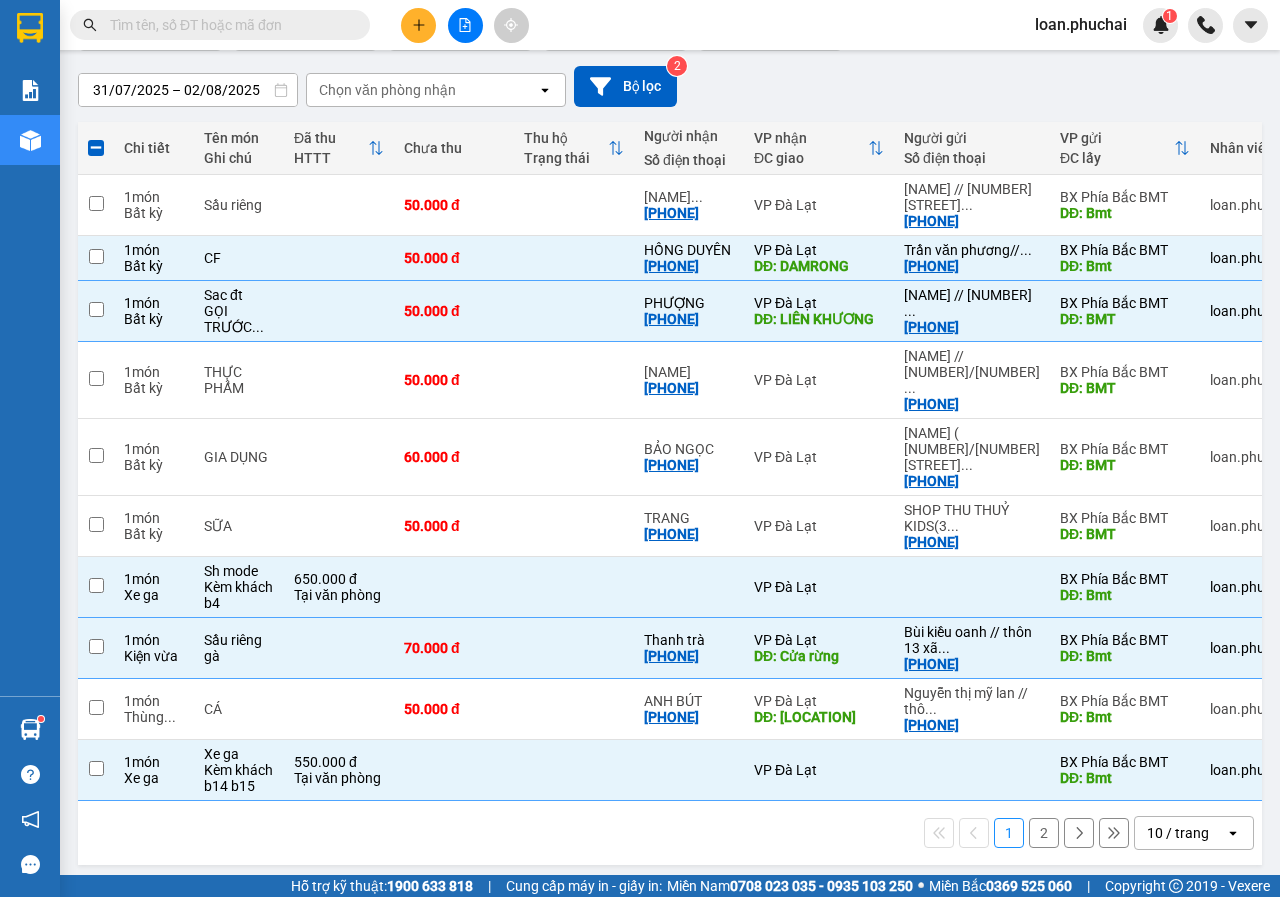 checkbox on "false" 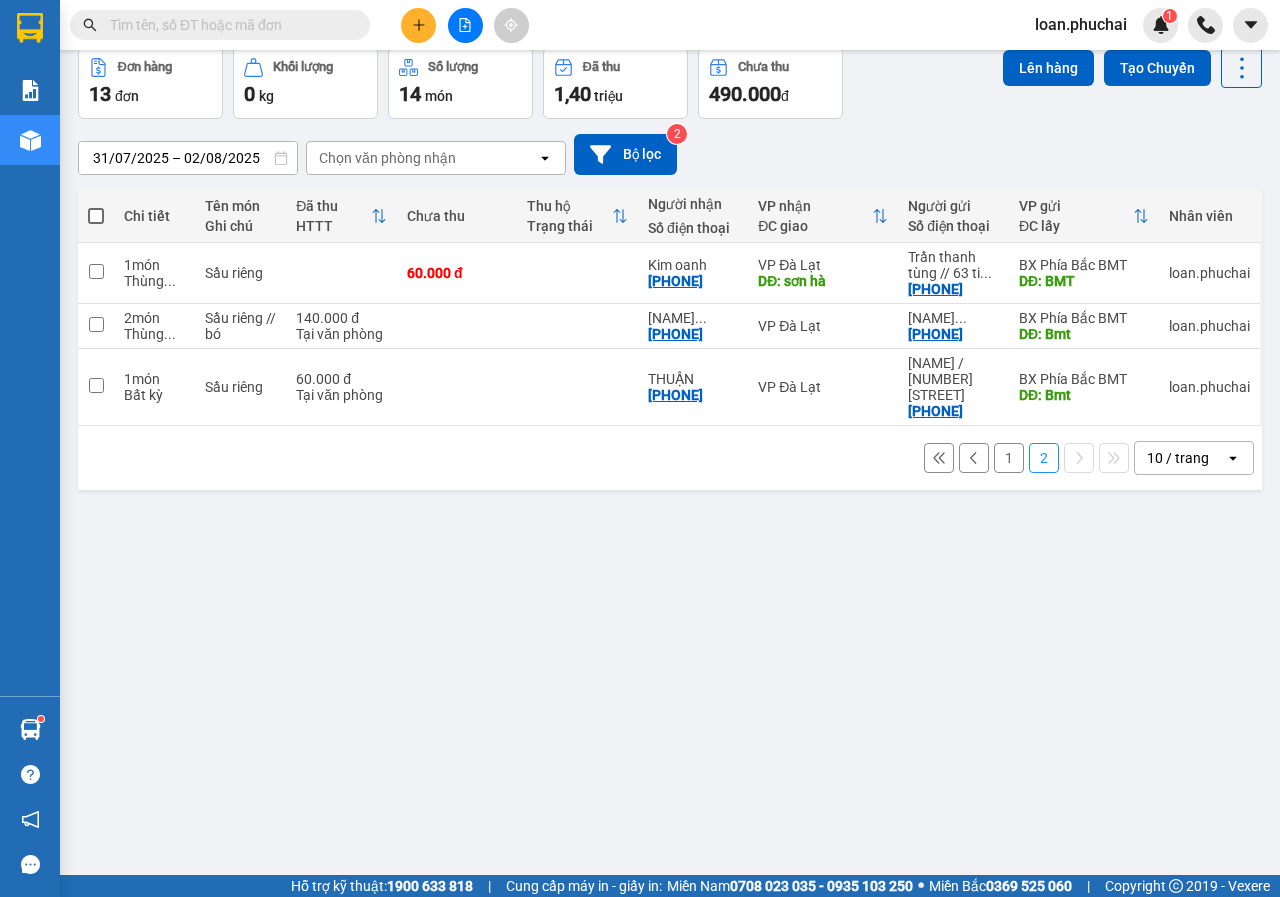 scroll, scrollTop: 0, scrollLeft: 0, axis: both 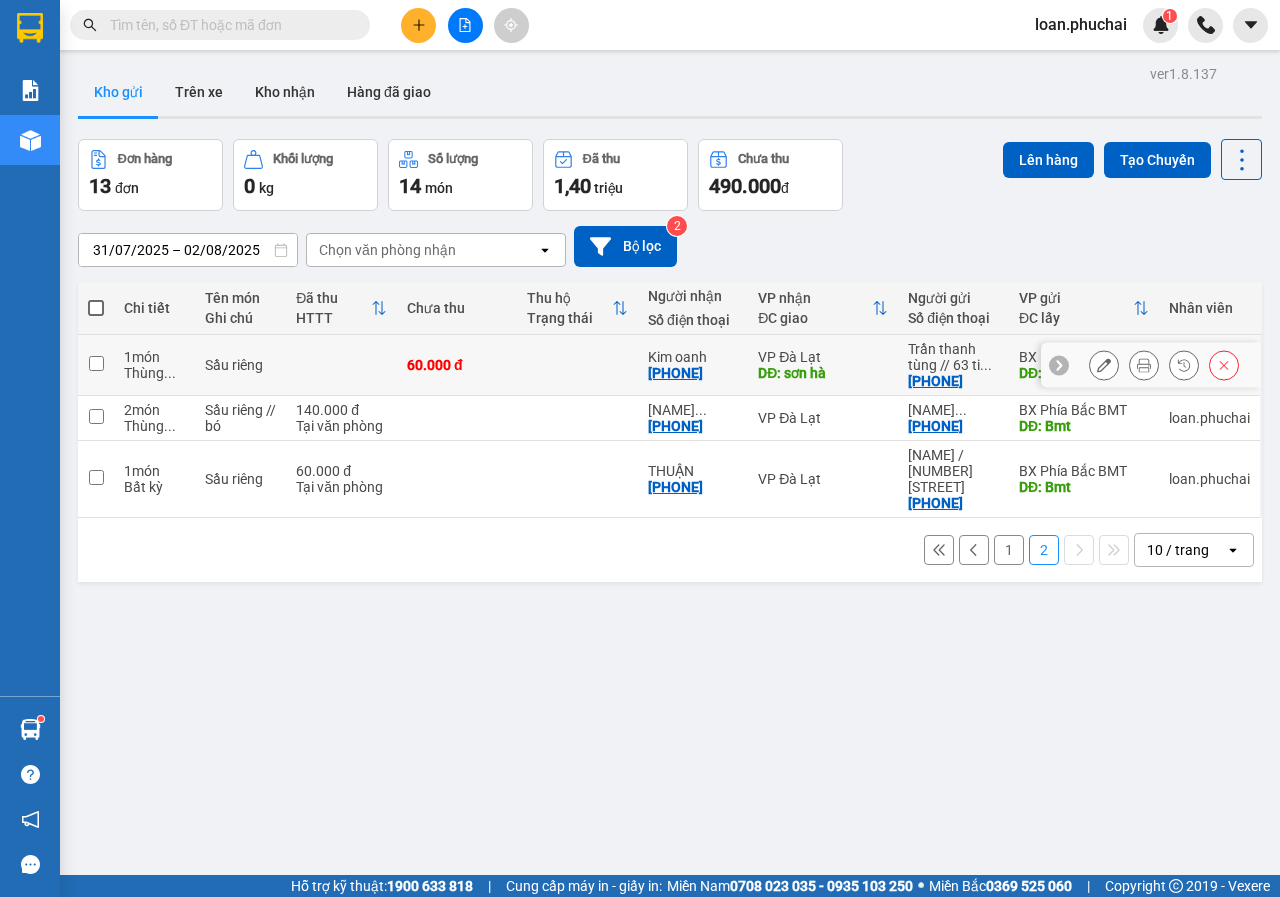 click at bounding box center [96, 363] 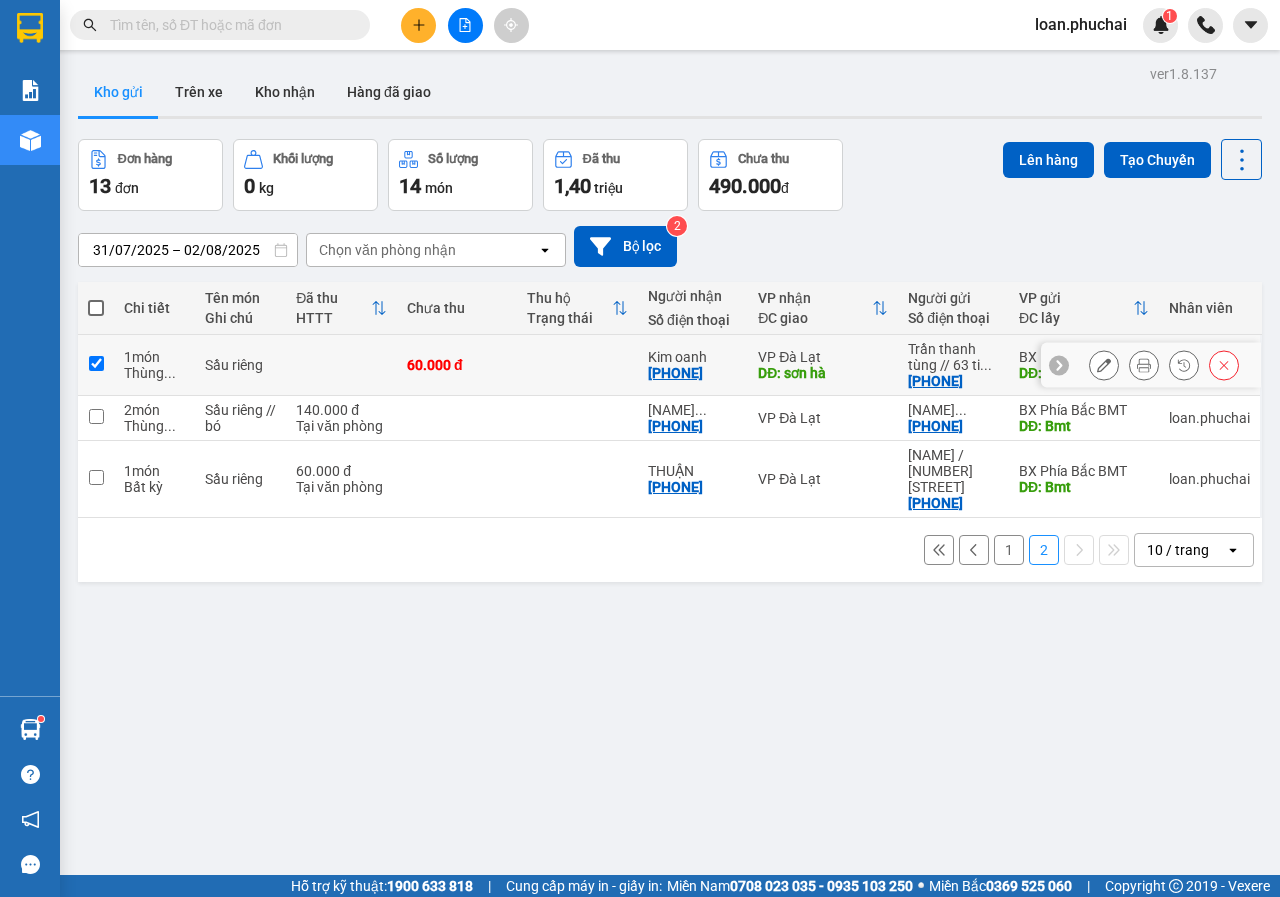 checkbox on "true" 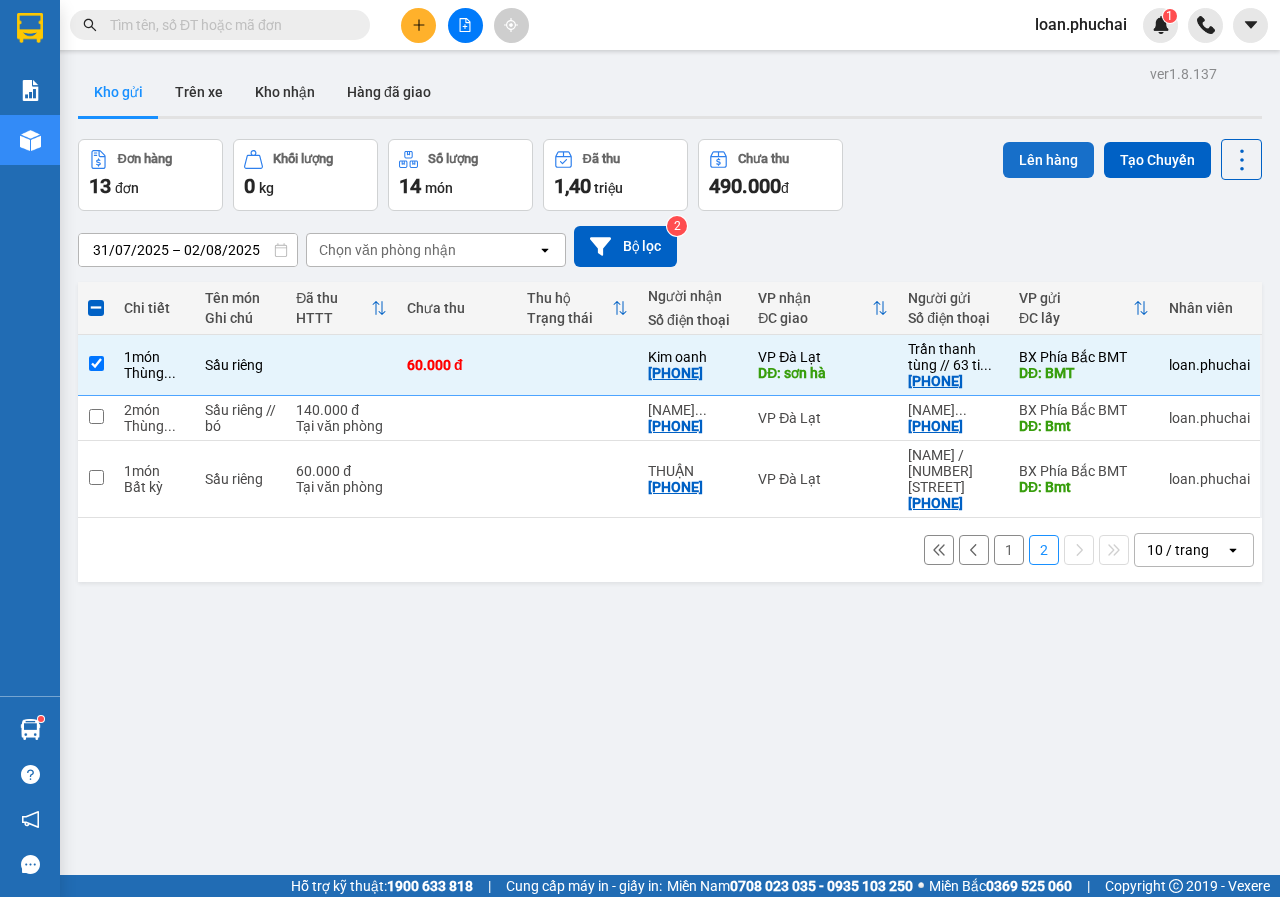 click on "Lên hàng" at bounding box center (1048, 160) 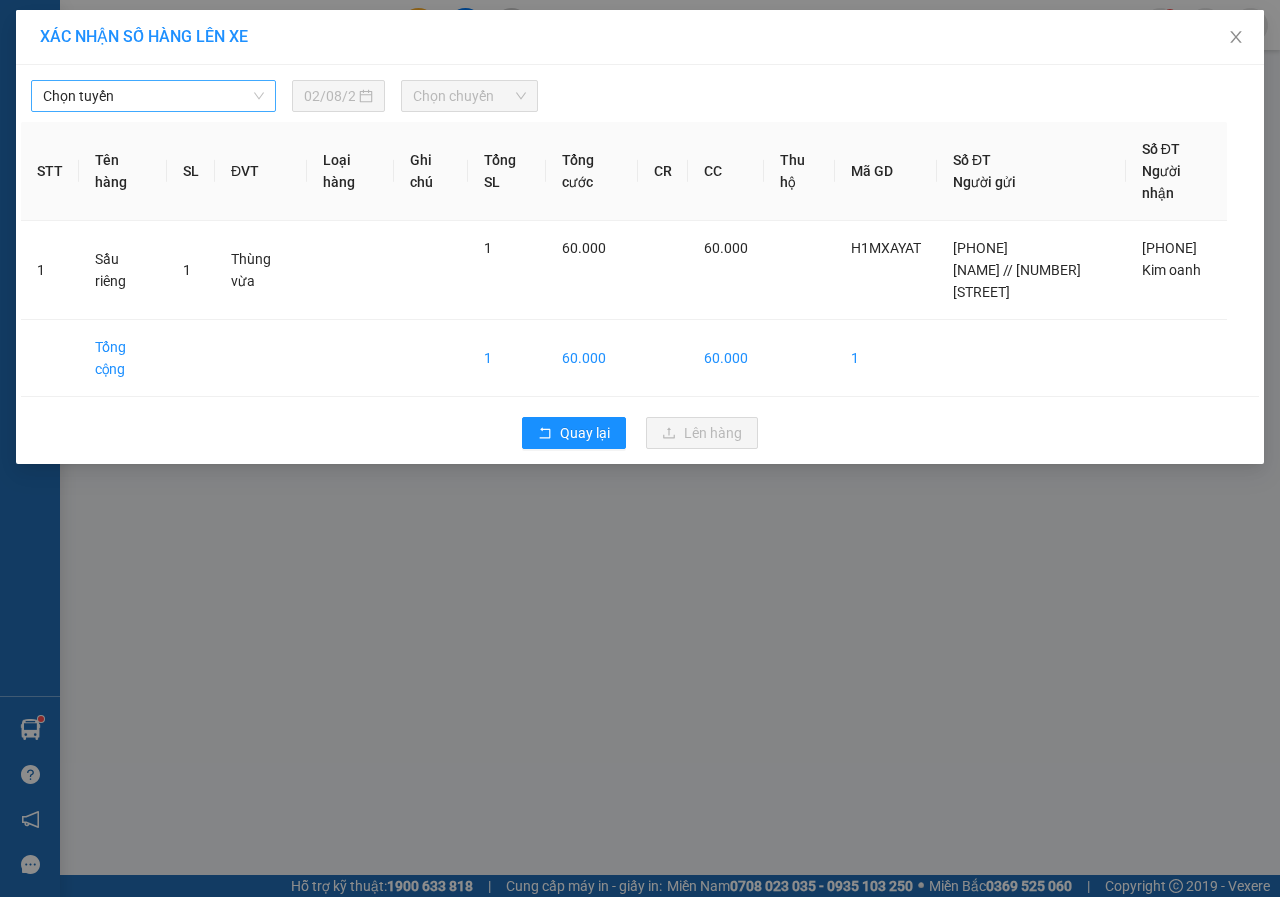 click on "Chọn tuyến" at bounding box center [153, 96] 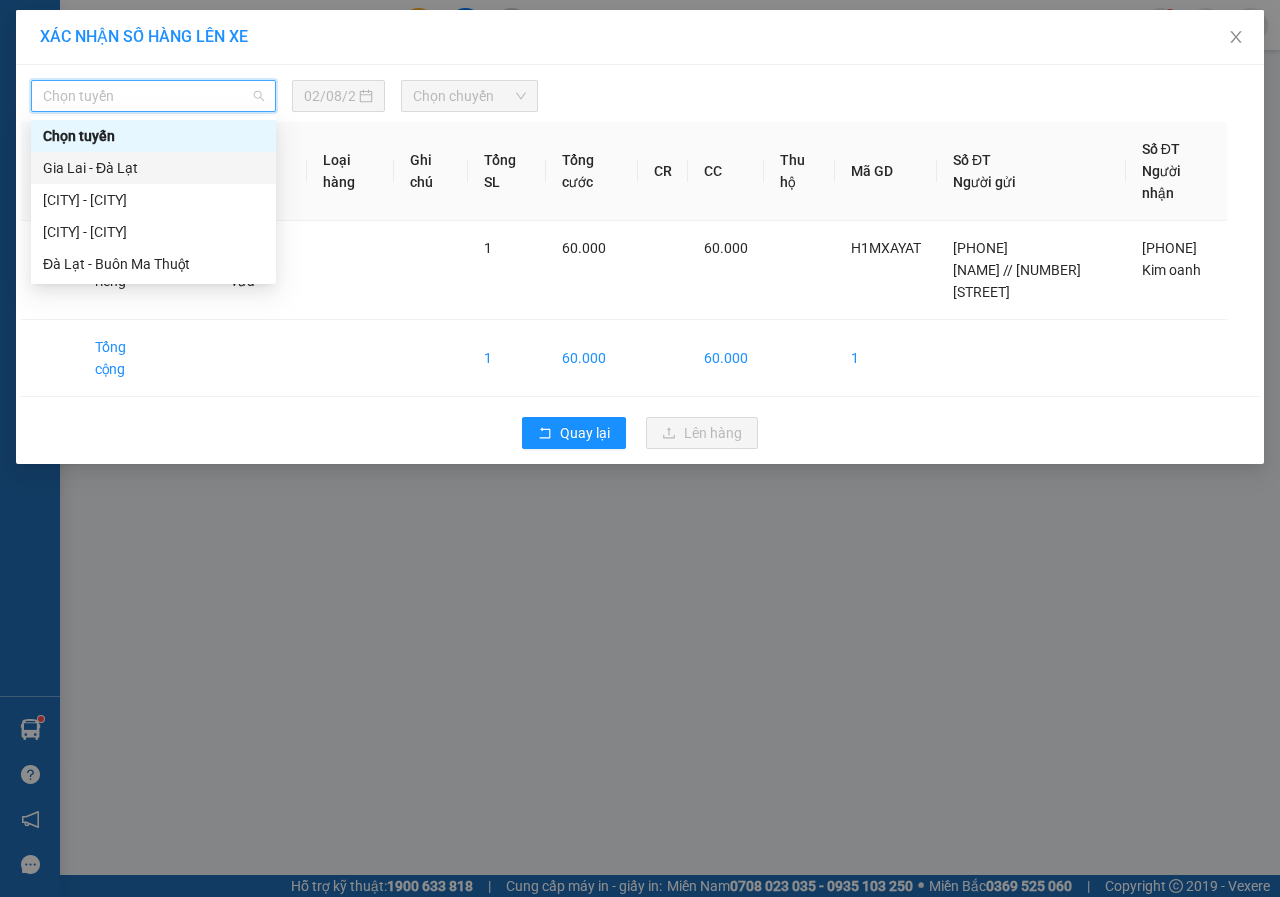 click on "Gia Lai - Đà Lạt" at bounding box center [153, 168] 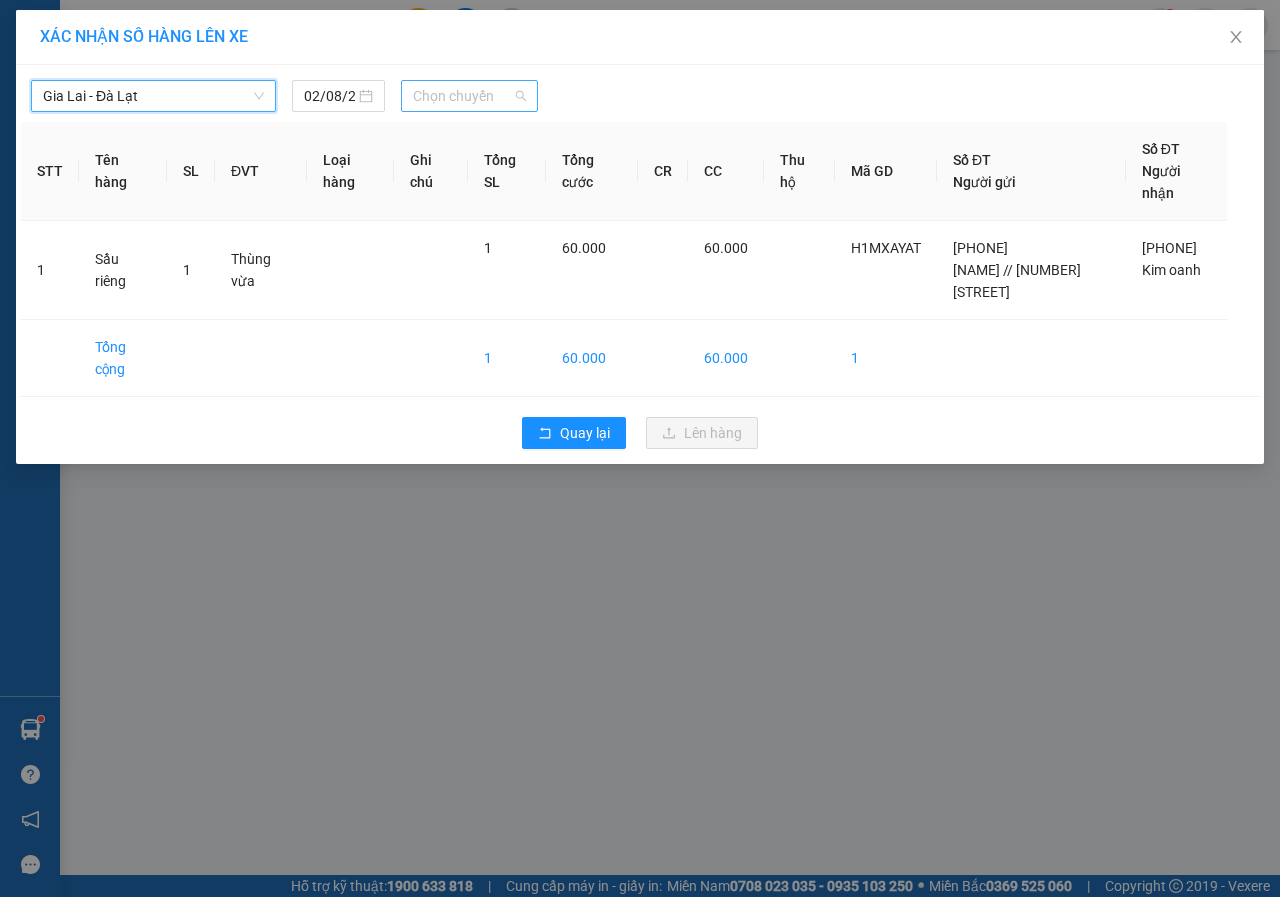 click on "Chọn chuyến" at bounding box center [469, 96] 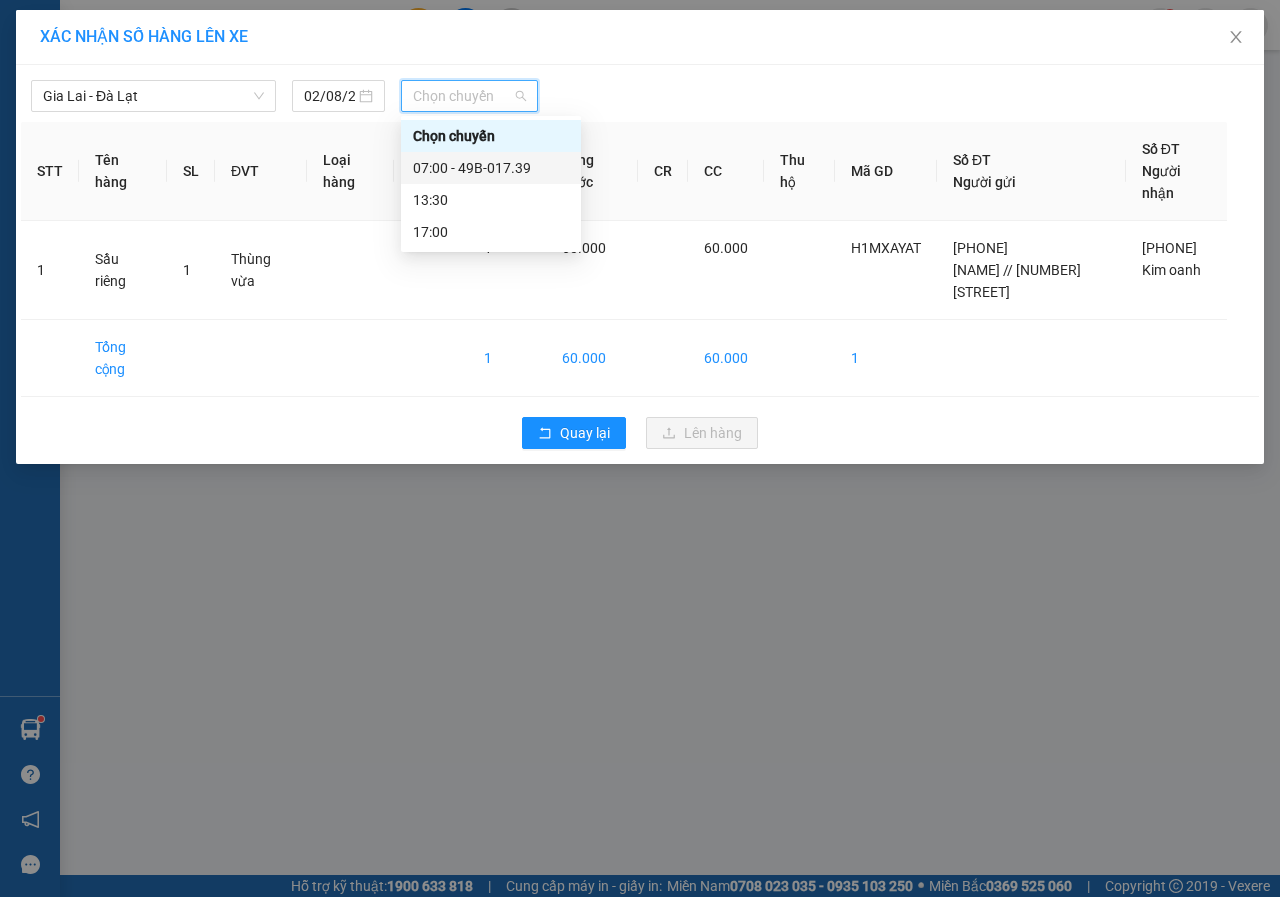 click on "07:00     - 49B-017.39" at bounding box center [491, 168] 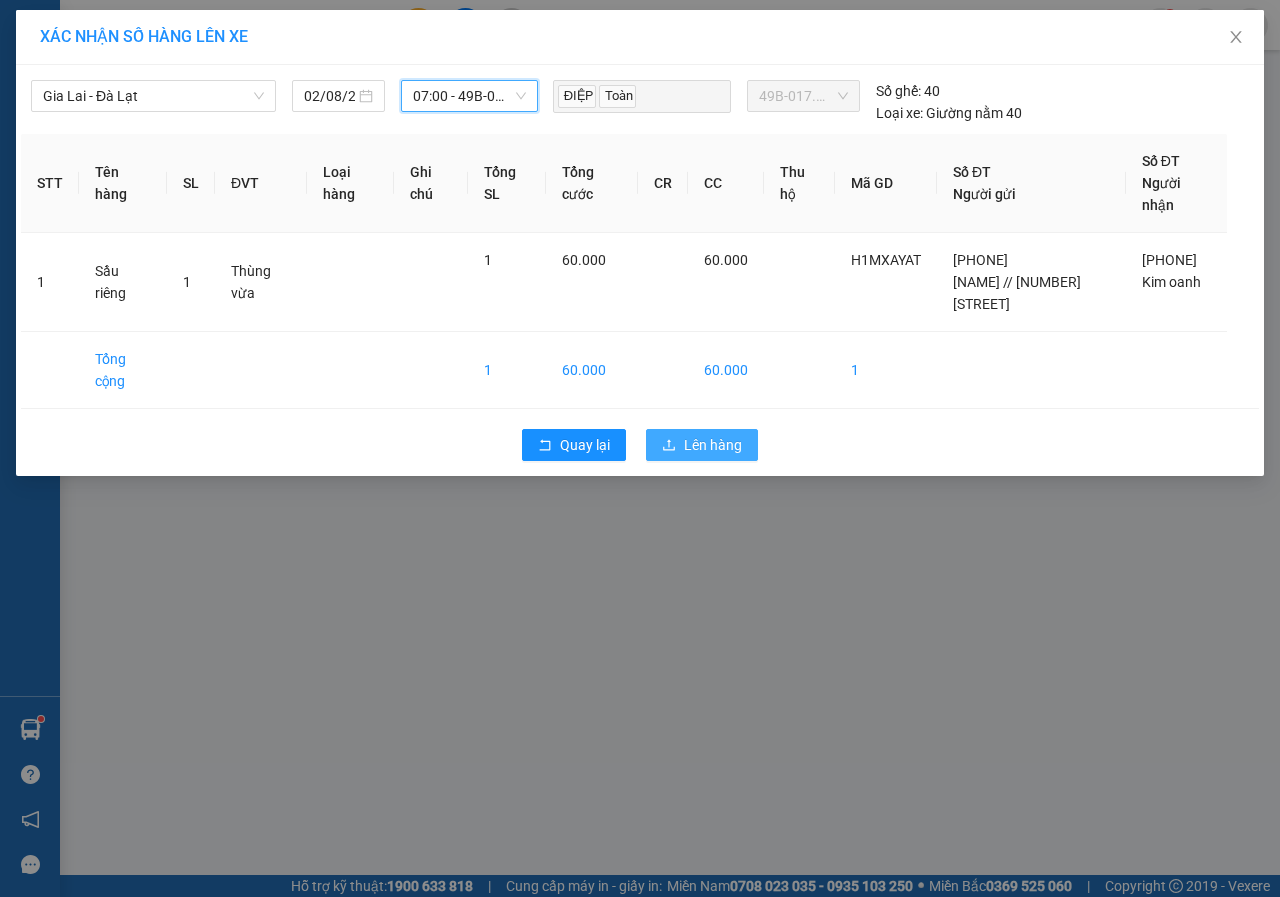 click on "Lên hàng" at bounding box center (702, 445) 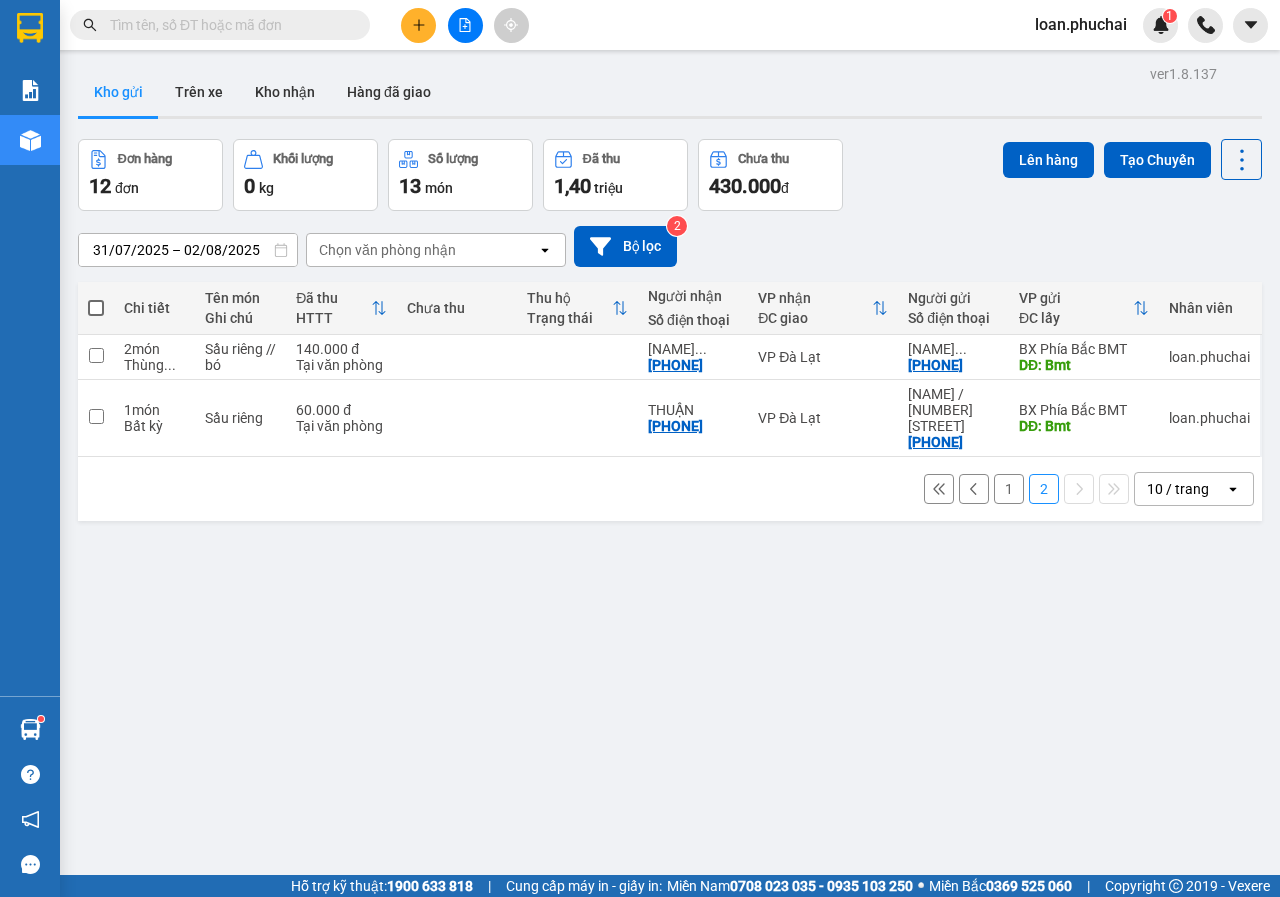 click on "1" at bounding box center (1009, 489) 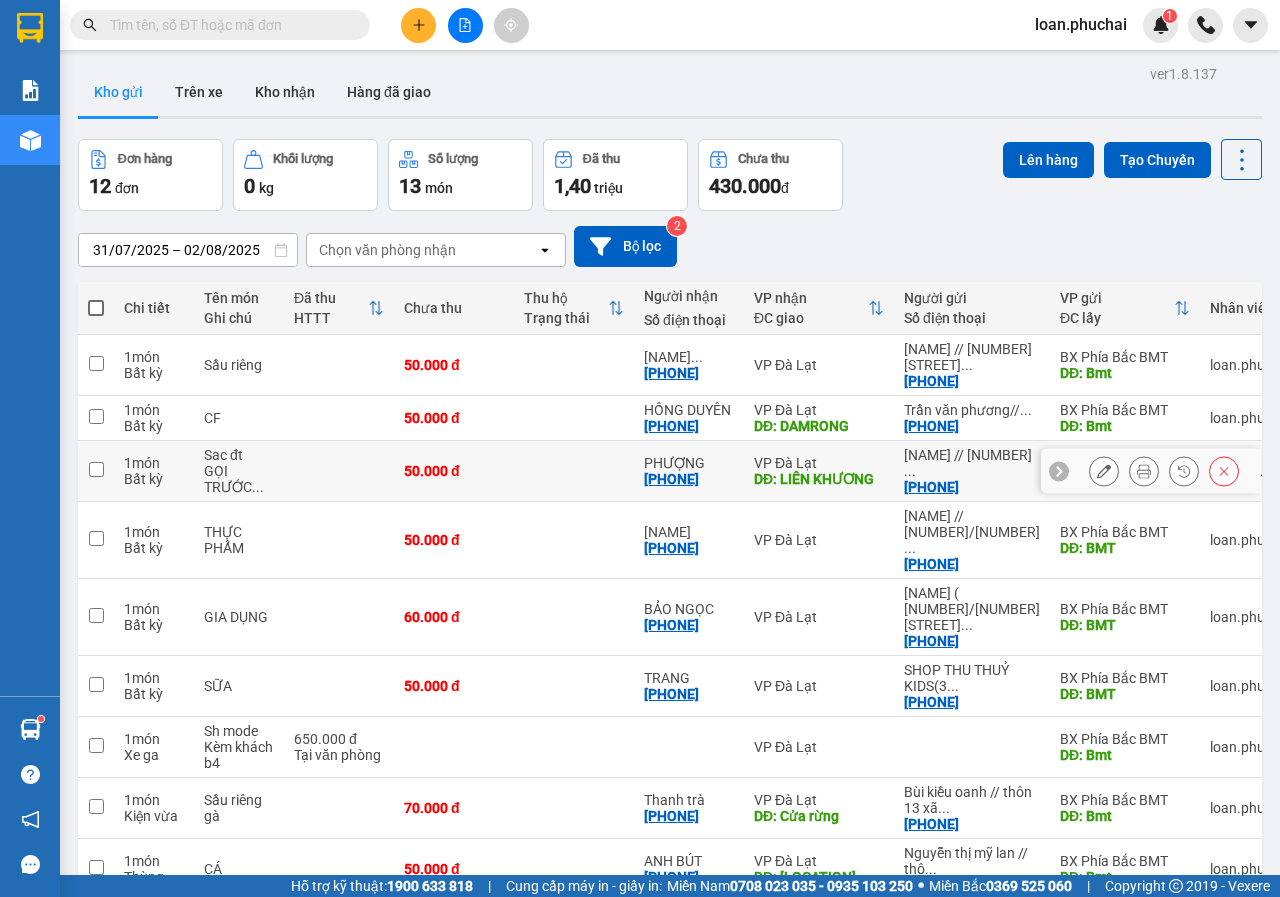 scroll, scrollTop: 160, scrollLeft: 0, axis: vertical 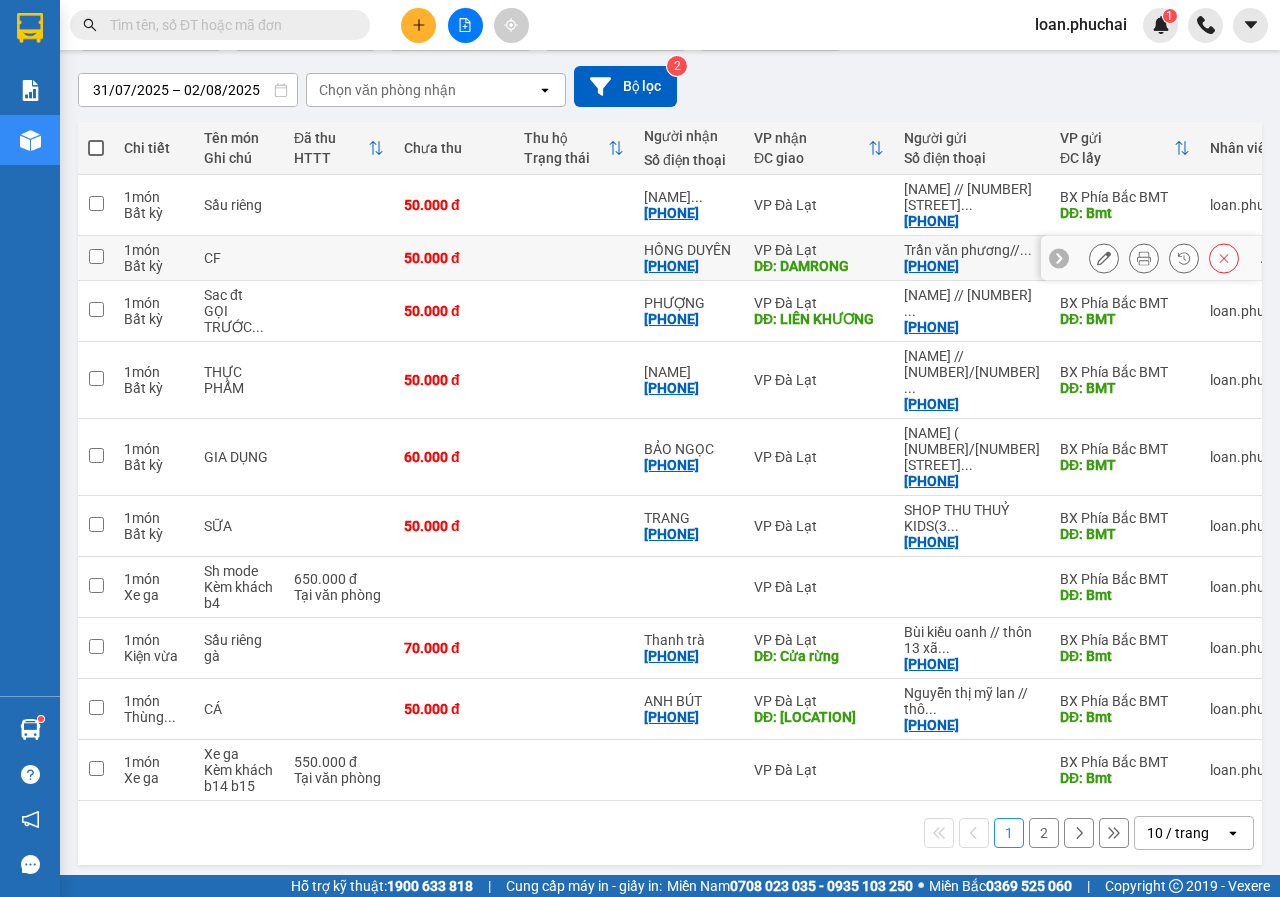 click at bounding box center [96, 256] 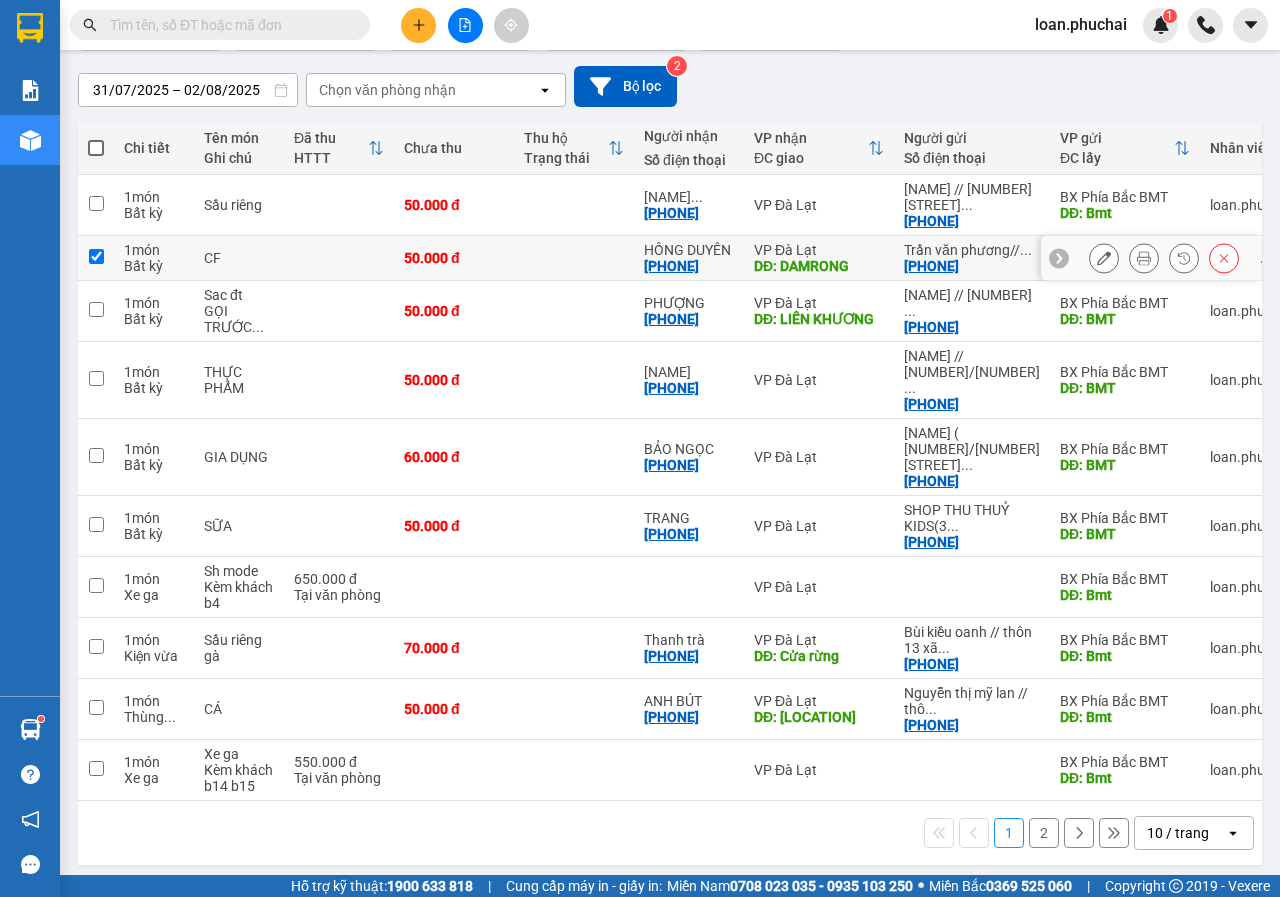 checkbox on "true" 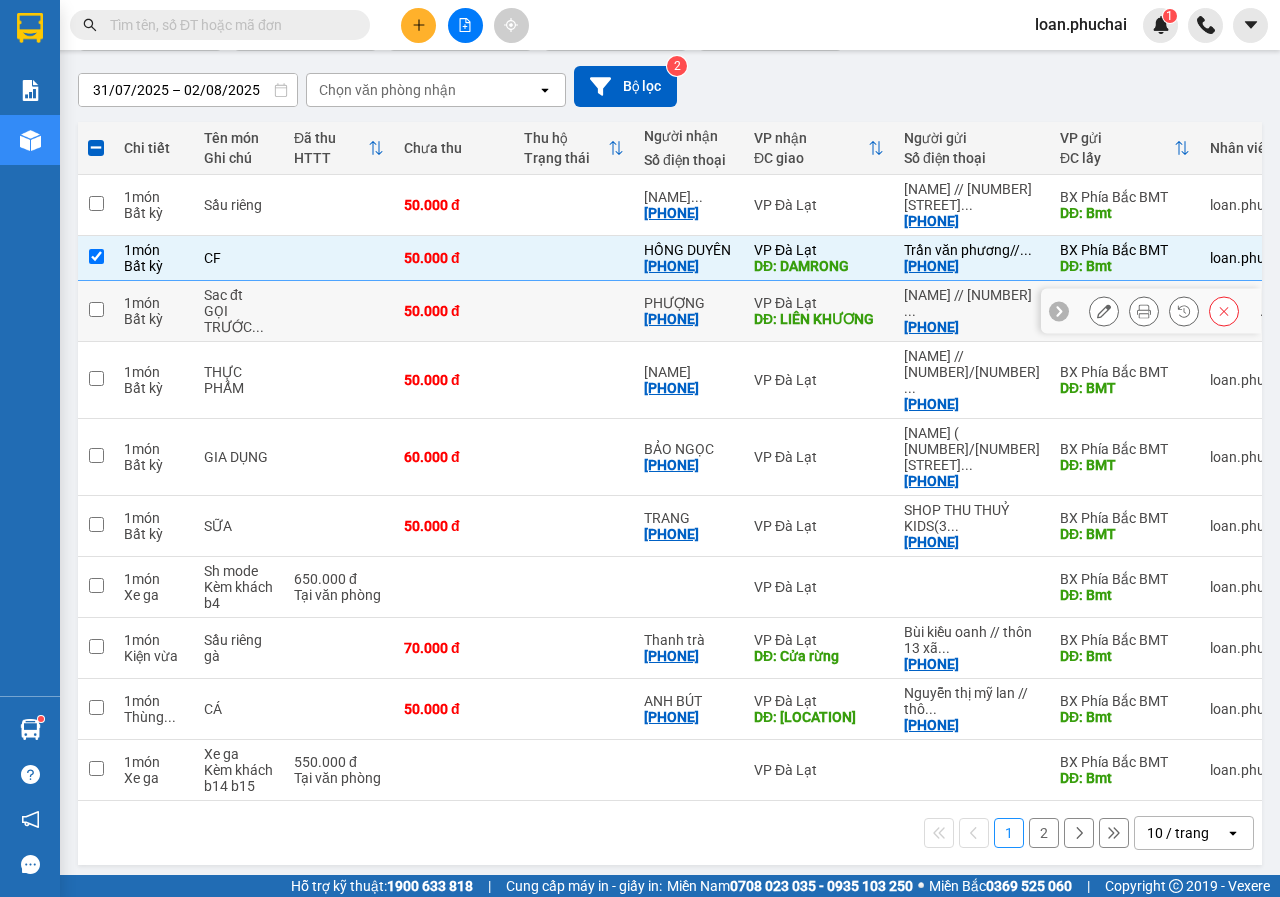 click at bounding box center [96, 311] 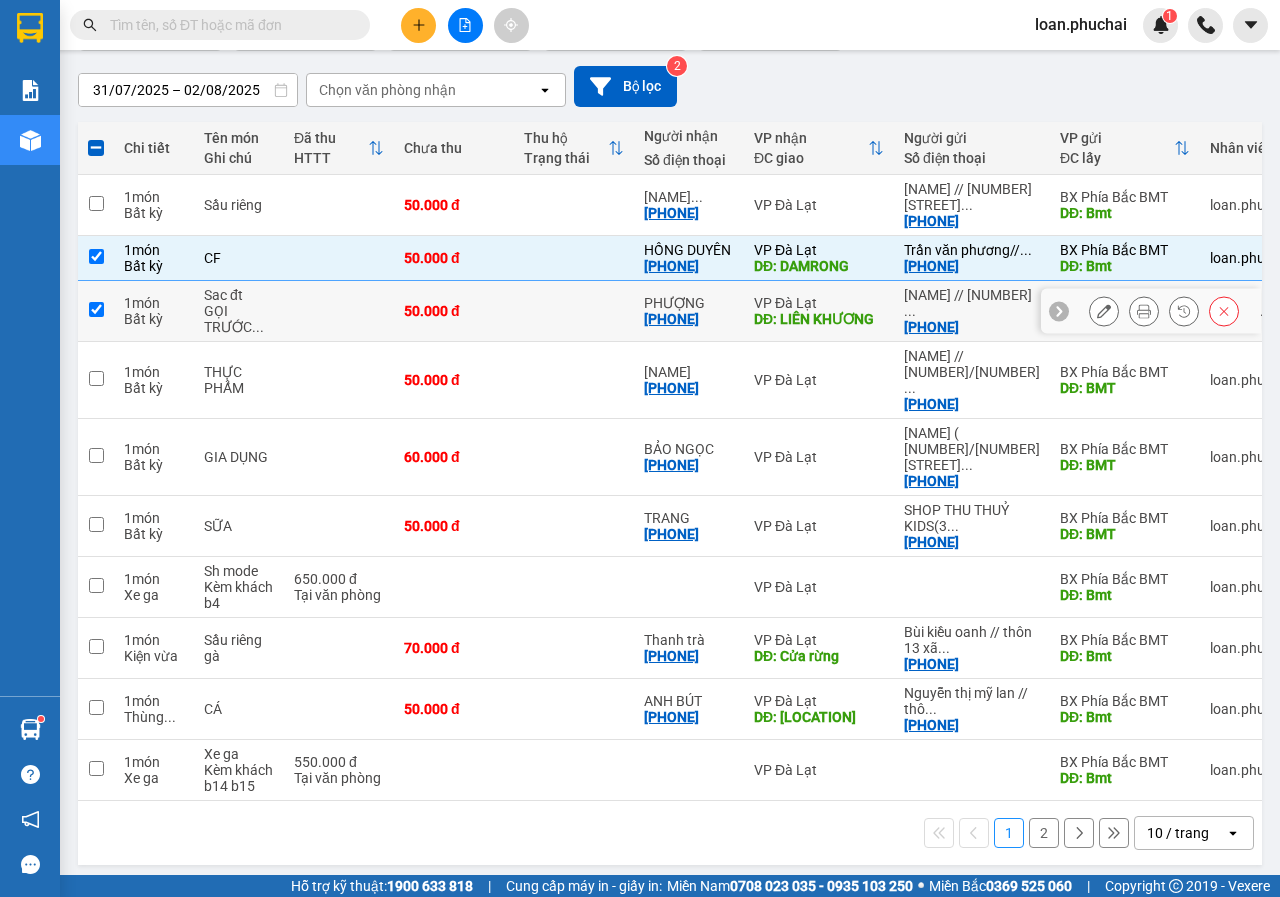 checkbox on "true" 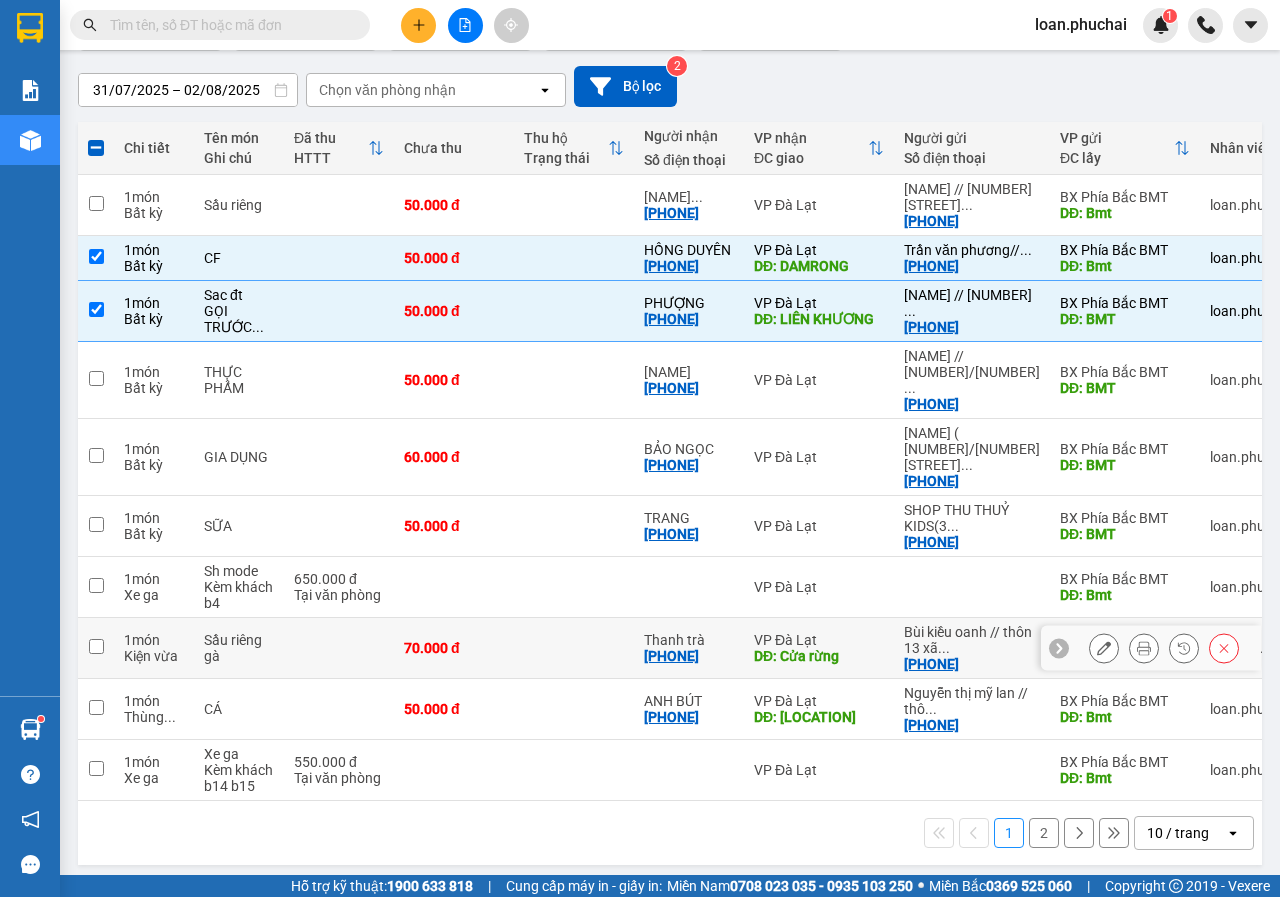 click at bounding box center [96, 648] 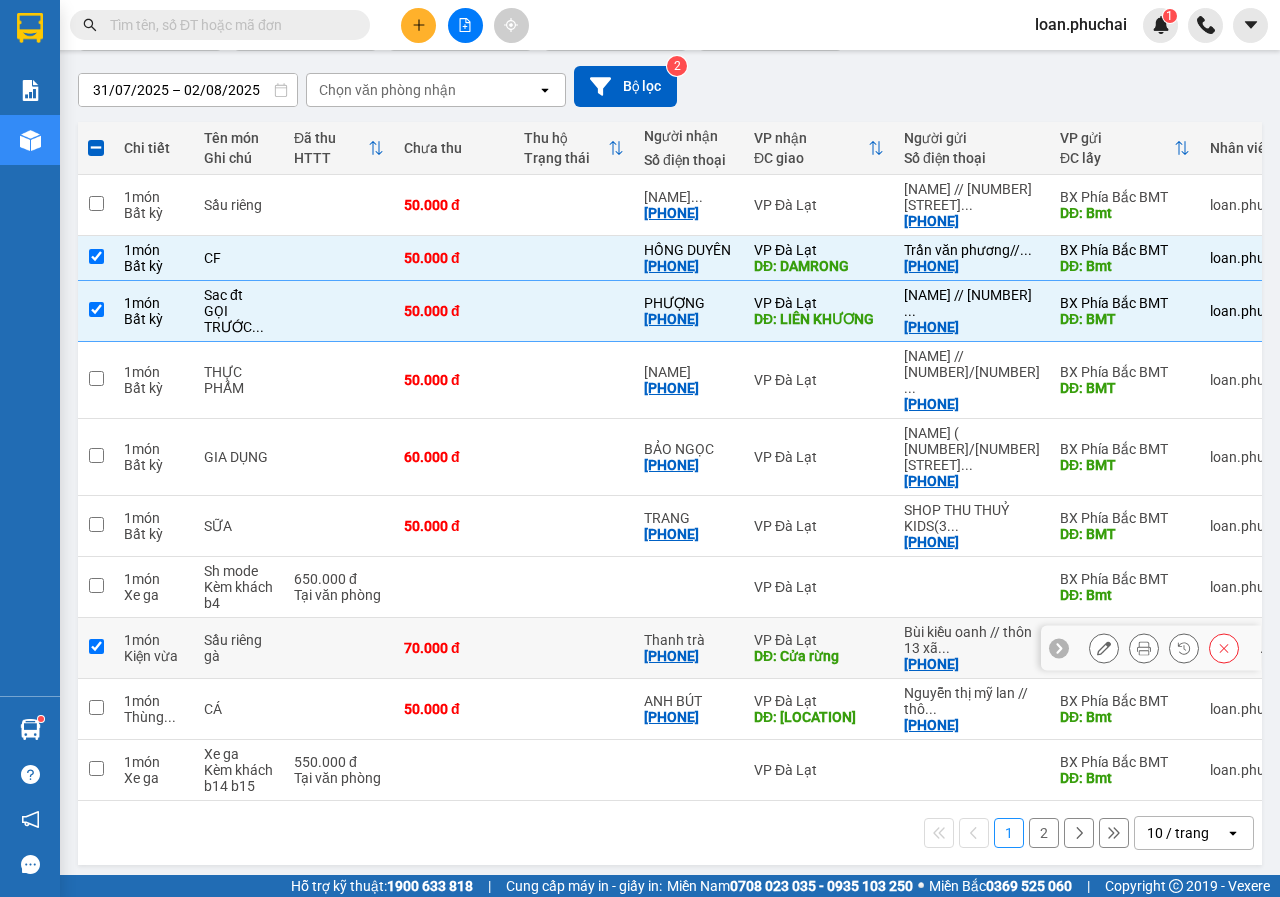 checkbox on "true" 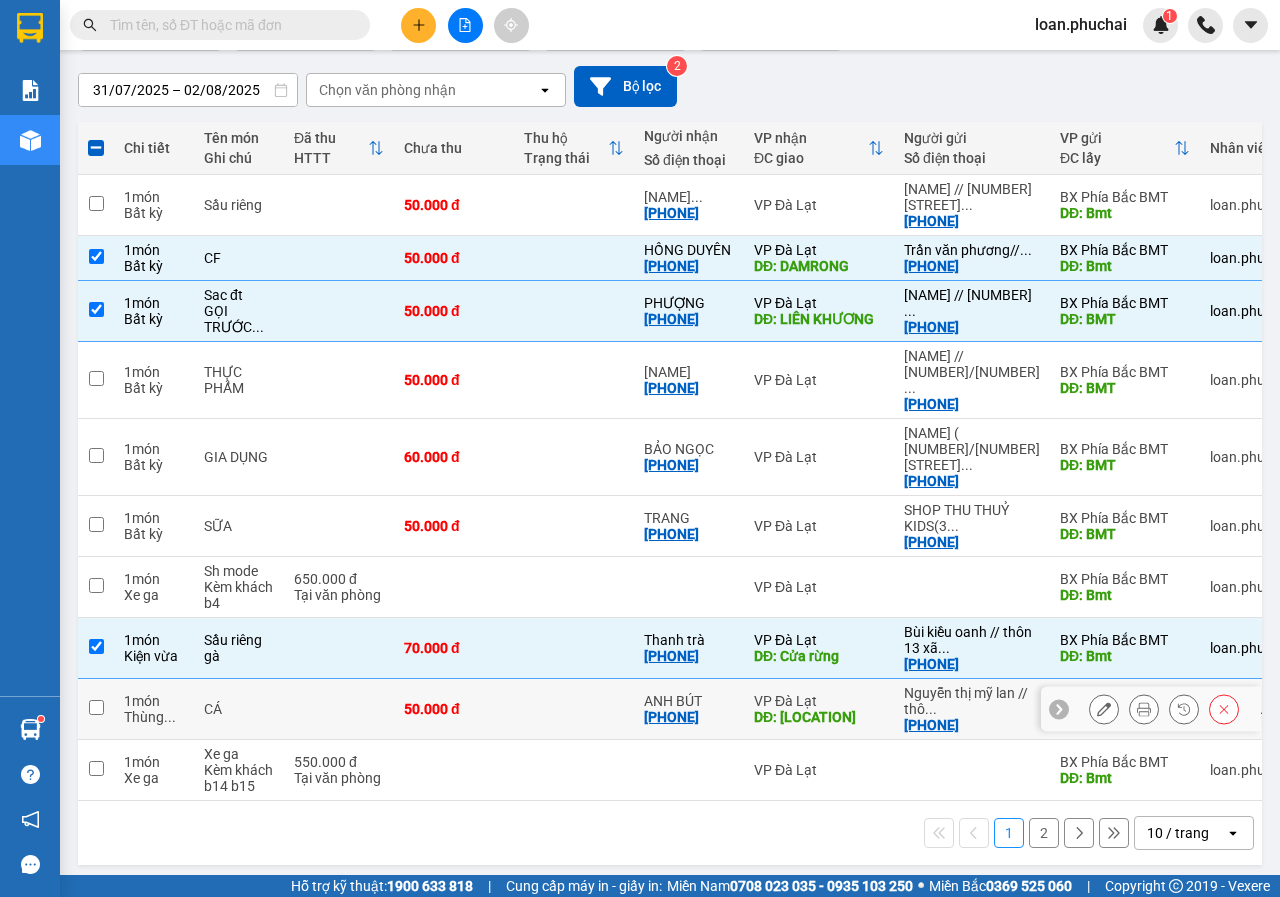 click at bounding box center (96, 707) 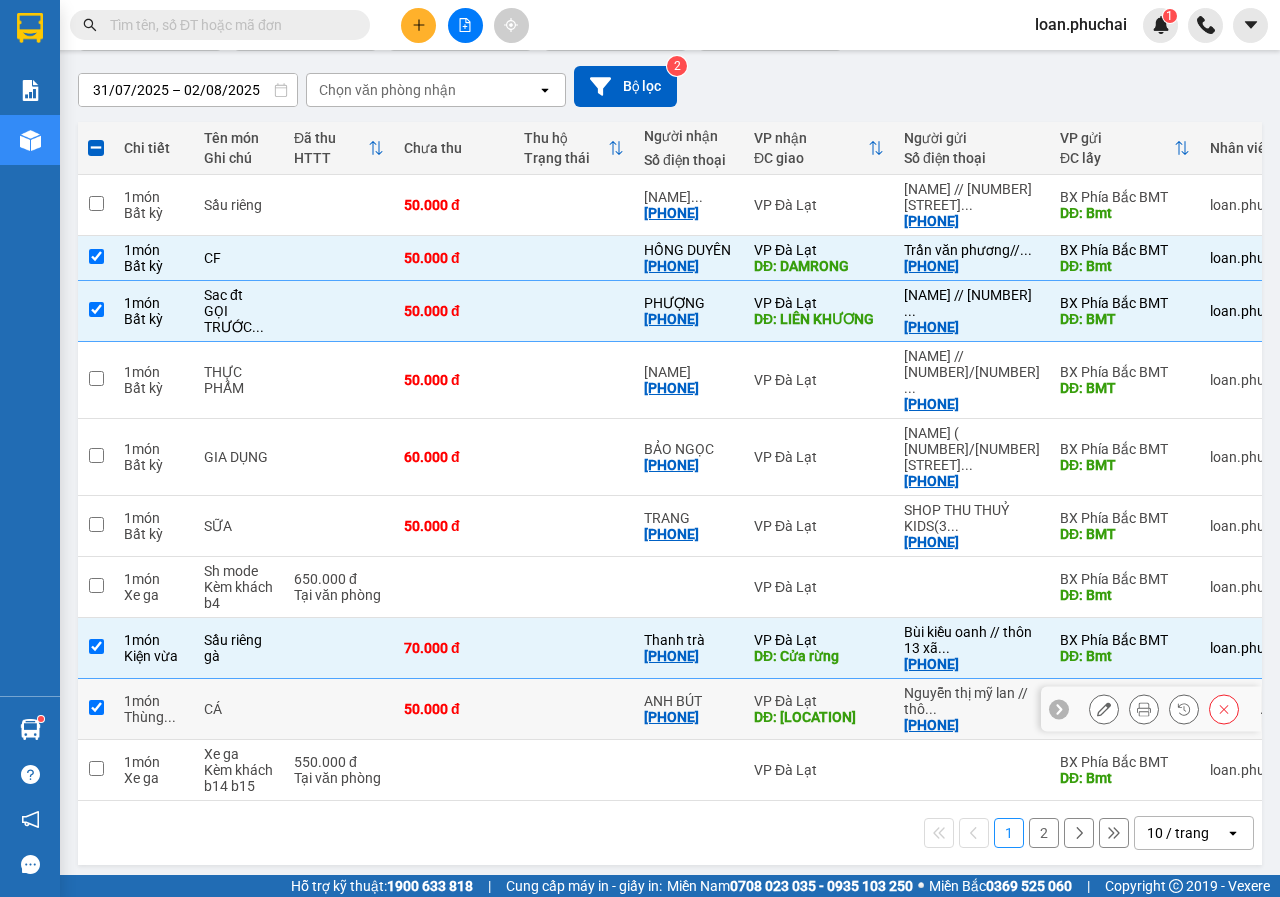 checkbox on "true" 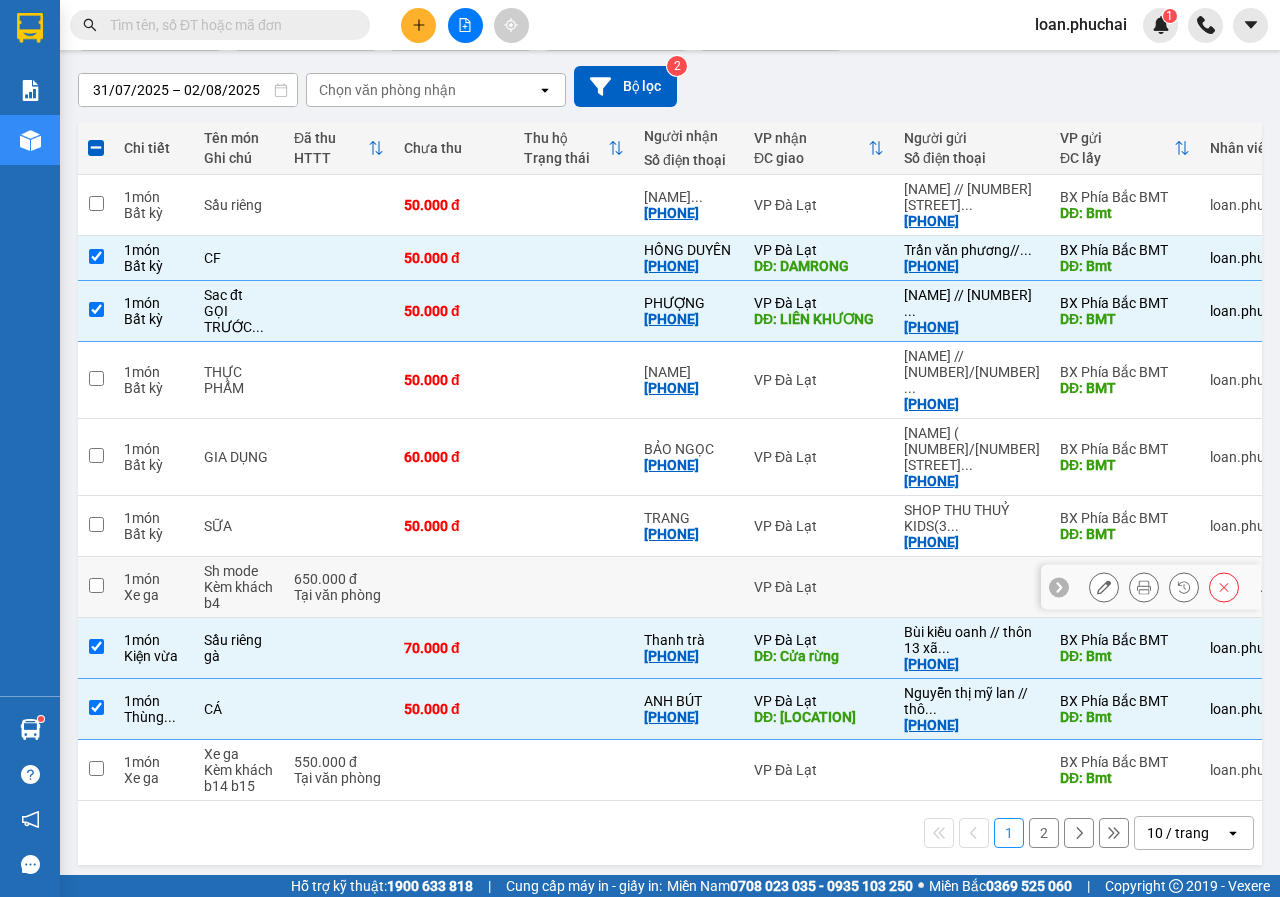 click at bounding box center (96, 587) 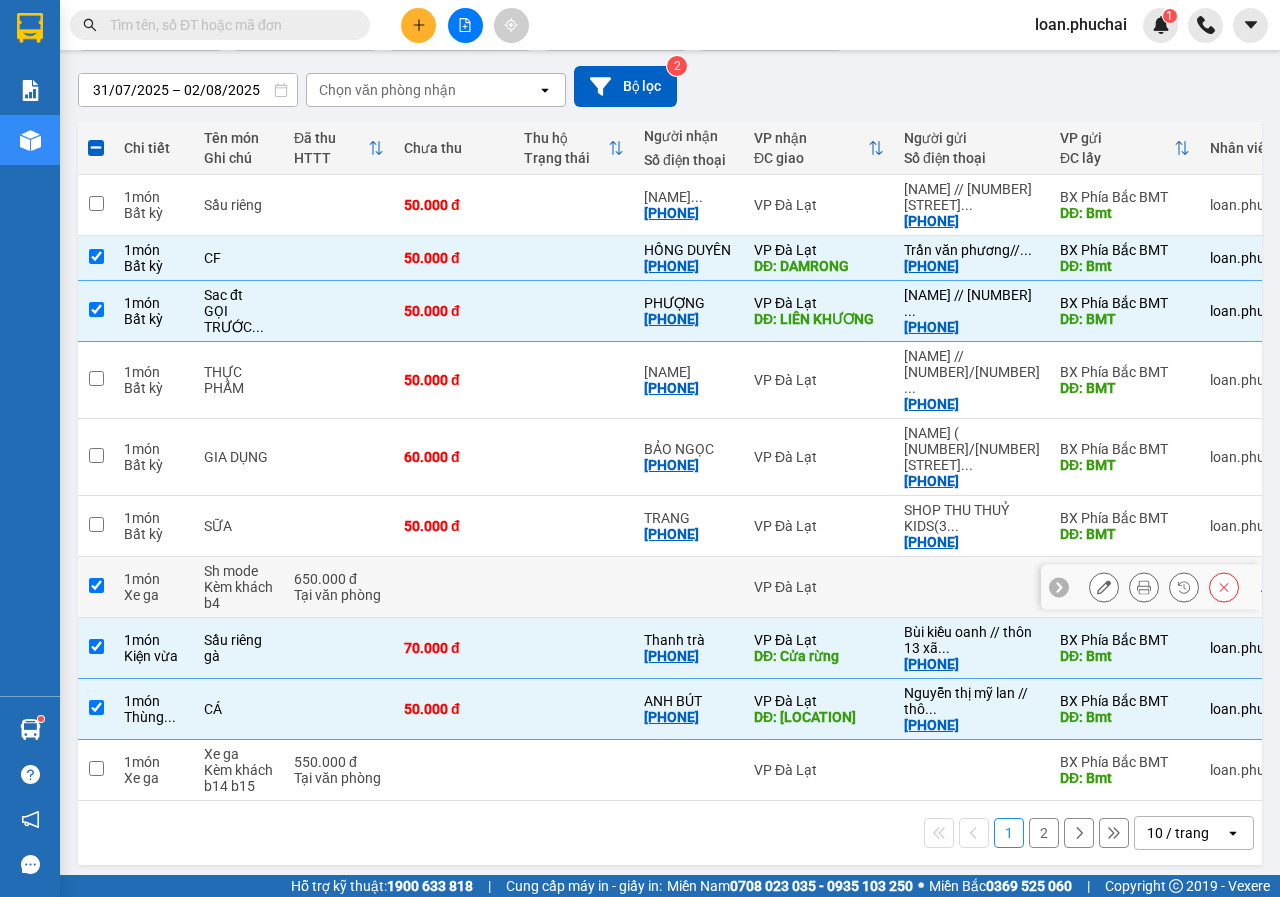checkbox on "true" 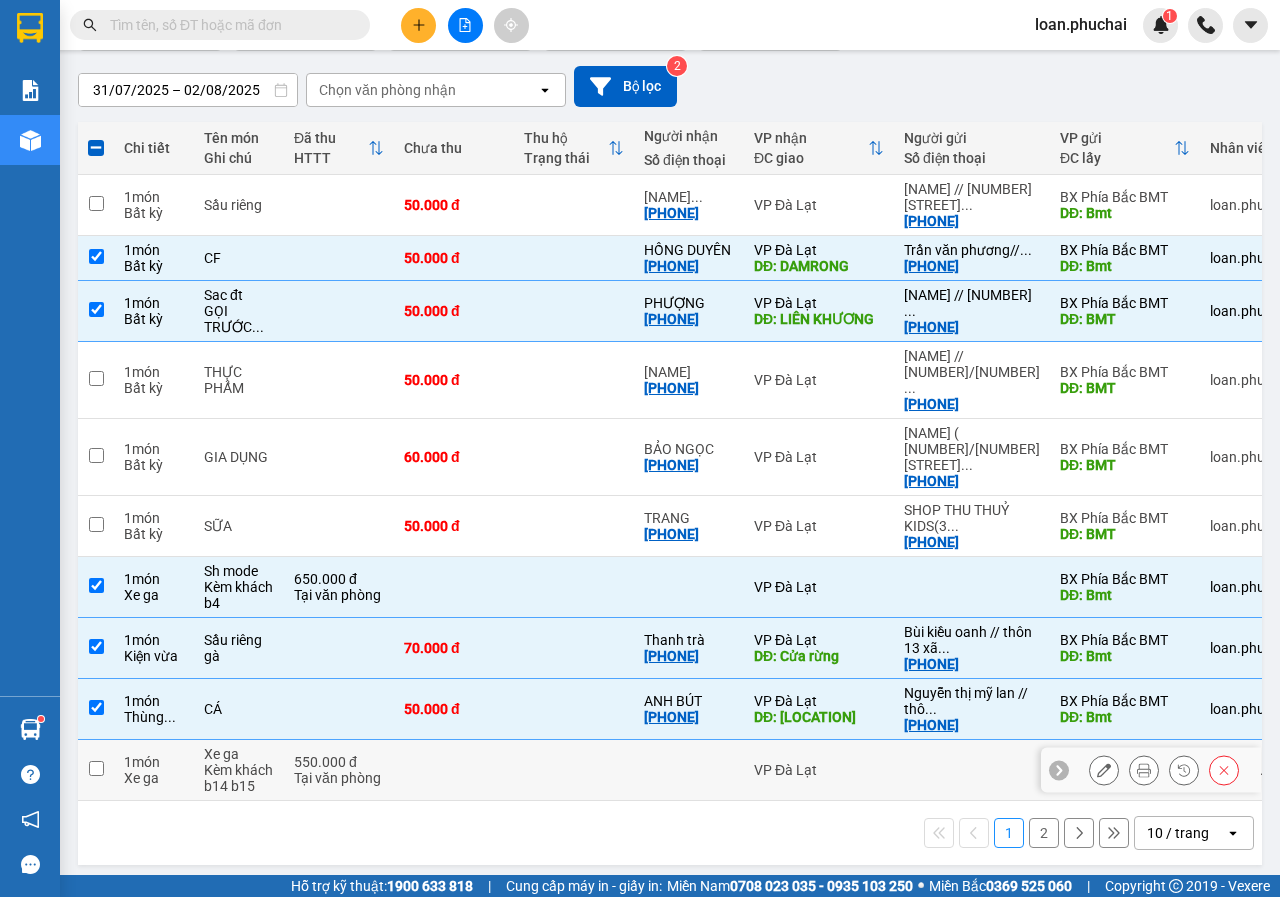 click at bounding box center [96, 768] 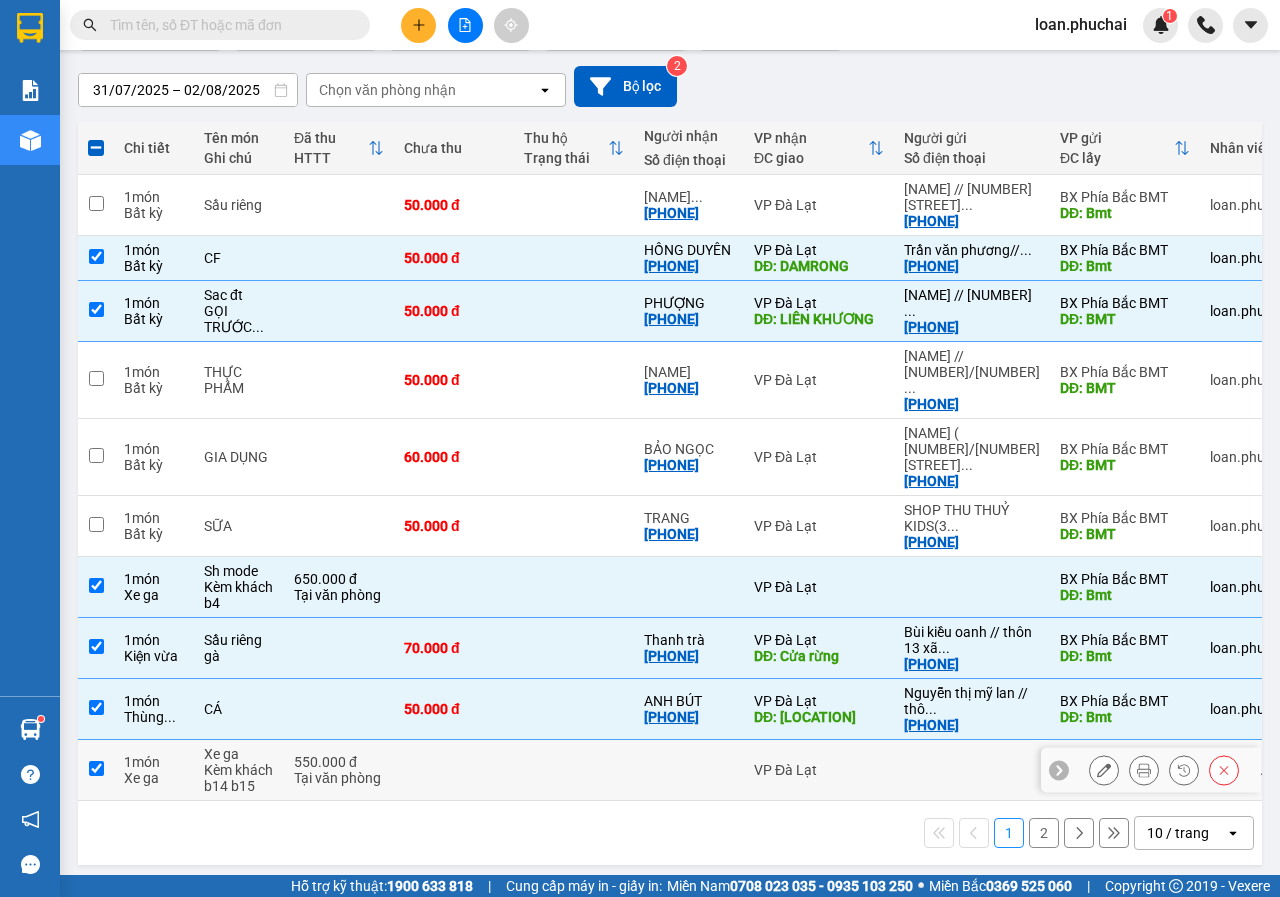 checkbox on "true" 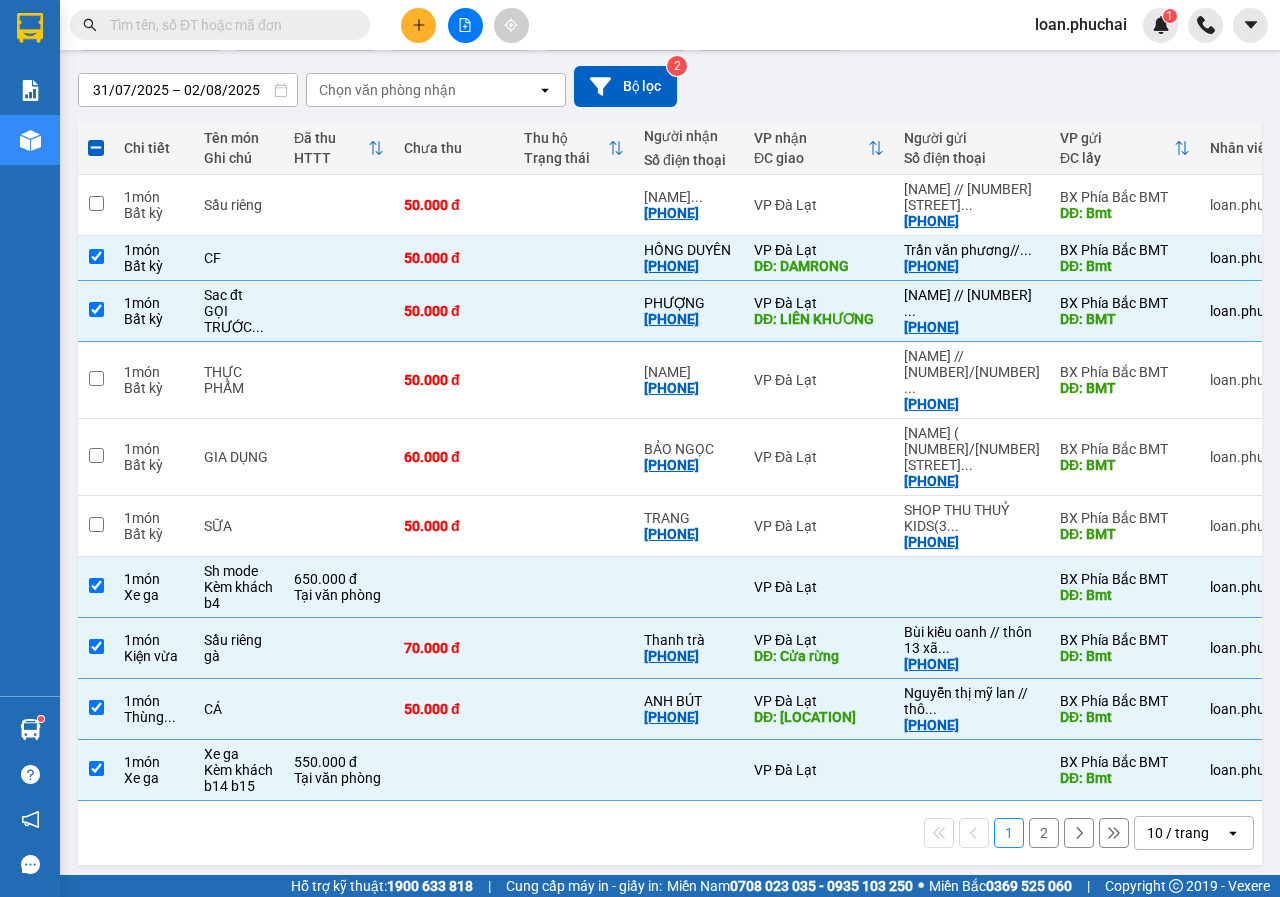 scroll, scrollTop: 0, scrollLeft: 0, axis: both 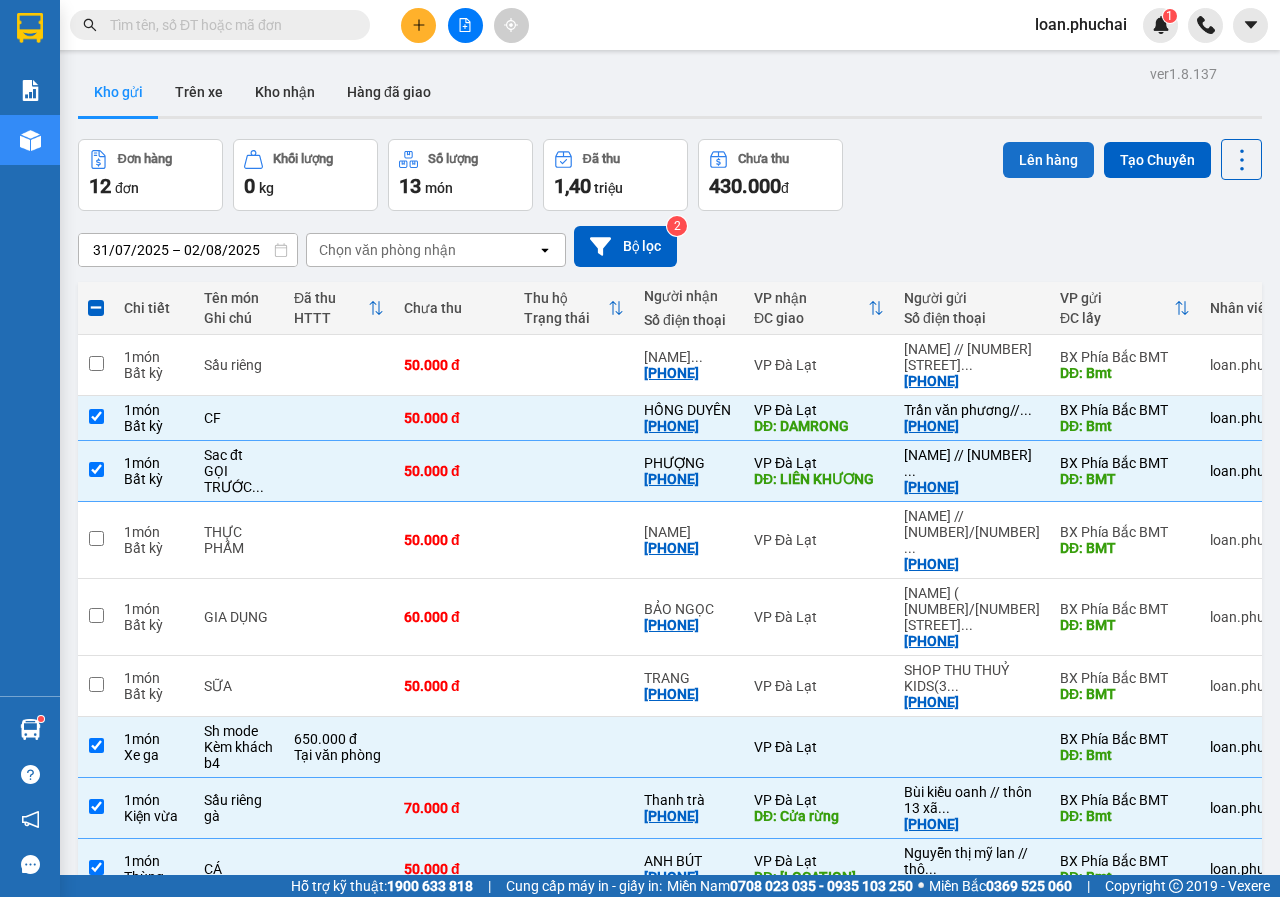 click on "Lên hàng" at bounding box center [1048, 160] 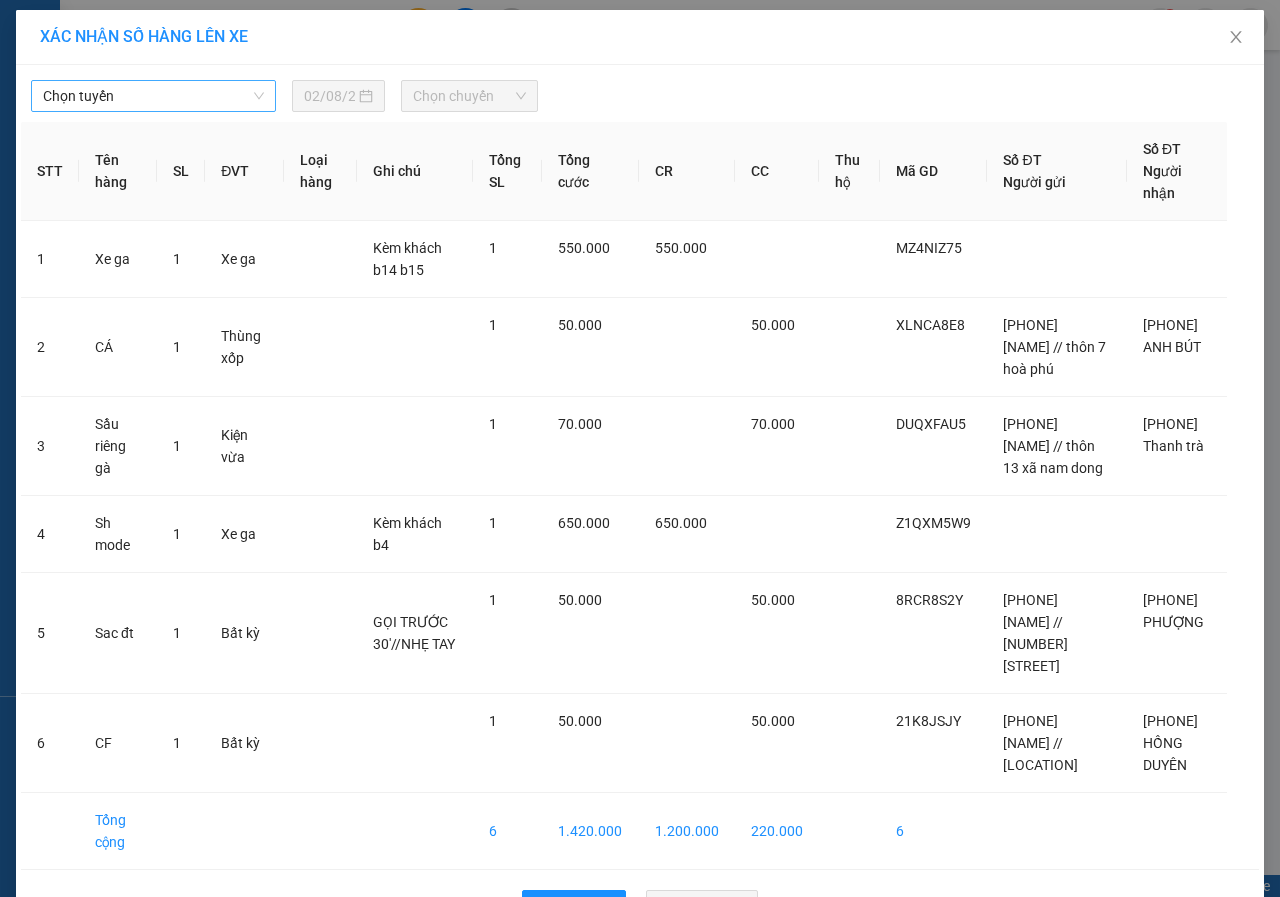 click on "Chọn tuyến" at bounding box center [153, 96] 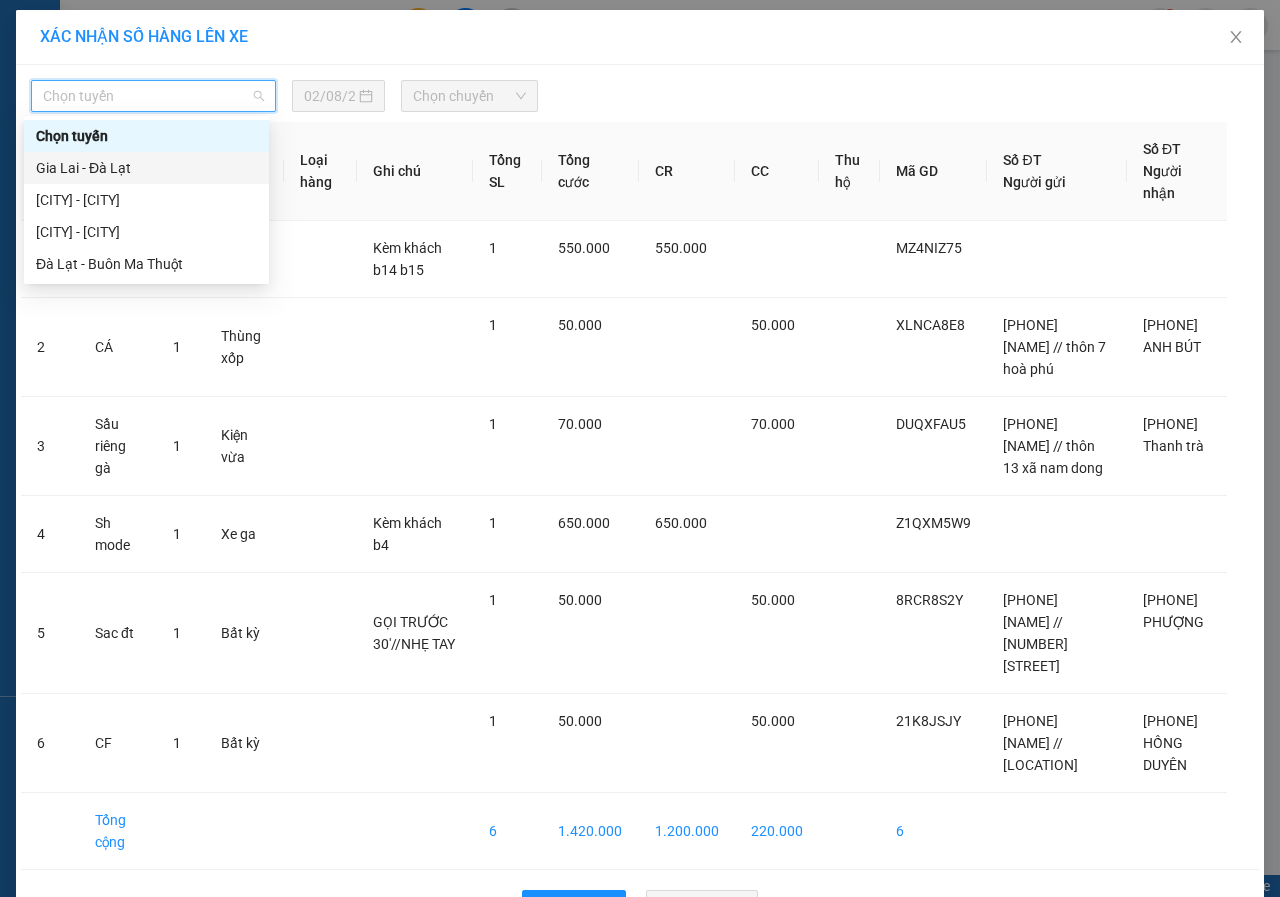 click on "Gia Lai - Đà Lạt" at bounding box center (146, 168) 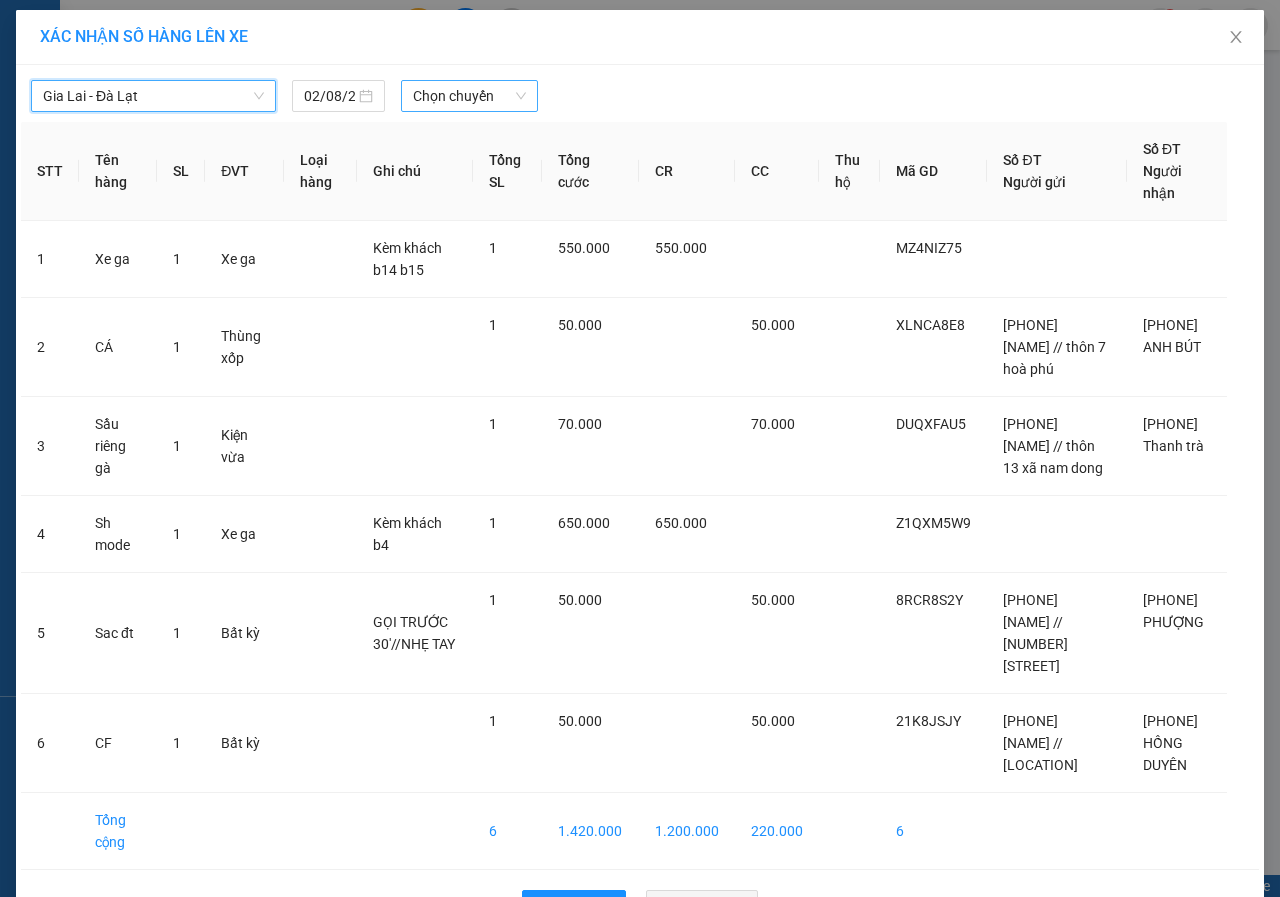 click on "Chọn chuyến" at bounding box center (469, 96) 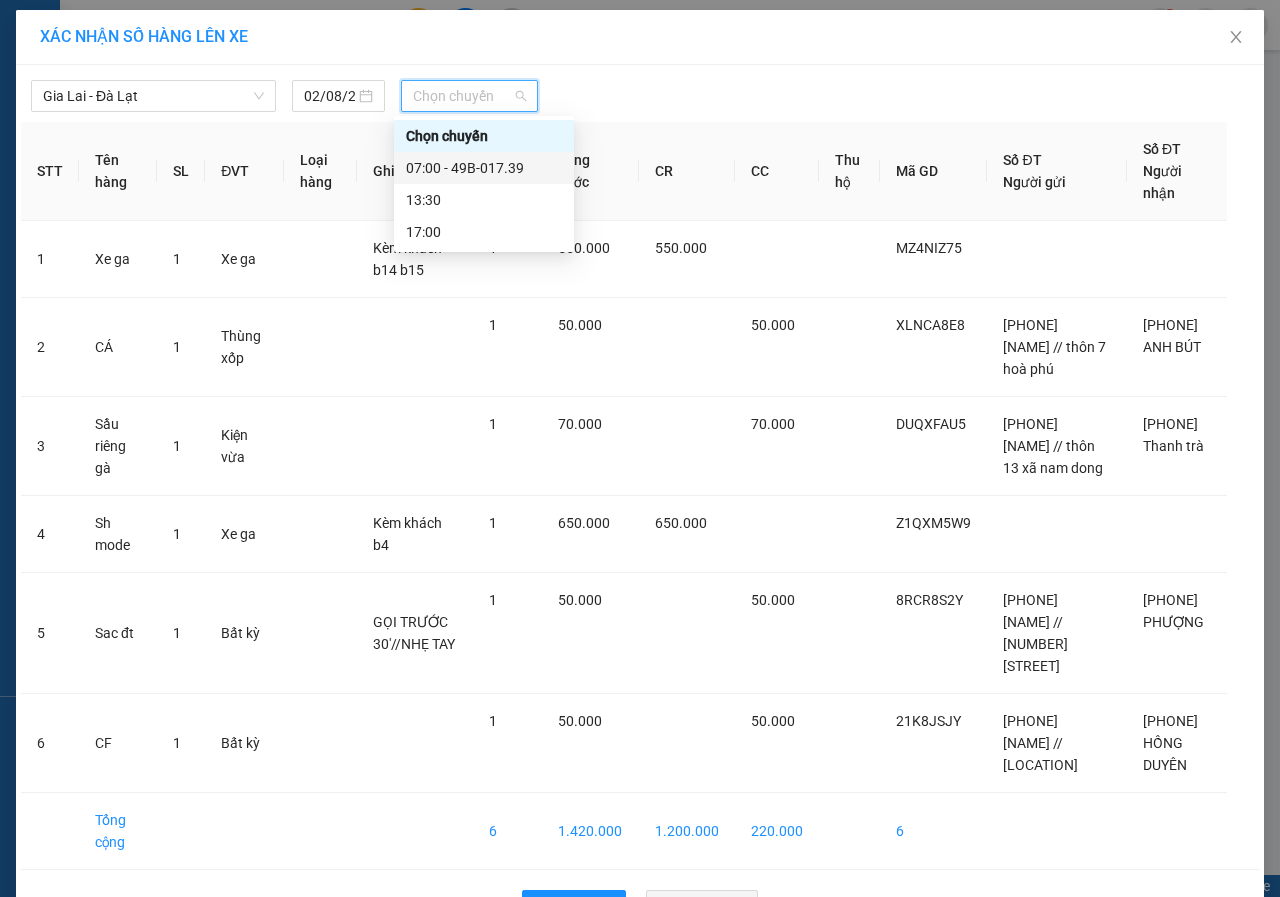 click on "07:00     - 49B-017.39" at bounding box center (484, 168) 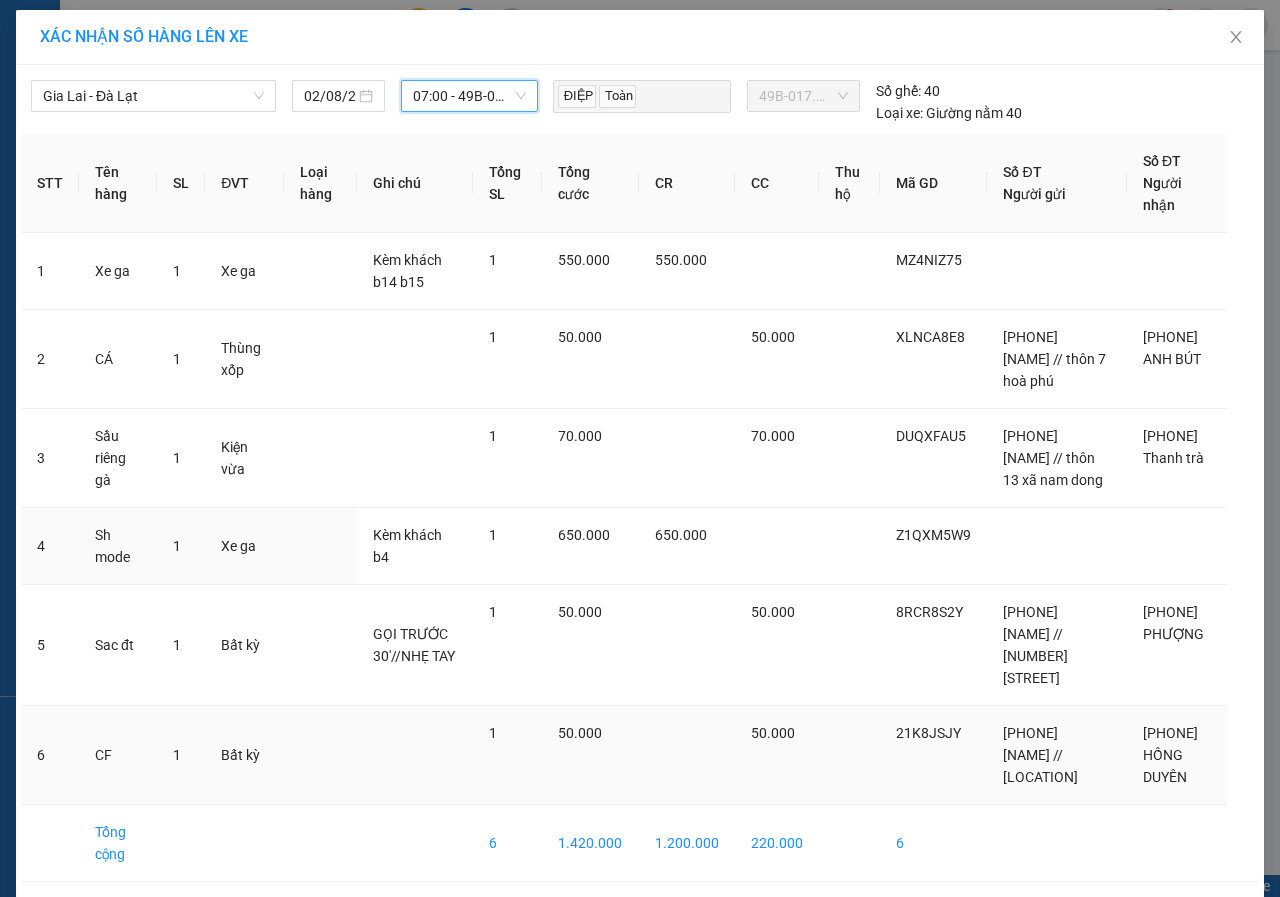 scroll, scrollTop: 76, scrollLeft: 0, axis: vertical 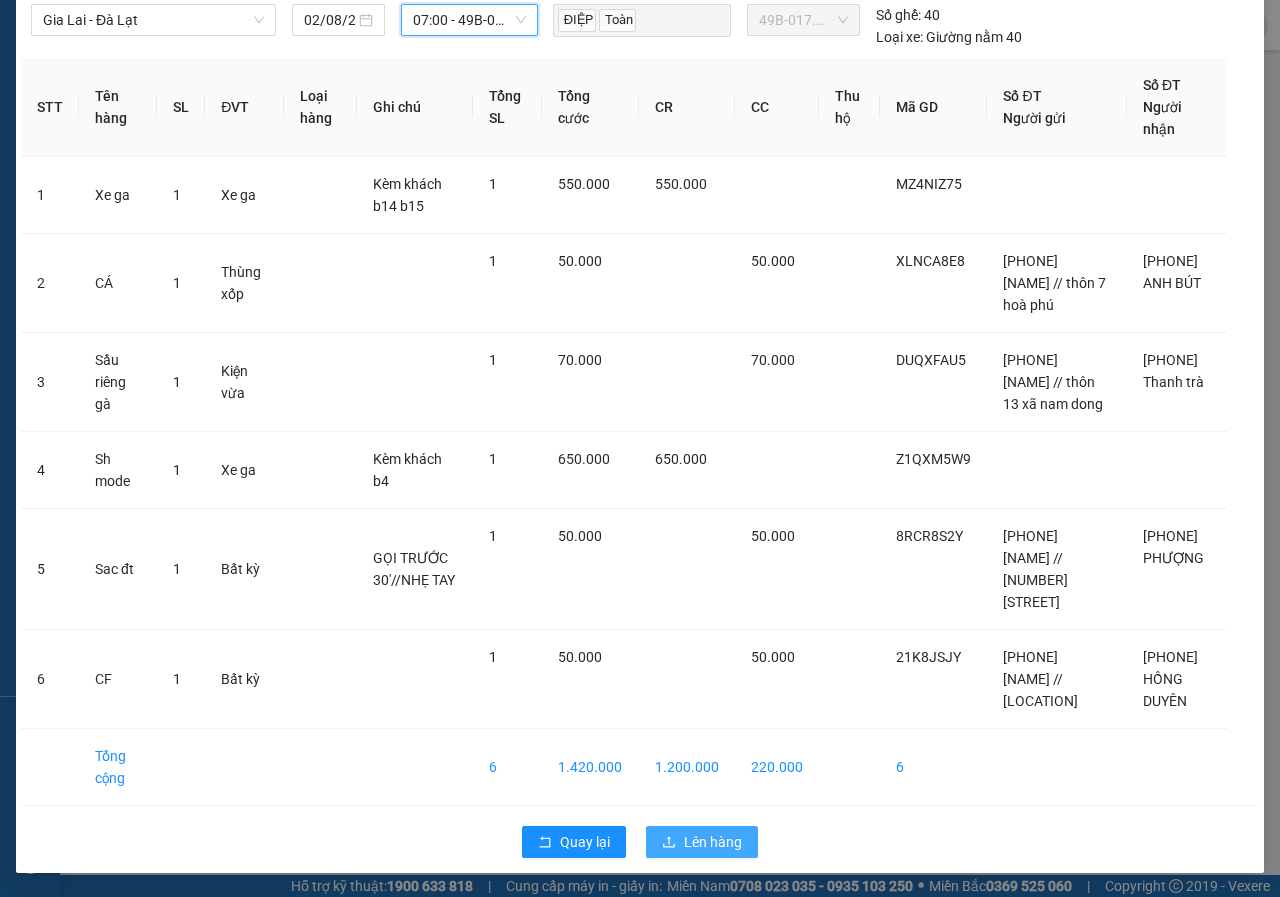 click on "Lên hàng" at bounding box center [713, 842] 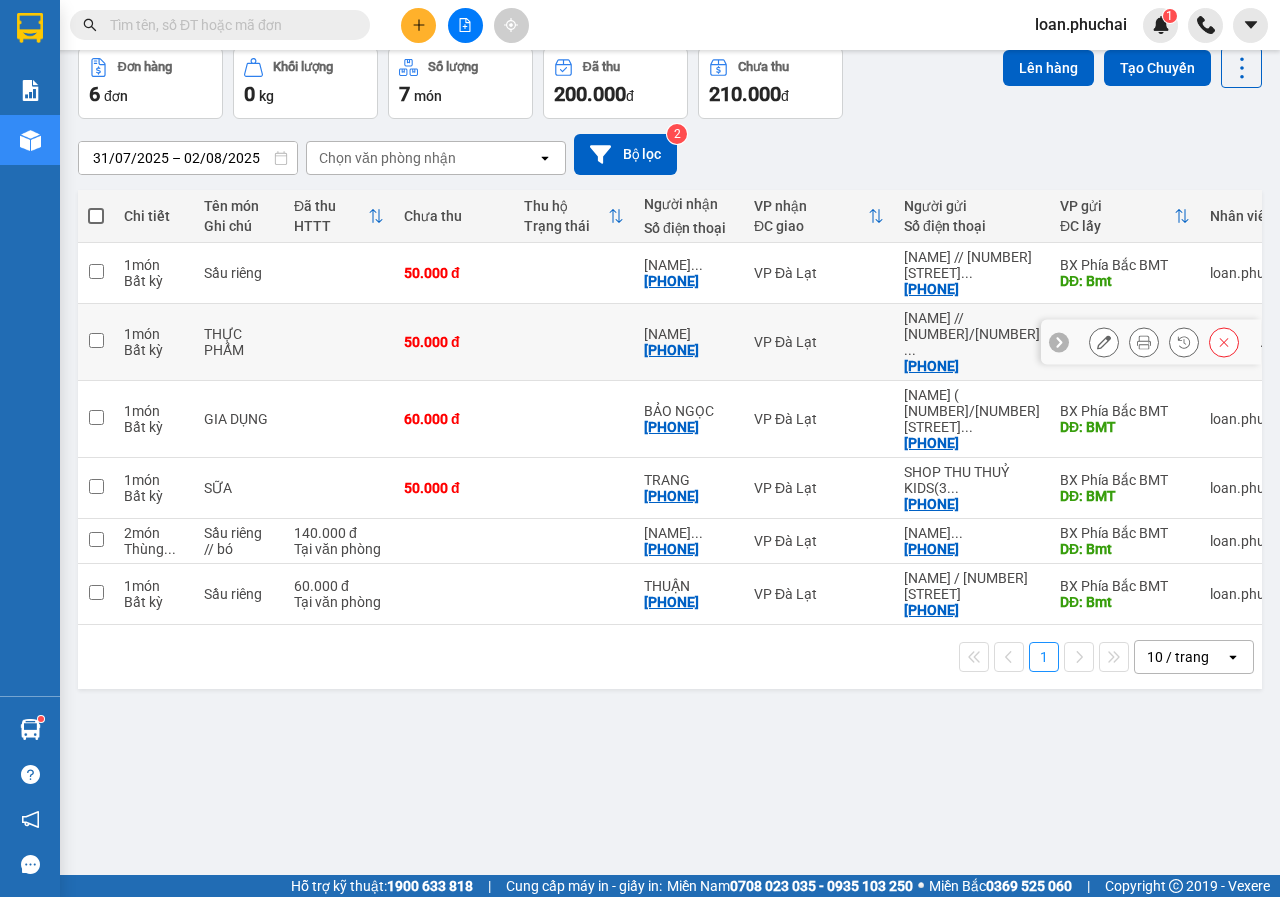 scroll, scrollTop: 0, scrollLeft: 0, axis: both 